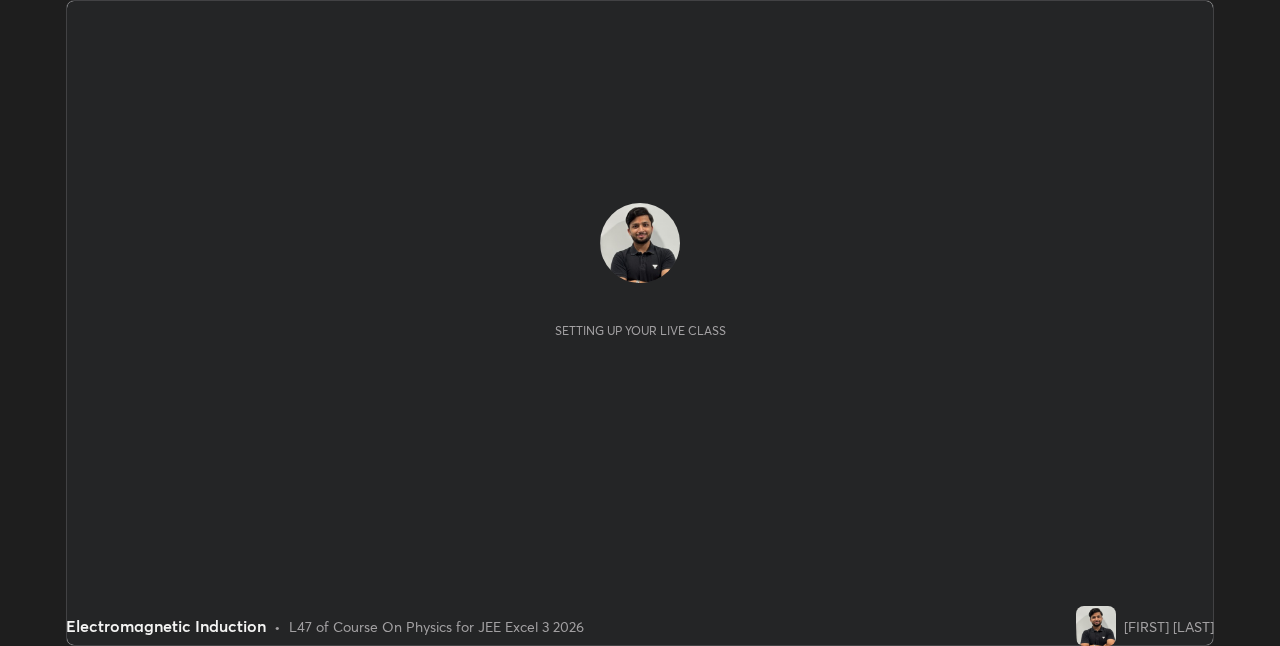 scroll, scrollTop: 0, scrollLeft: 0, axis: both 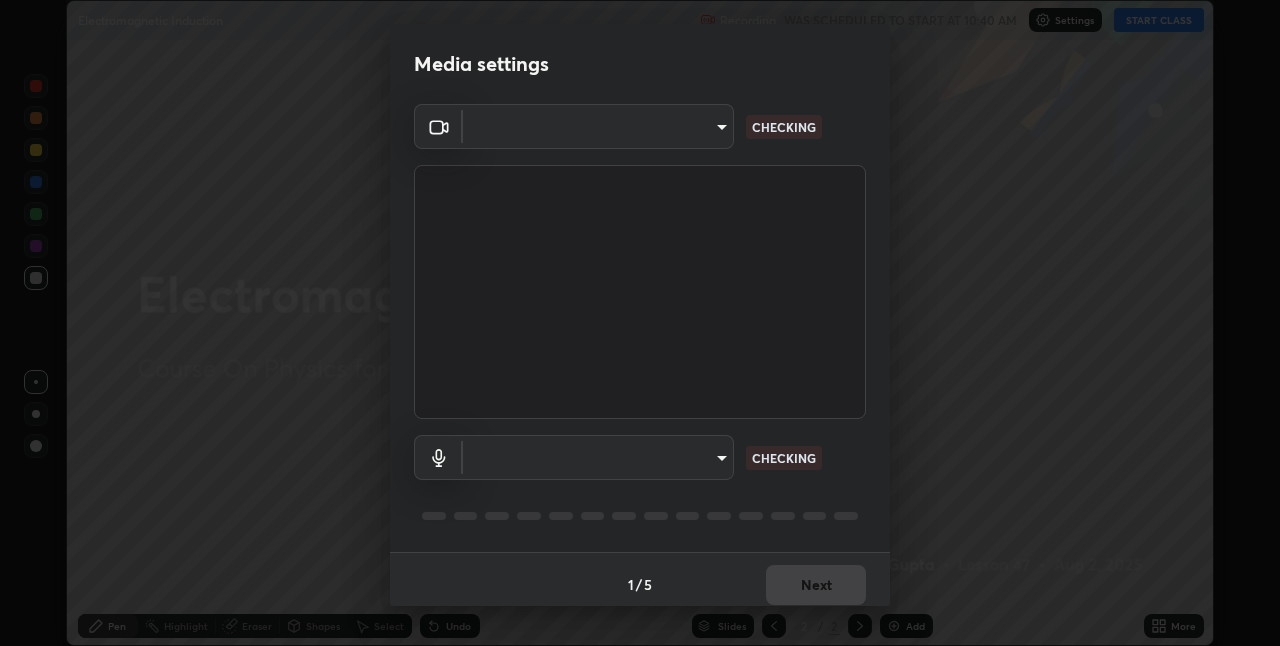 type on "ddf3b4b9105fdc81afbc44368f91a24737767c4c68b93bb528deb36e4364d8a6" 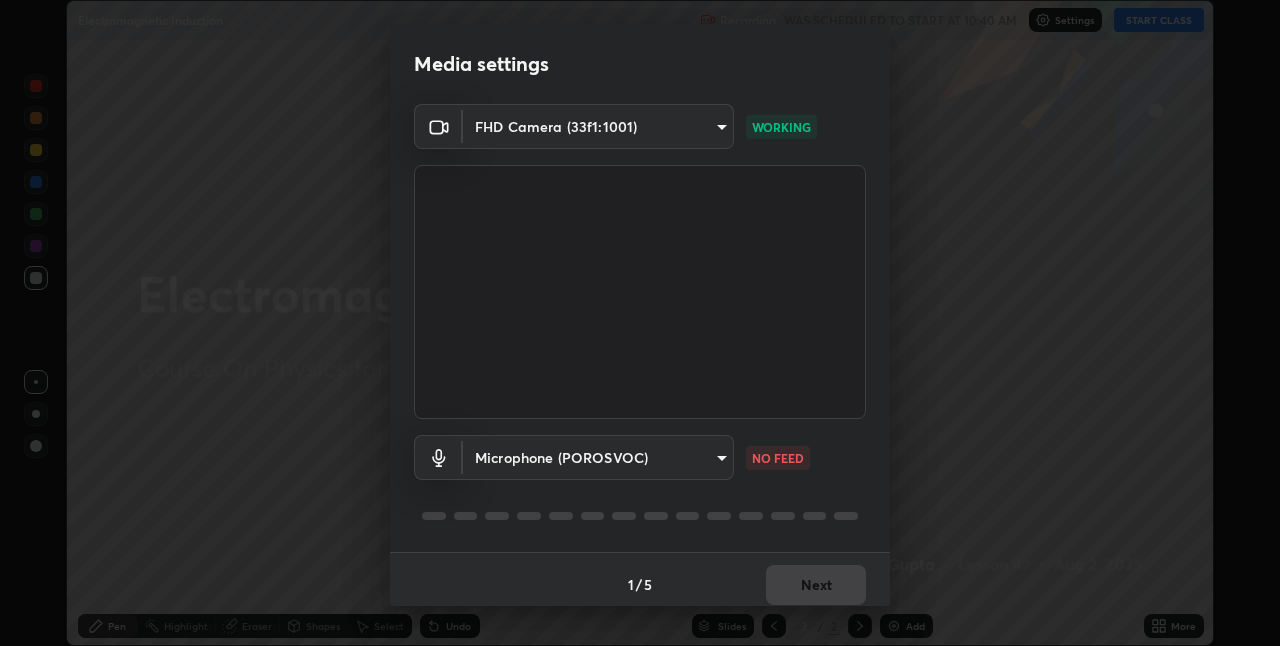 click on "Erase all Electromagnetic Induction Recording WAS SCHEDULED TO START AT  [TIME] Settings START CLASS Setting up your live class Electromagnetic Induction • L47 of Course On Physics for JEE Excel 3 2026 [FIRST] [LAST] Pen Highlight Eraser Shapes Select Undo Slides 2 / 2 Add More No doubts shared Encourage your learners to ask a doubt for better clarity Report an issue Reason for reporting Buffering Chat not working Audio - Video sync issue Educator video quality low ​ Attach an image Report Media settings FHD Camera ([HASH]) [HASH] WORKING Microphone ([DEVICE]) [HASH] NO FEED 1 / 5 Next" at bounding box center (640, 323) 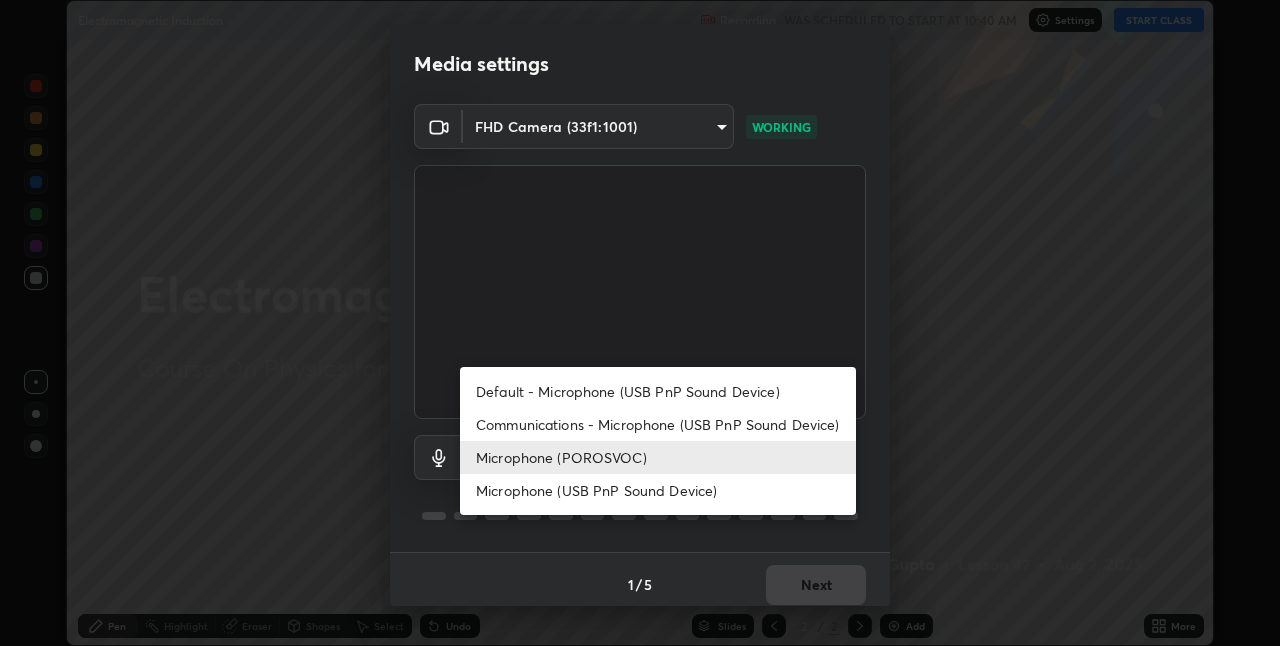 click on "Microphone (USB PnP Sound Device)" at bounding box center (658, 490) 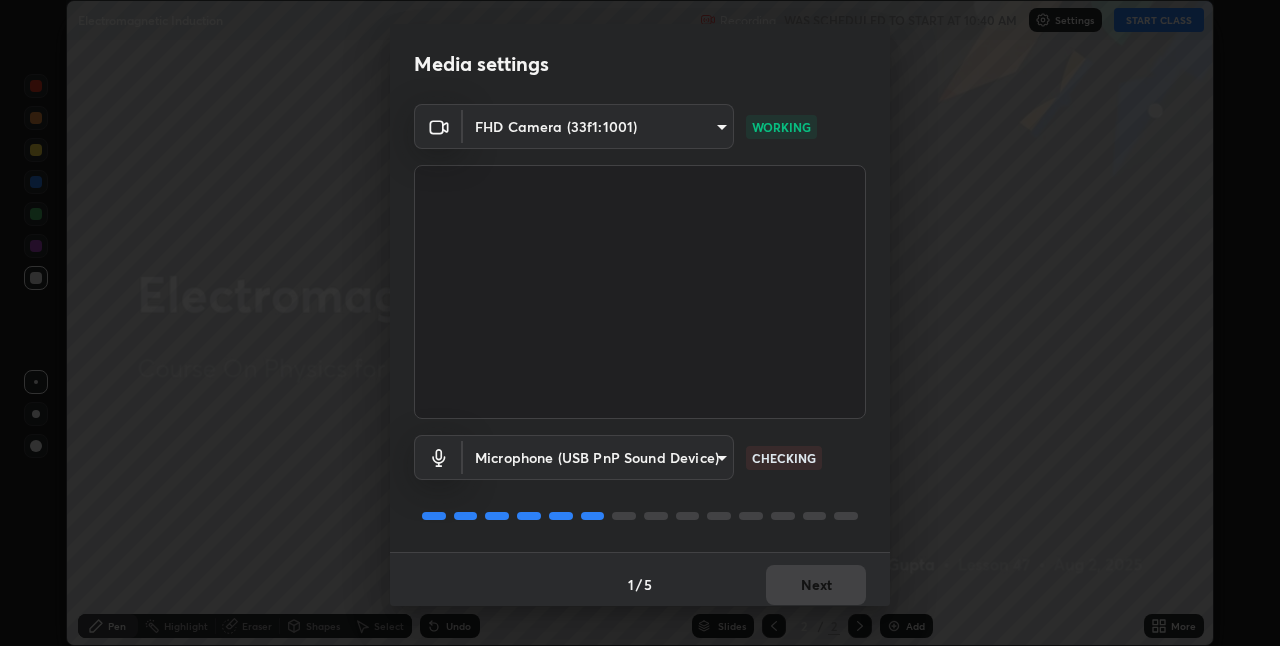 click on "Erase all Electromagnetic Induction Recording WAS SCHEDULED TO START AT  [TIME] Settings START CLASS Setting up your live class Electromagnetic Induction • L47 of Course On Physics for JEE Excel 3 2026 [FIRST] [LAST] Pen Highlight Eraser Shapes Select Undo Slides 2 / 2 Add More No doubts shared Encourage your learners to ask a doubt for better clarity Report an issue Reason for reporting Buffering Chat not working Audio - Video sync issue Educator video quality low ​ Attach an image Report Media settings FHD Camera ([HASH]) [HASH] WORKING Microphone ([DEVICE]) [HASH] CHECKING 1 / 5 Next" at bounding box center (640, 323) 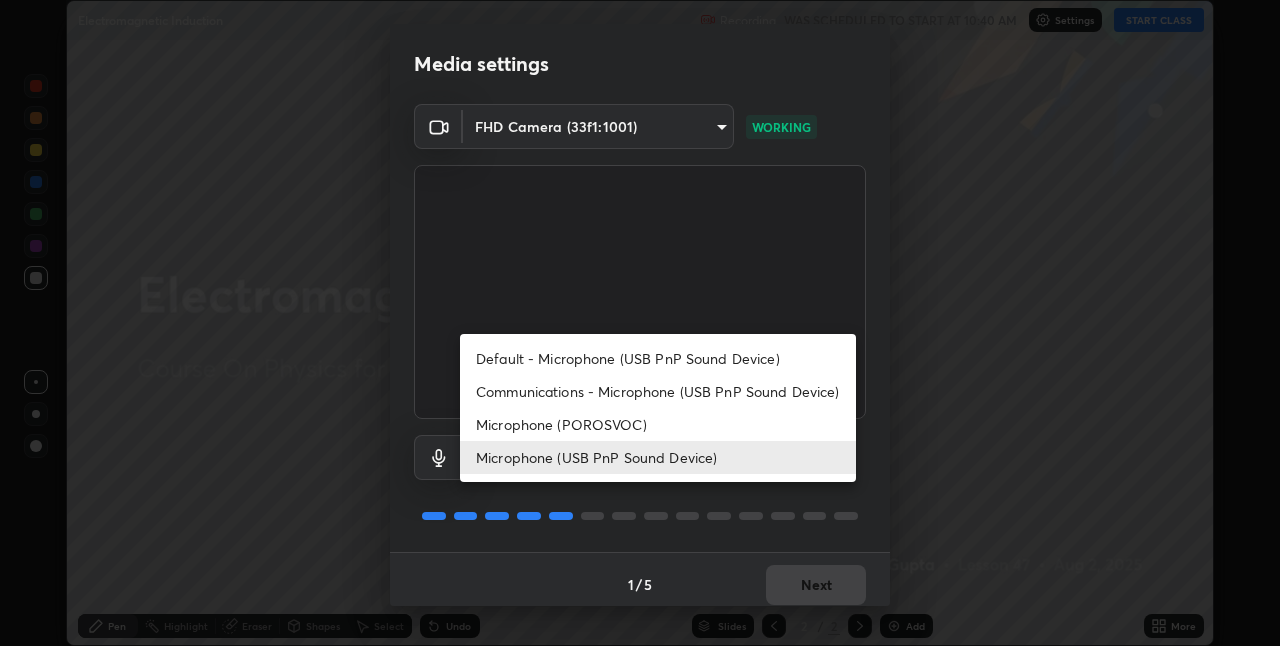 click on "Communications - Microphone (USB PnP Sound Device)" at bounding box center (658, 391) 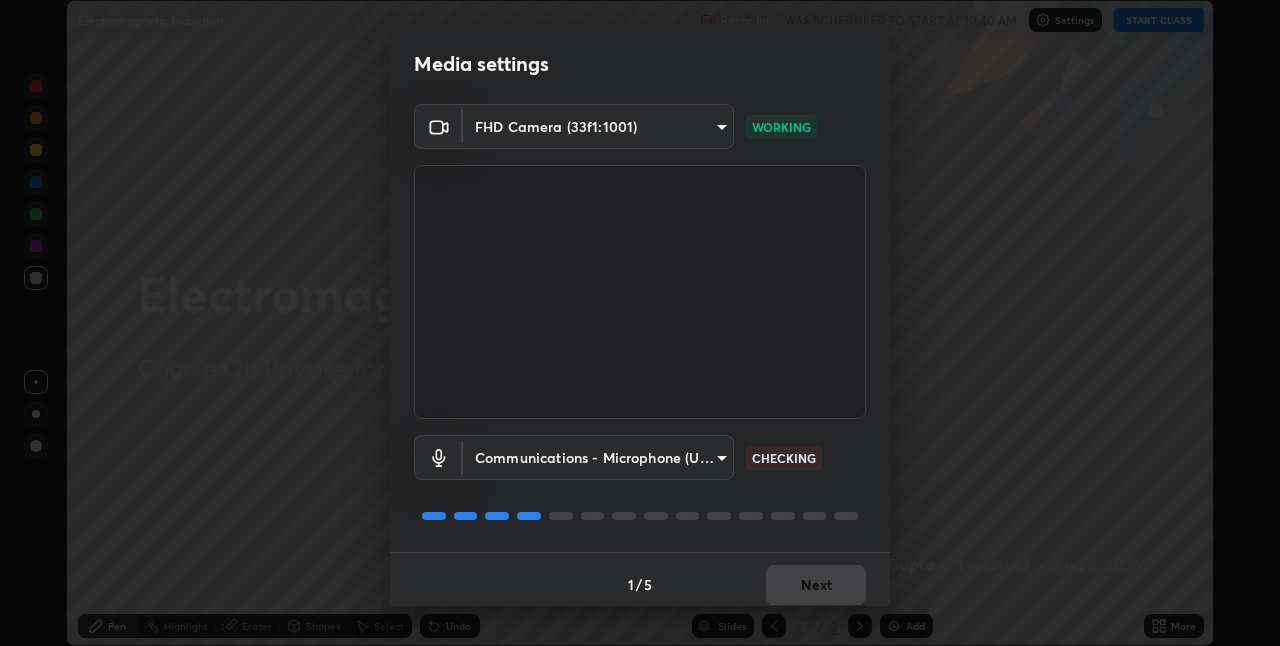 scroll, scrollTop: 10, scrollLeft: 0, axis: vertical 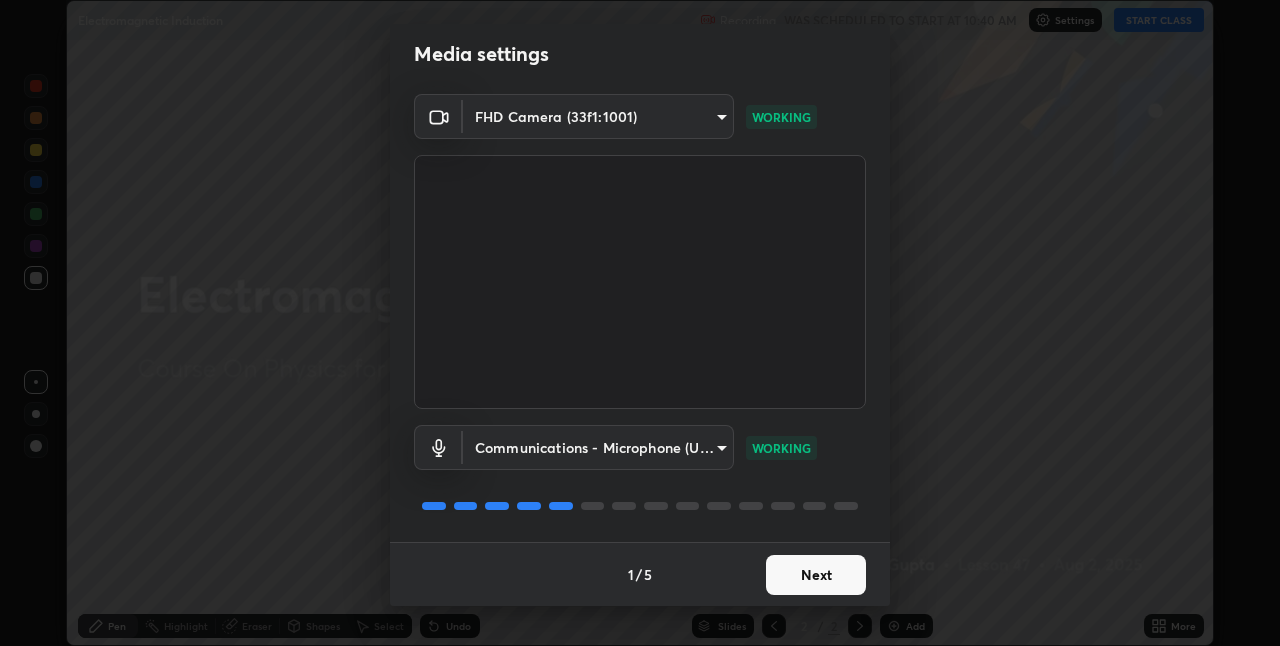 click on "Next" at bounding box center [816, 575] 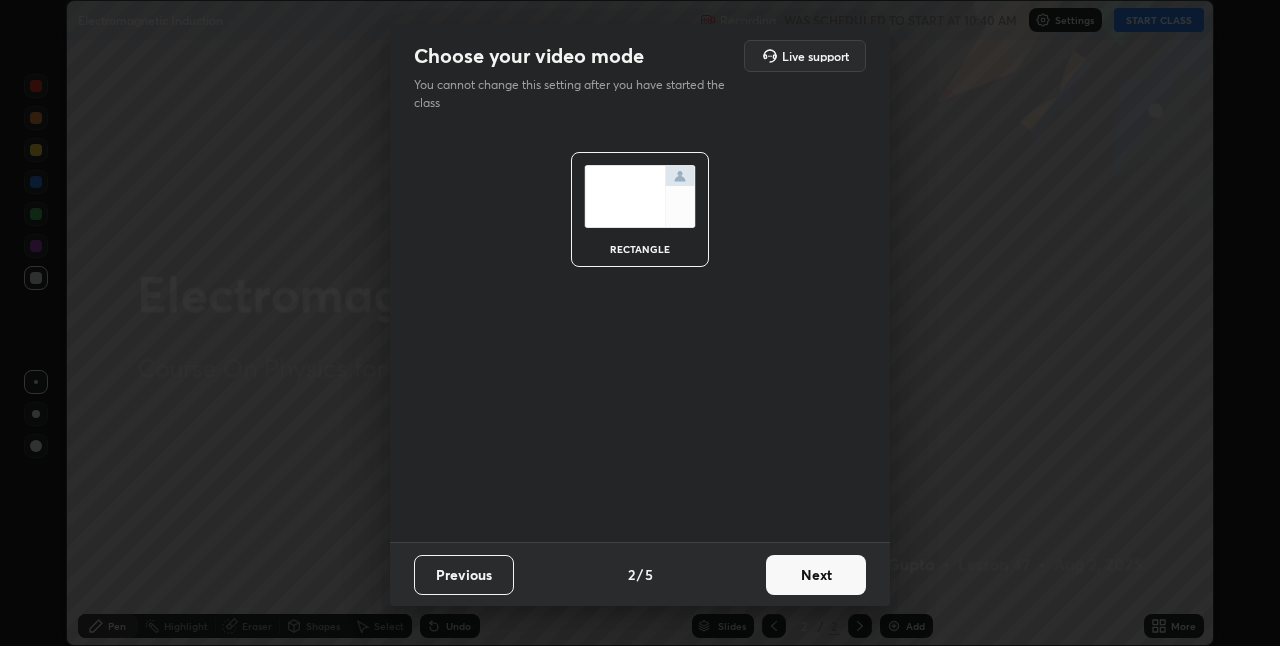 scroll, scrollTop: 0, scrollLeft: 0, axis: both 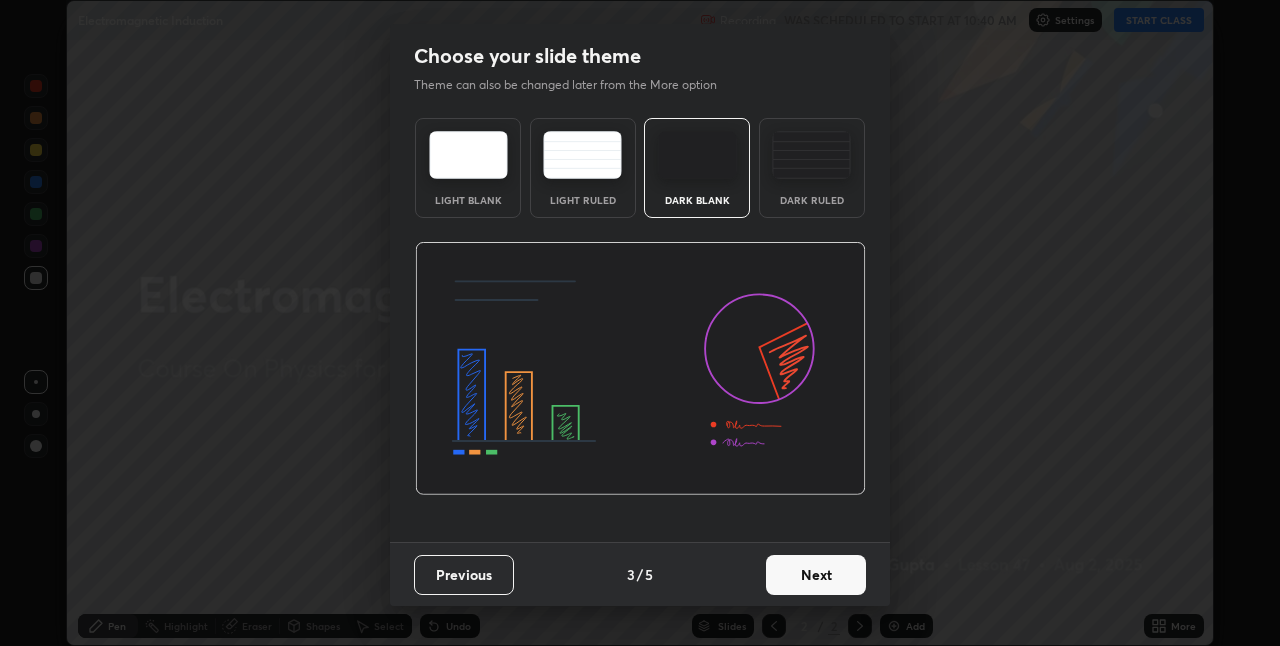 click on "Next" at bounding box center [816, 575] 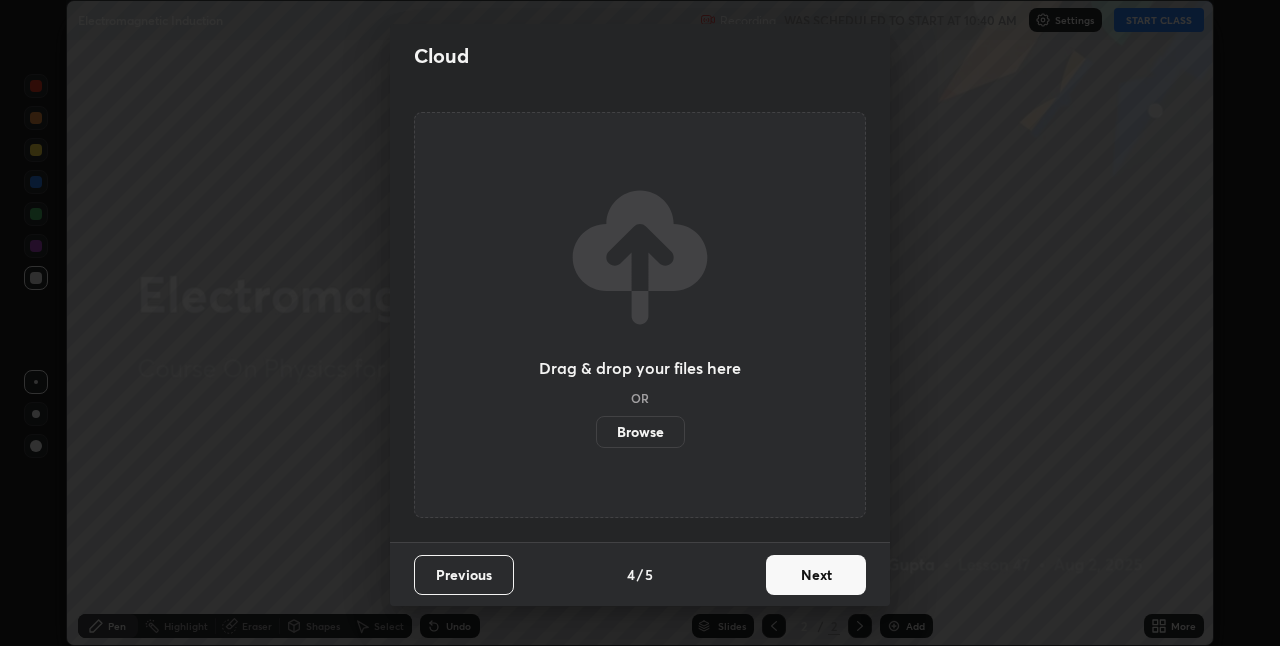 click on "Next" at bounding box center [816, 575] 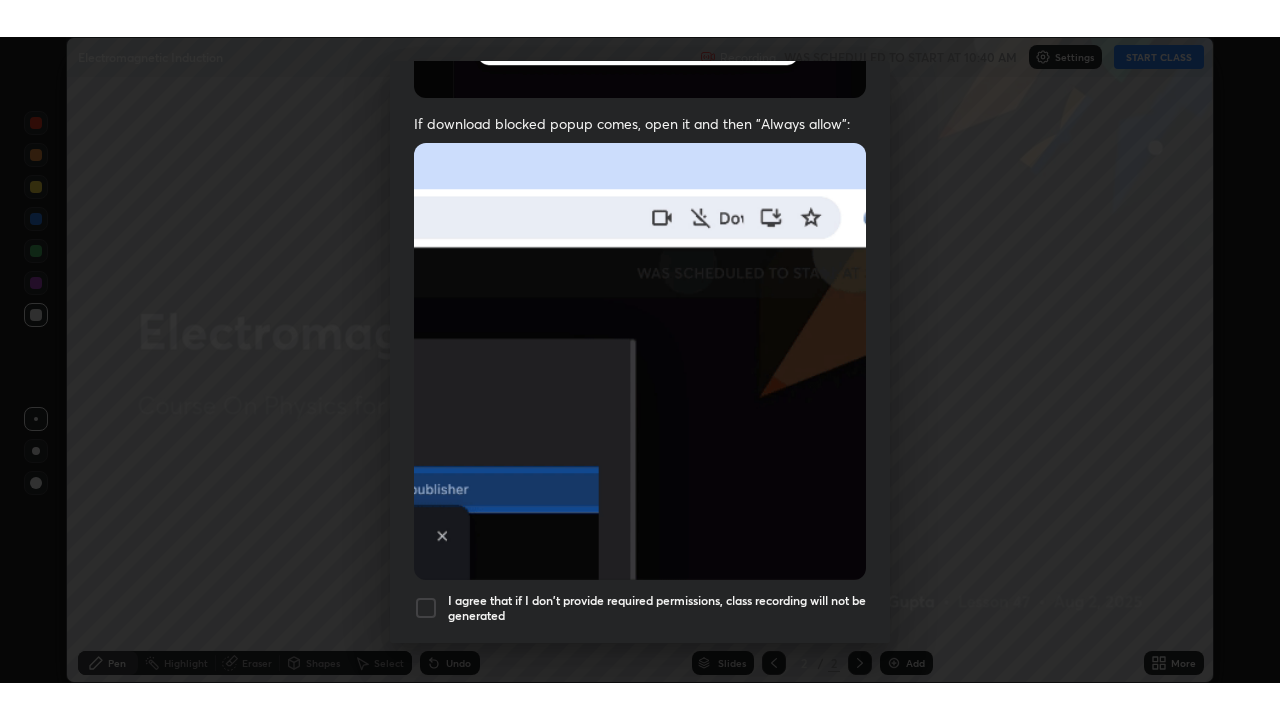 scroll, scrollTop: 418, scrollLeft: 0, axis: vertical 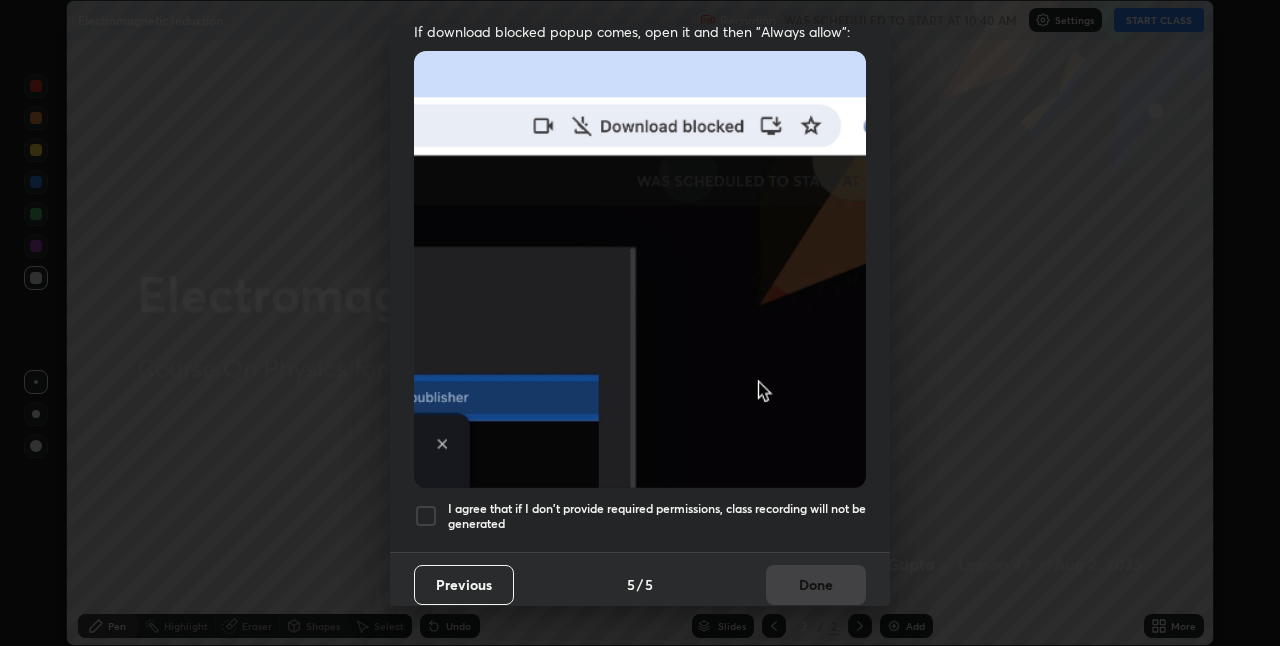 click on "I agree that if I don't provide required permissions, class recording will not be generated" at bounding box center [657, 516] 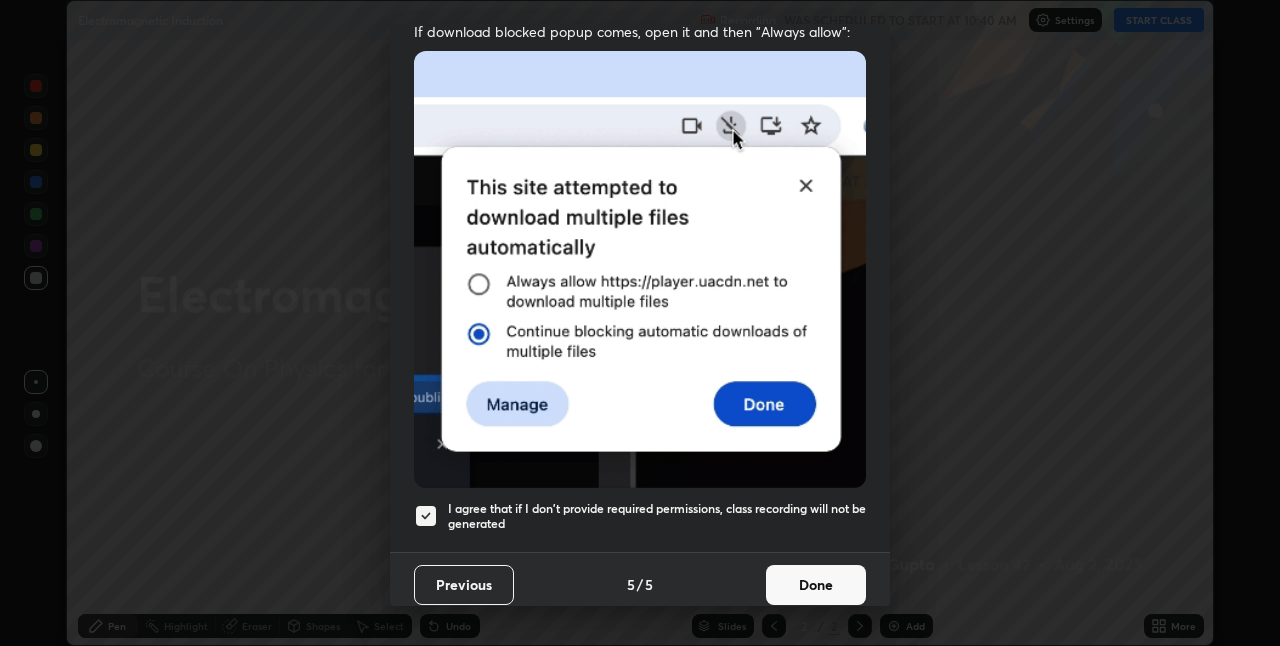 click on "Done" at bounding box center [816, 585] 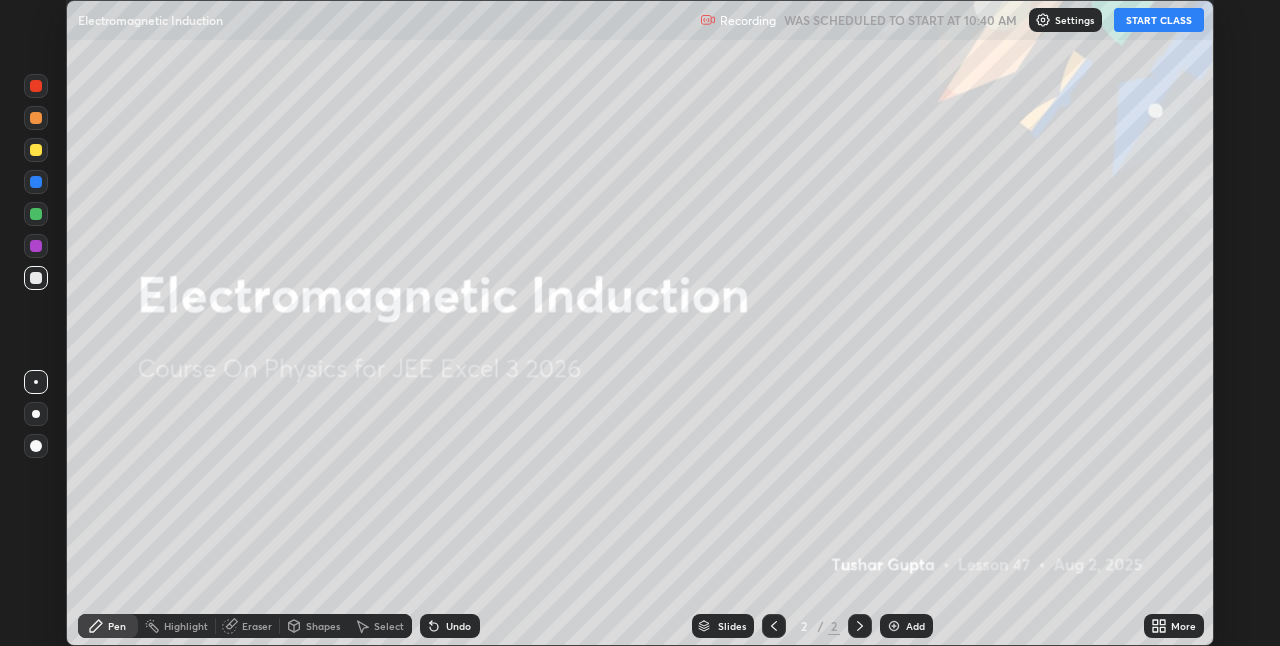 click on "START CLASS" at bounding box center (1159, 20) 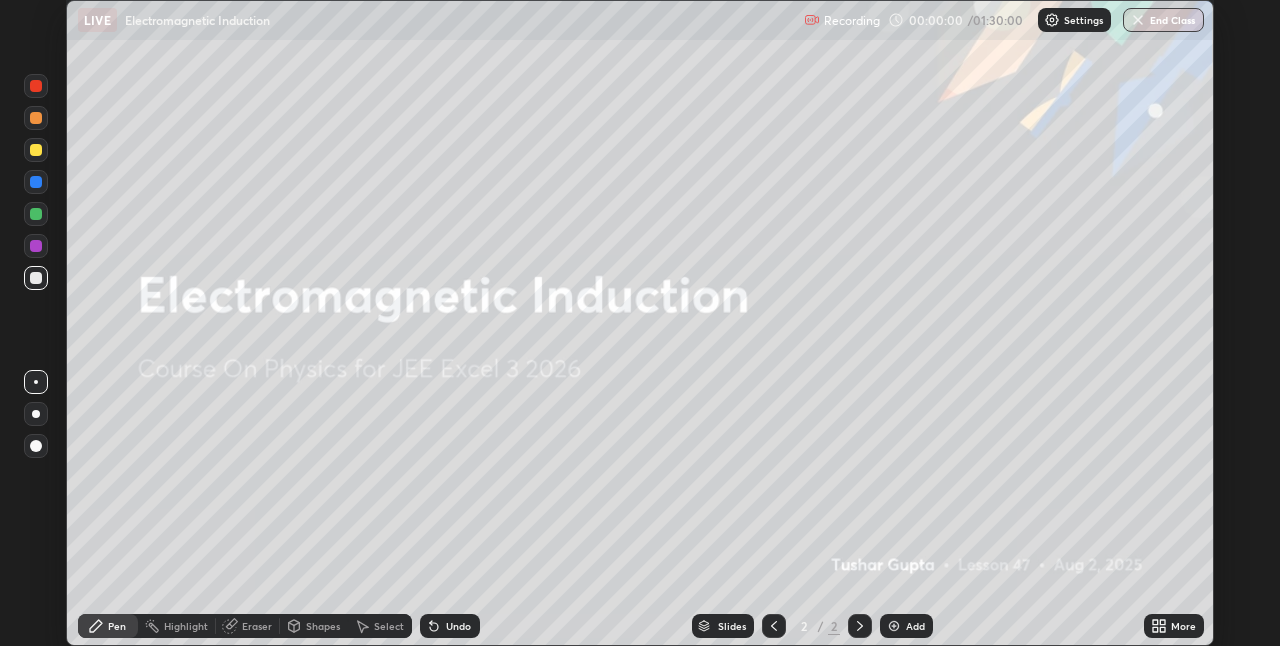 click on "More" at bounding box center (1183, 626) 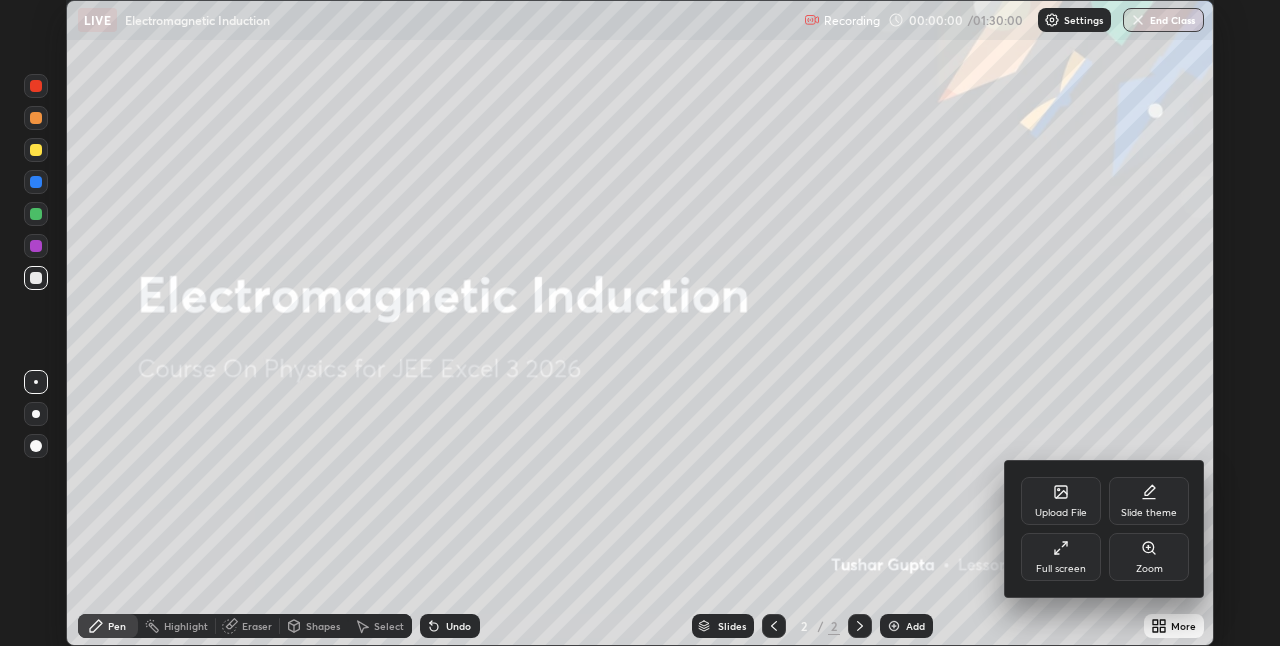 click on "Full screen" at bounding box center (1061, 557) 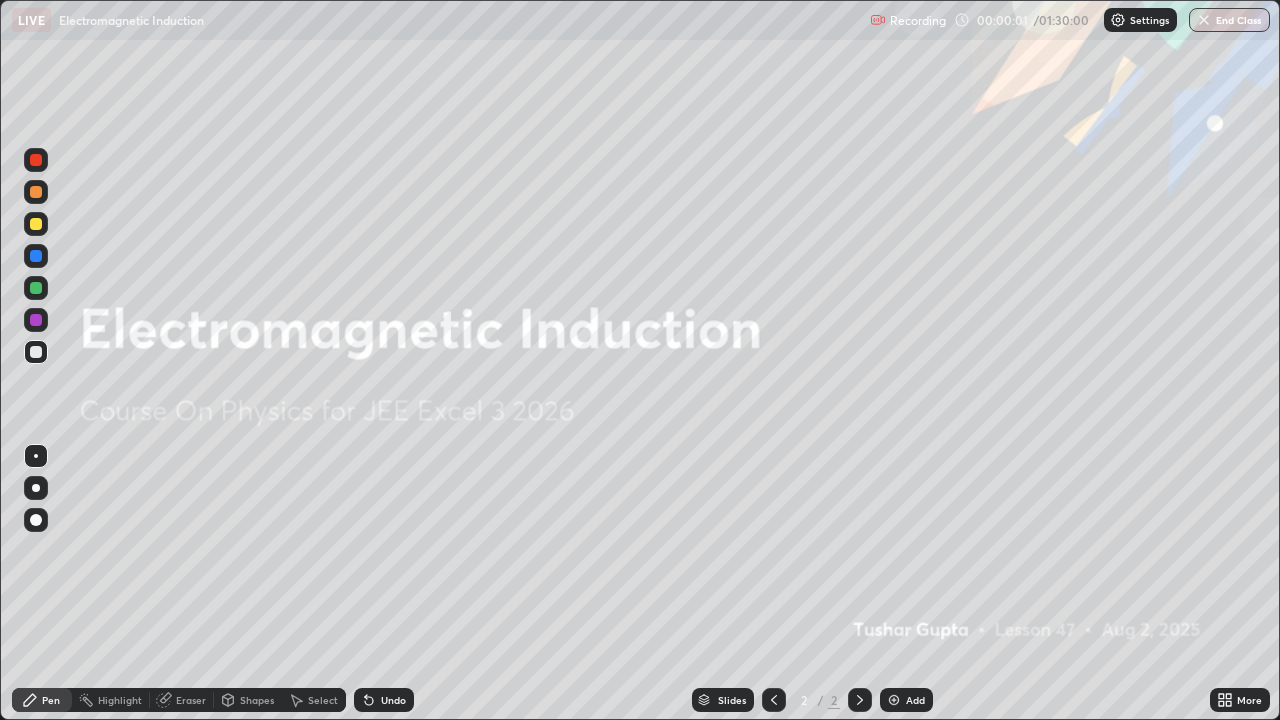 scroll, scrollTop: 99280, scrollLeft: 98720, axis: both 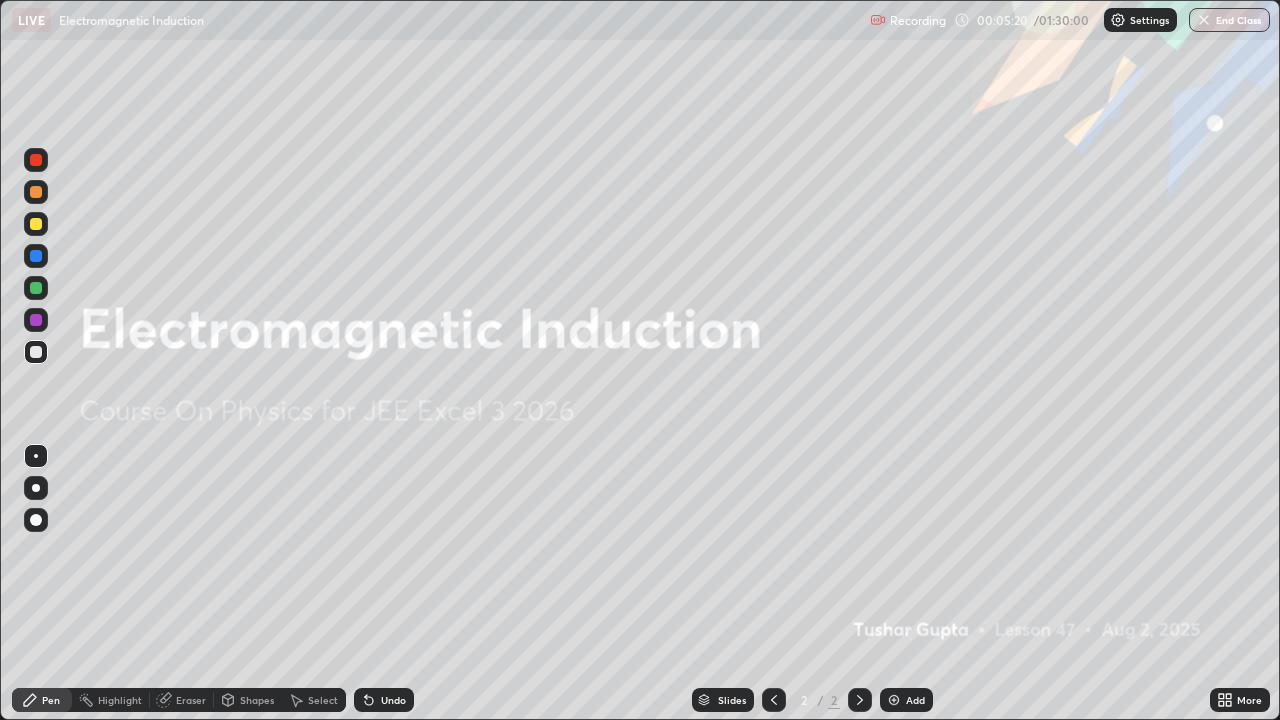 click at bounding box center (894, 700) 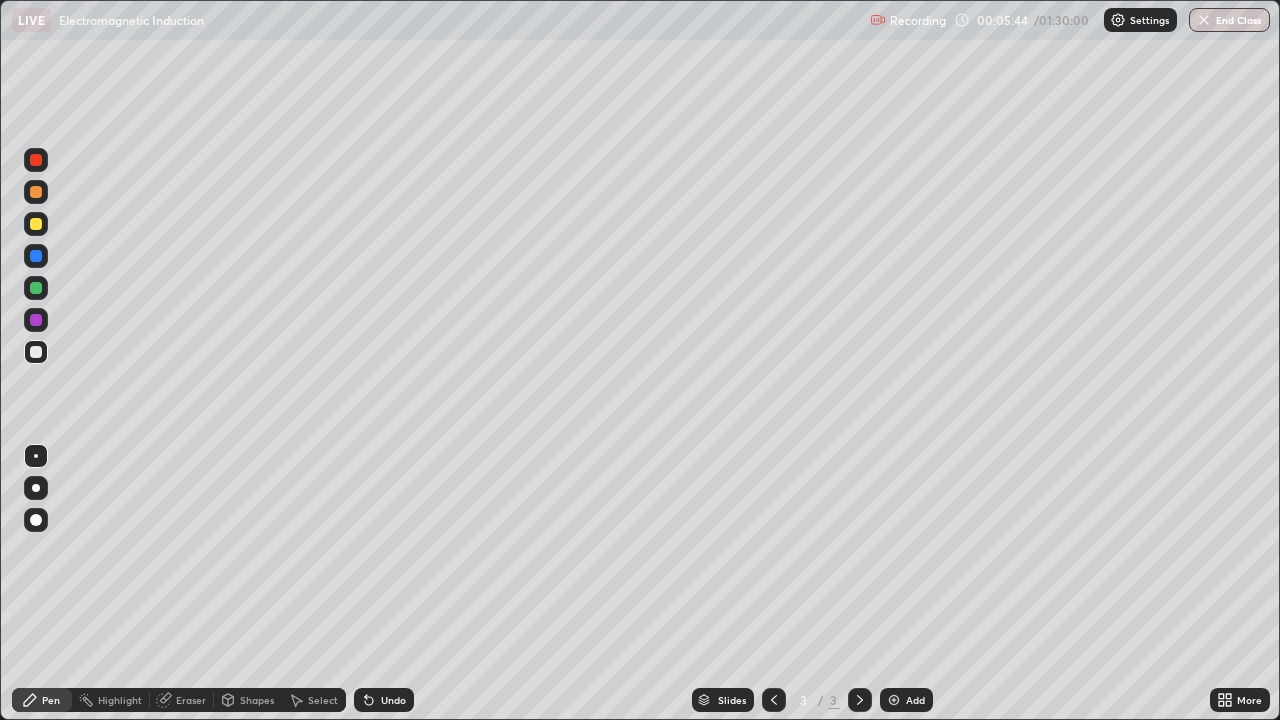 click on "Undo" at bounding box center [393, 700] 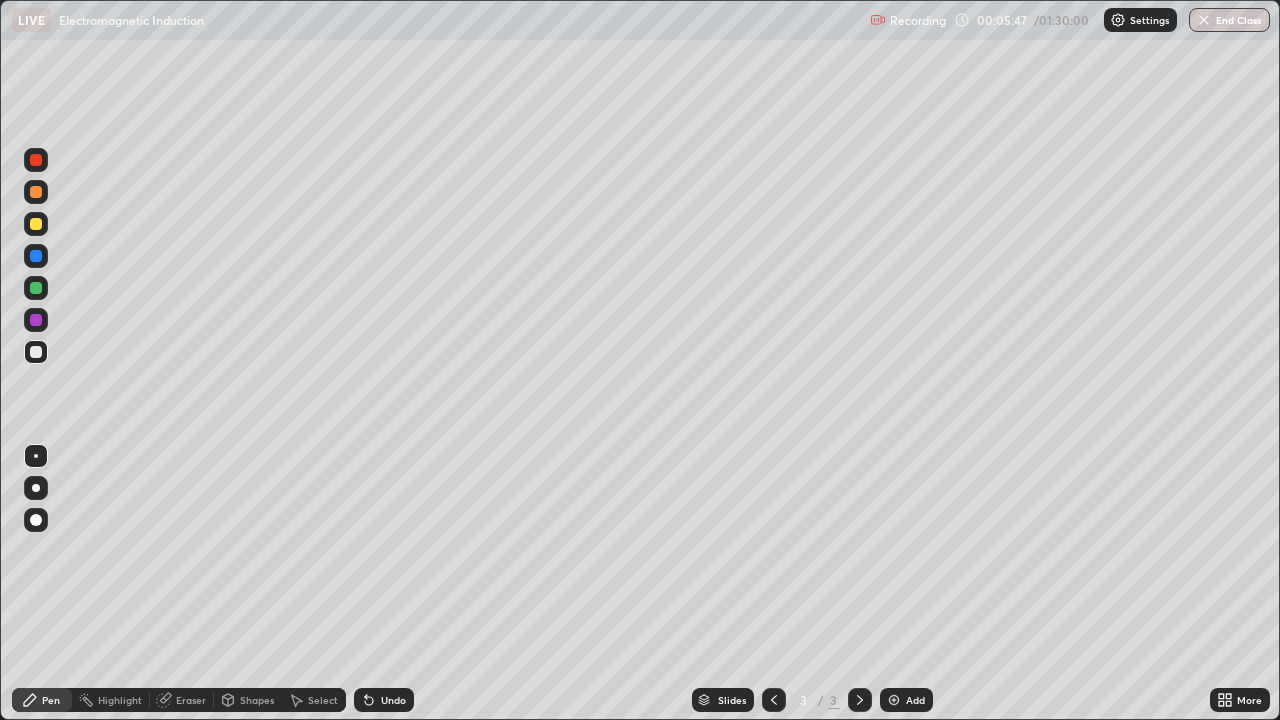 click on "Undo" at bounding box center (393, 700) 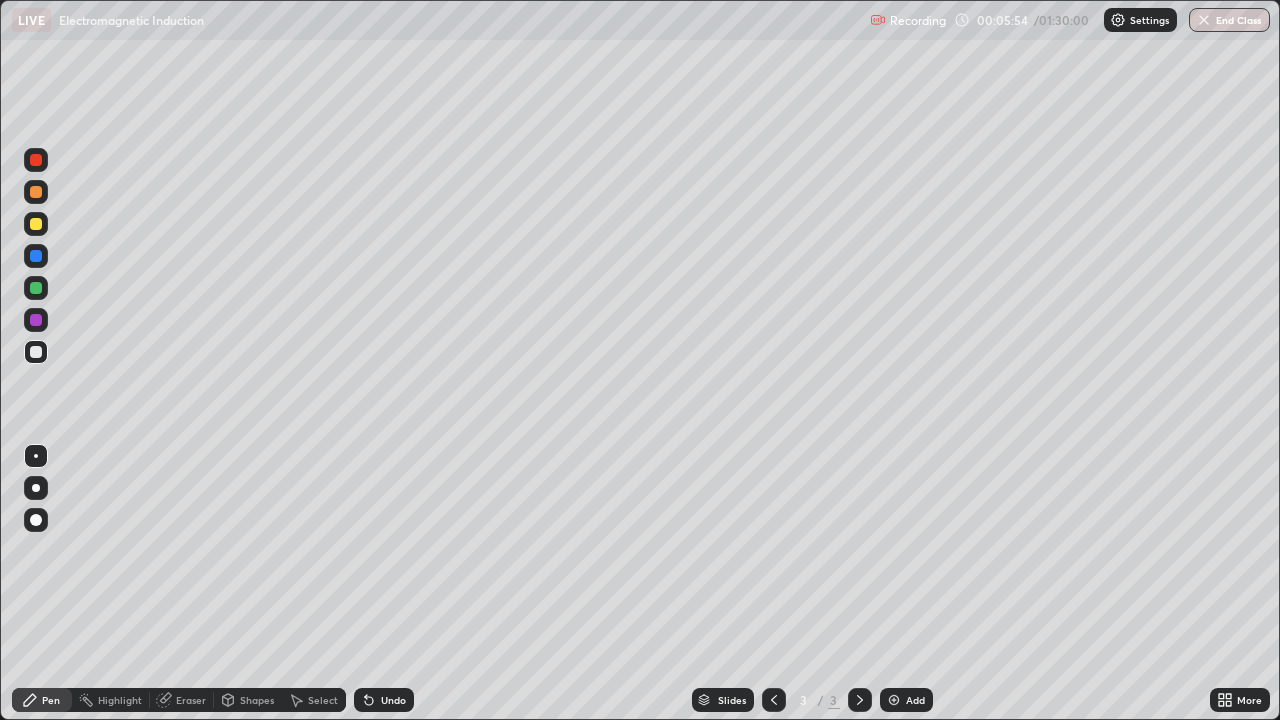 click on "Undo" at bounding box center (393, 700) 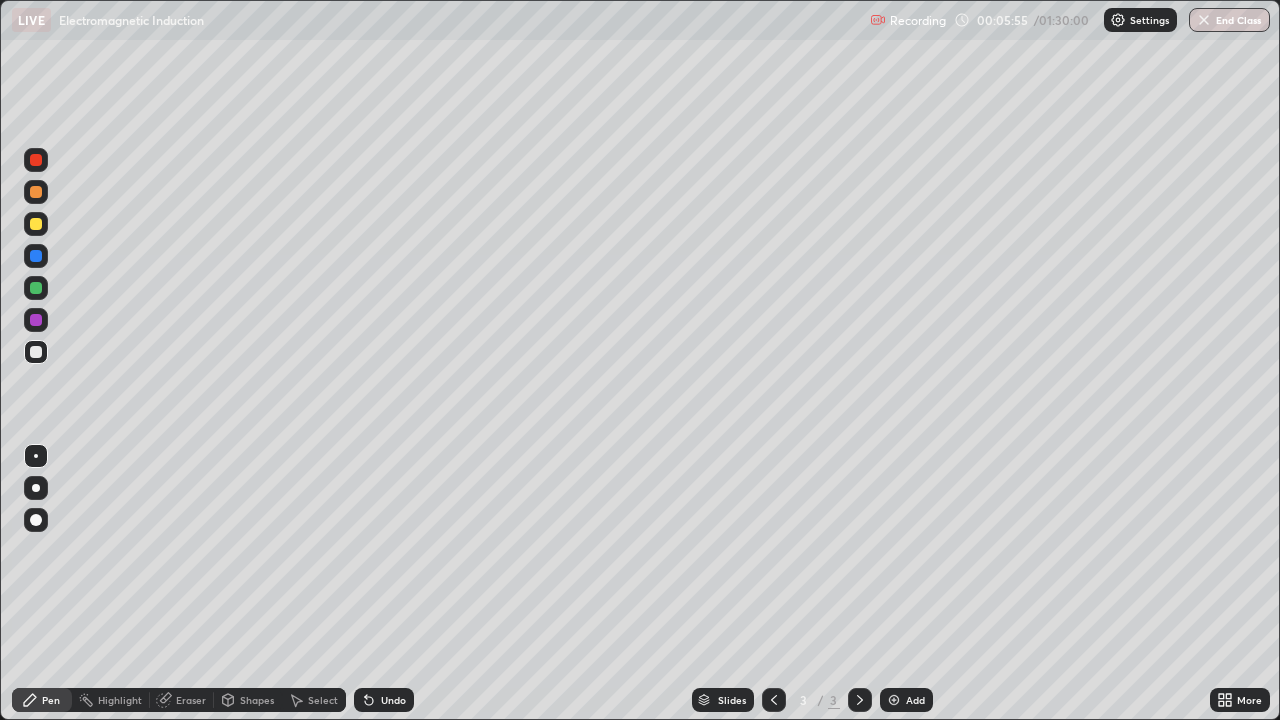 click on "Undo" at bounding box center (393, 700) 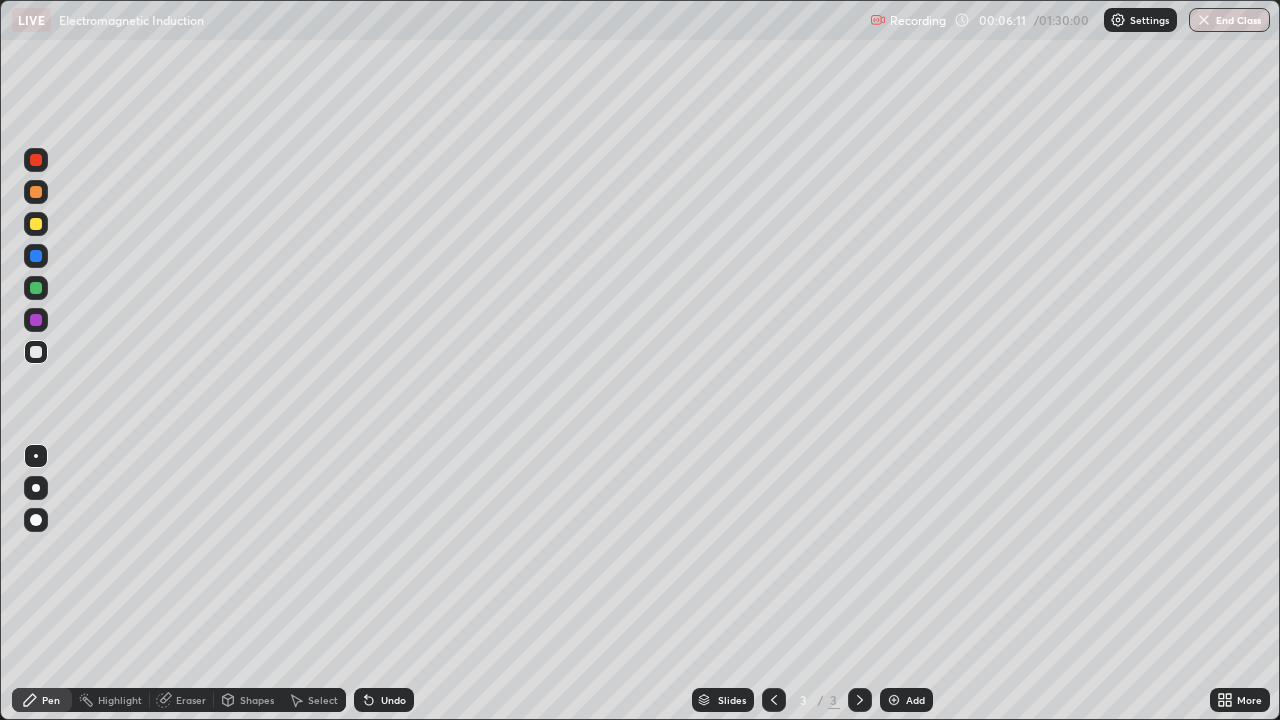 click on "Undo" at bounding box center [393, 700] 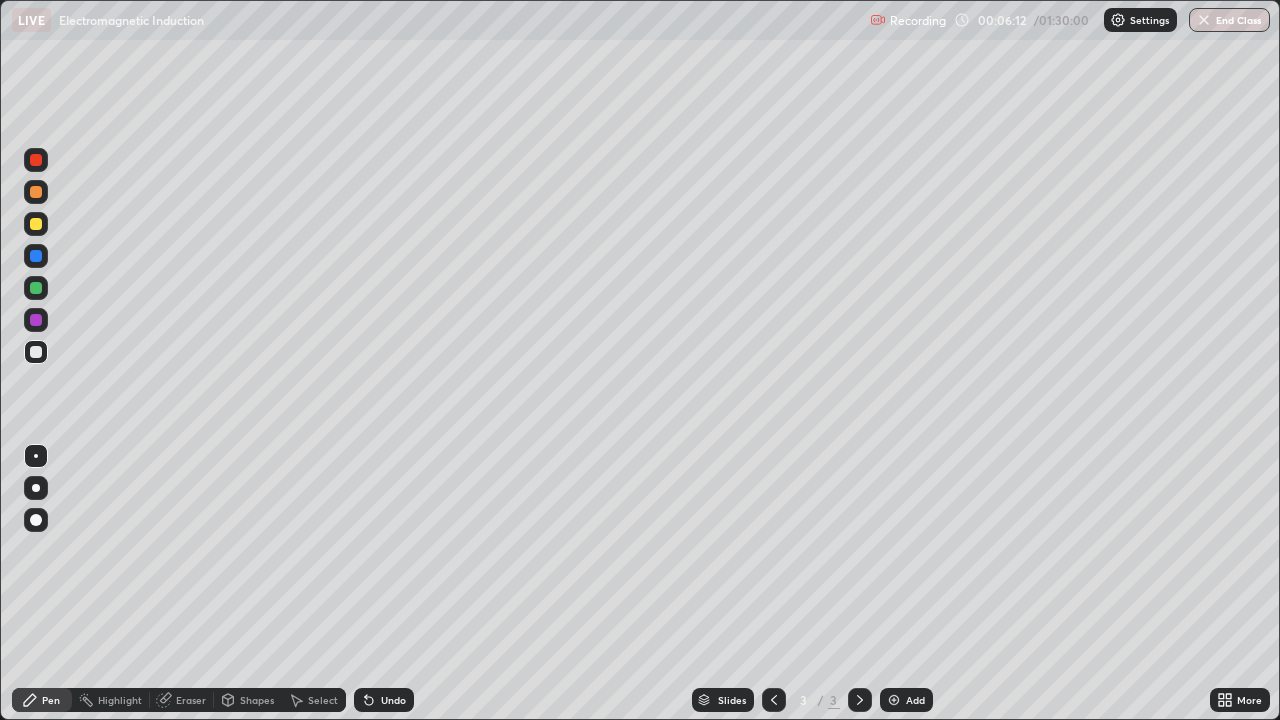 click on "Undo" at bounding box center [393, 700] 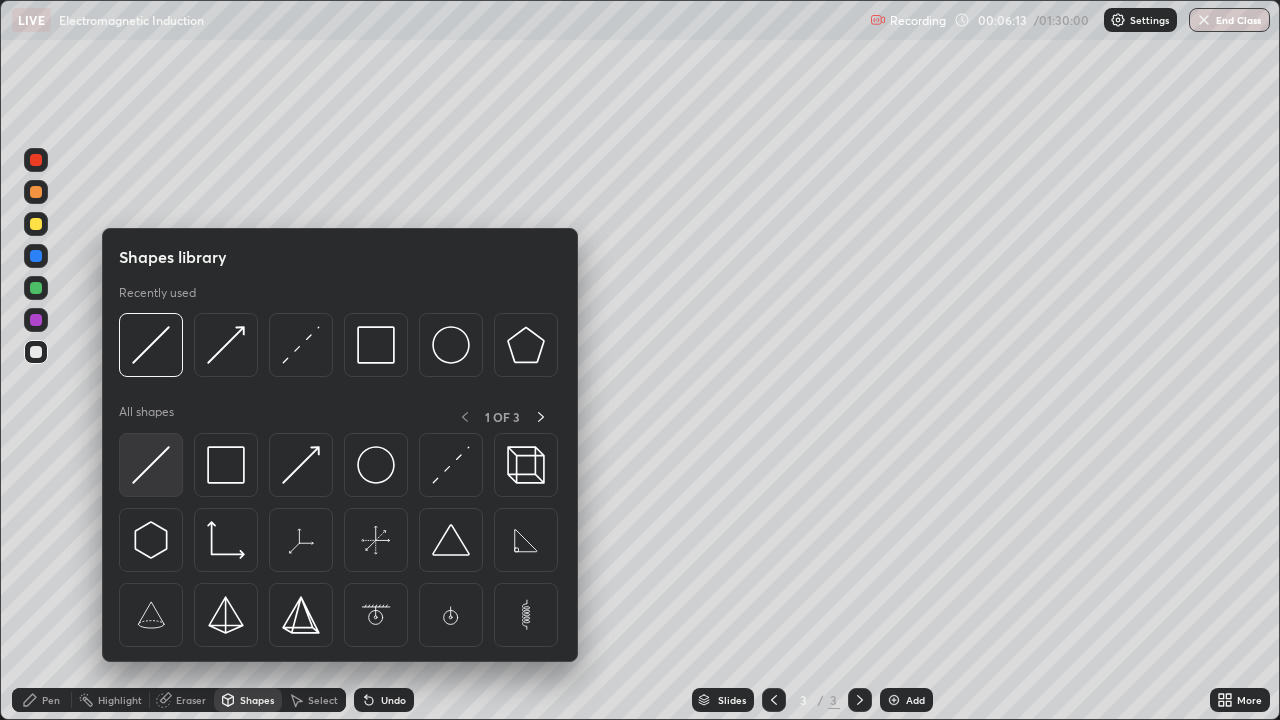 click at bounding box center (151, 465) 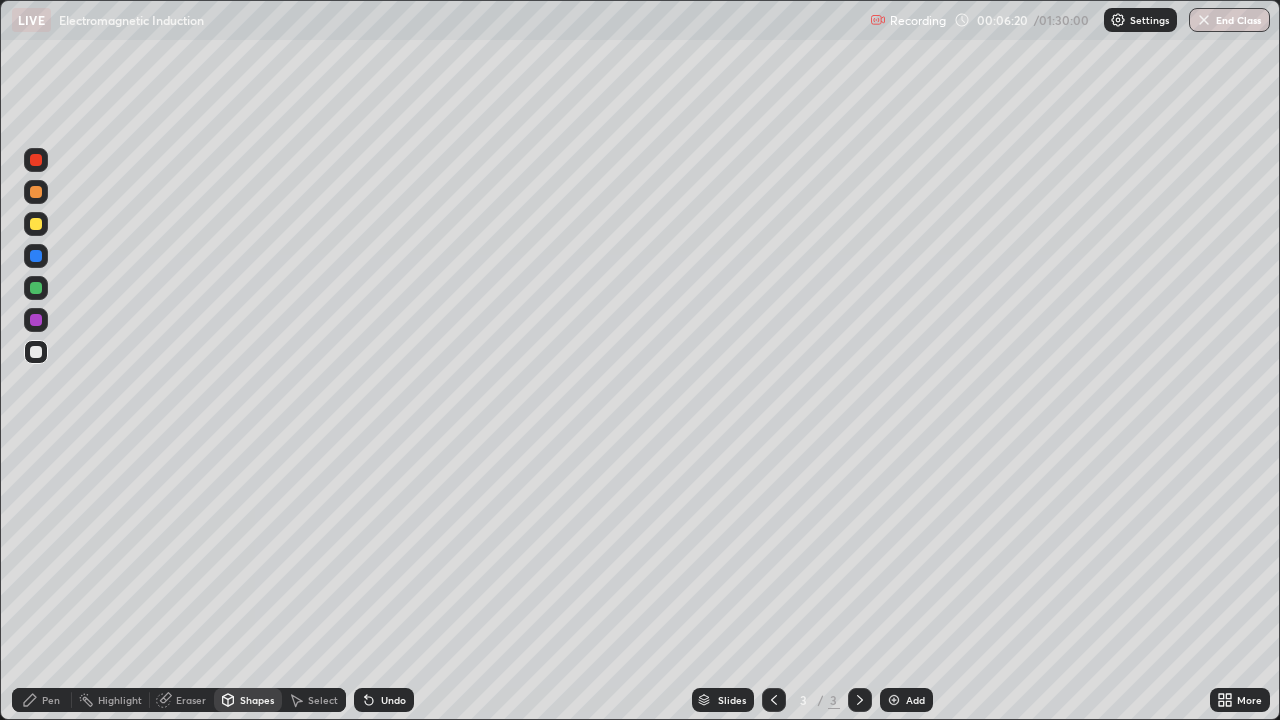 click on "Pen" at bounding box center (42, 700) 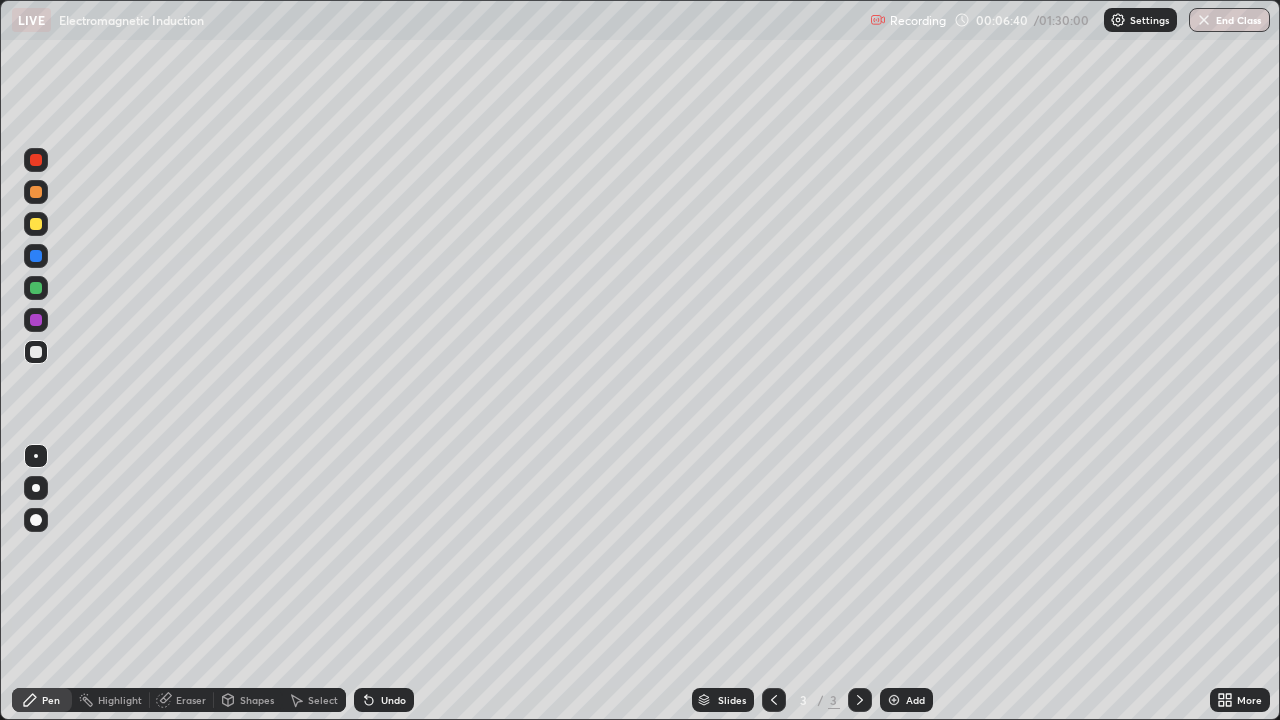 click at bounding box center (36, 224) 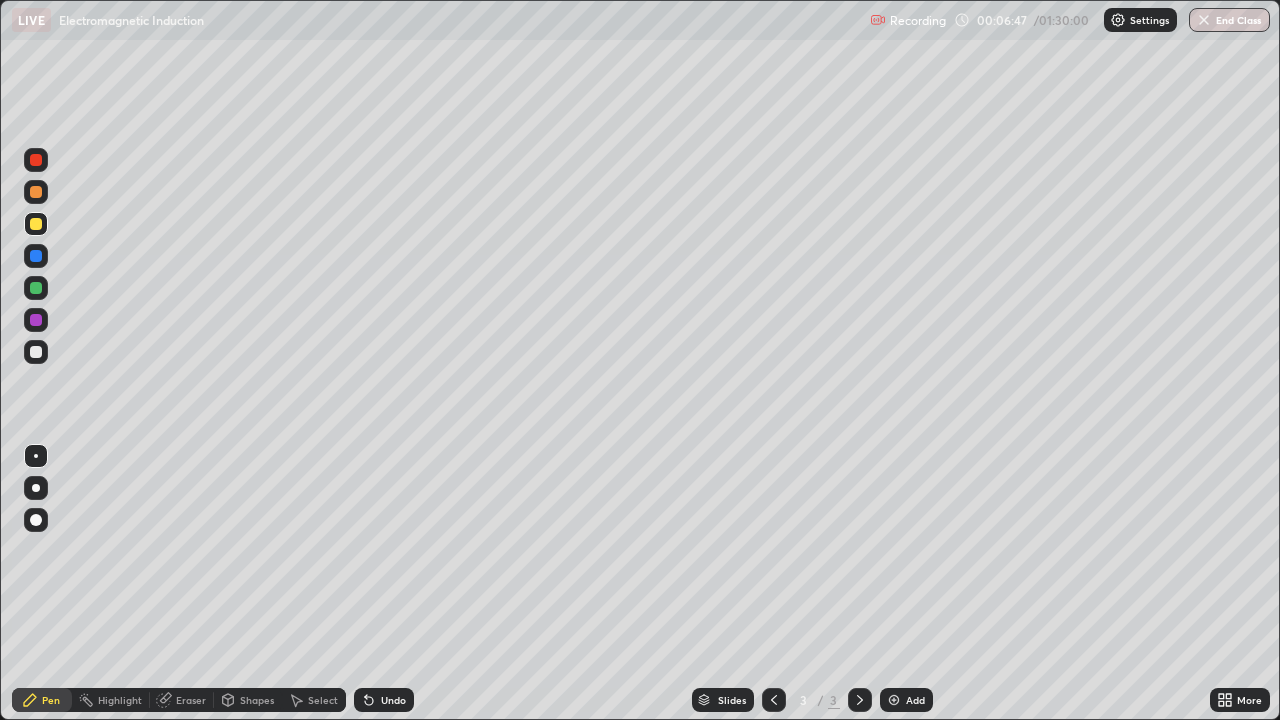 click on "Highlight" at bounding box center [111, 700] 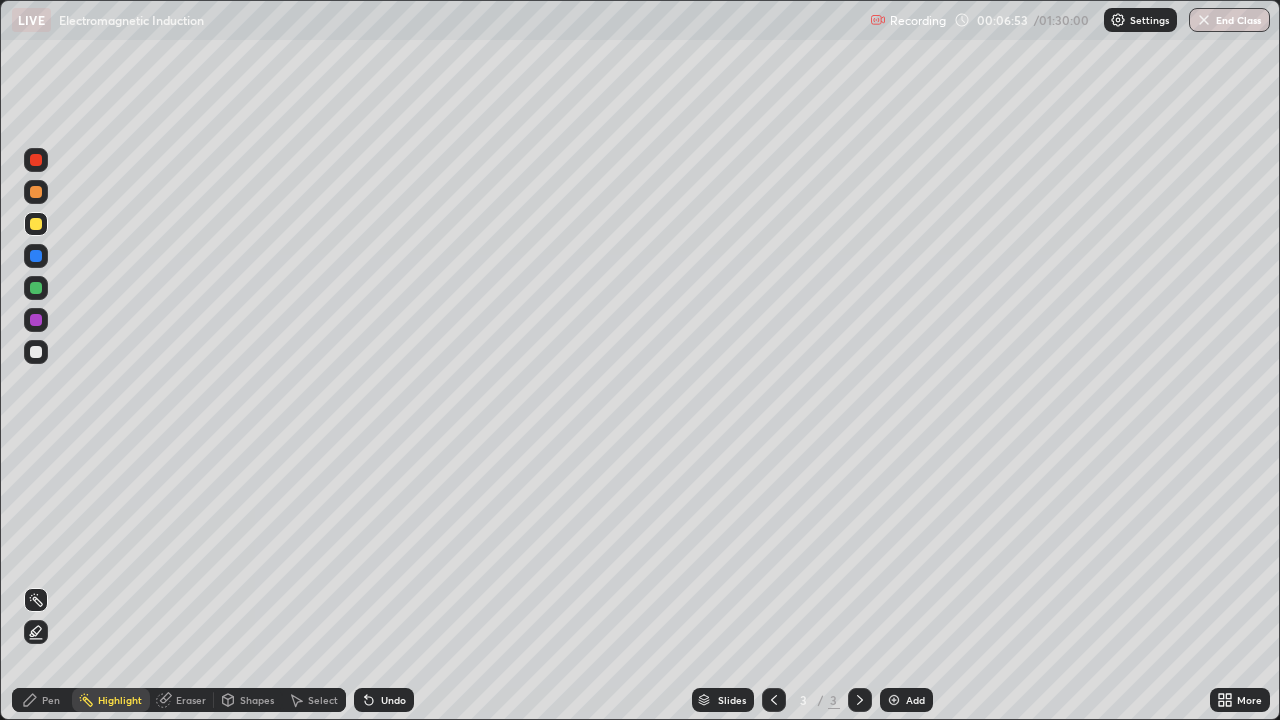 click on "Pen" at bounding box center [51, 700] 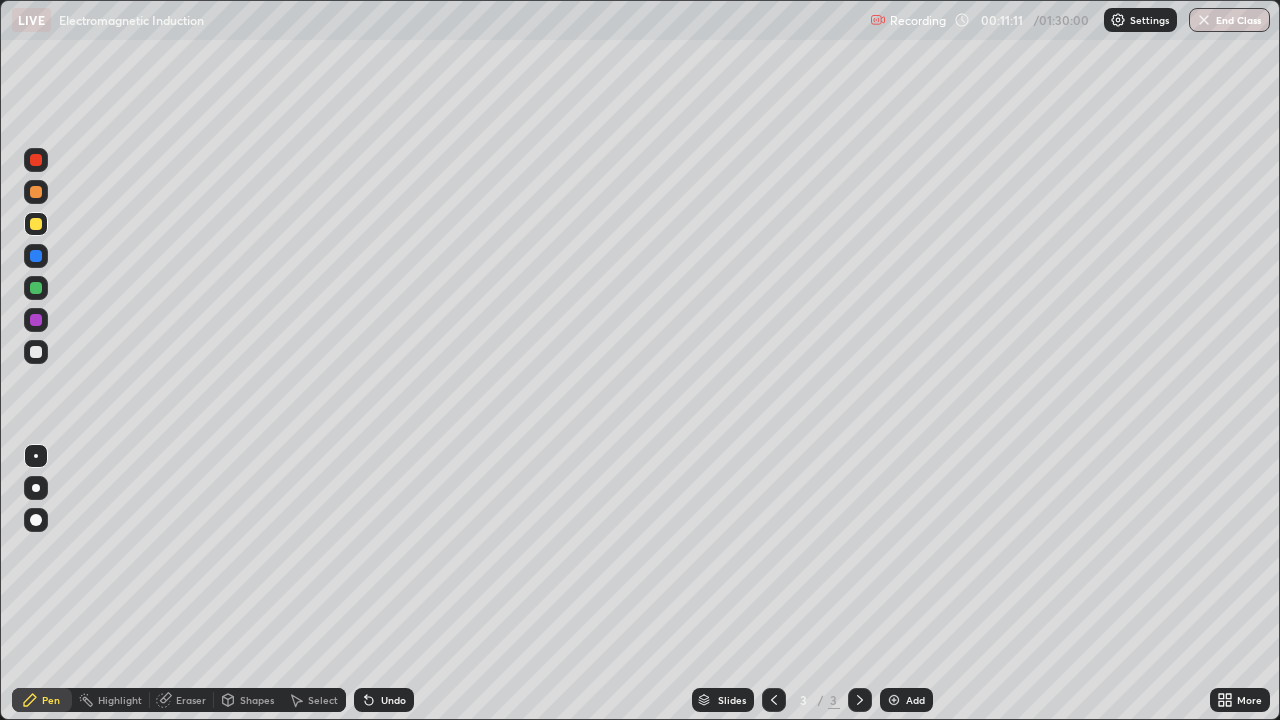 click on "Add" at bounding box center [915, 700] 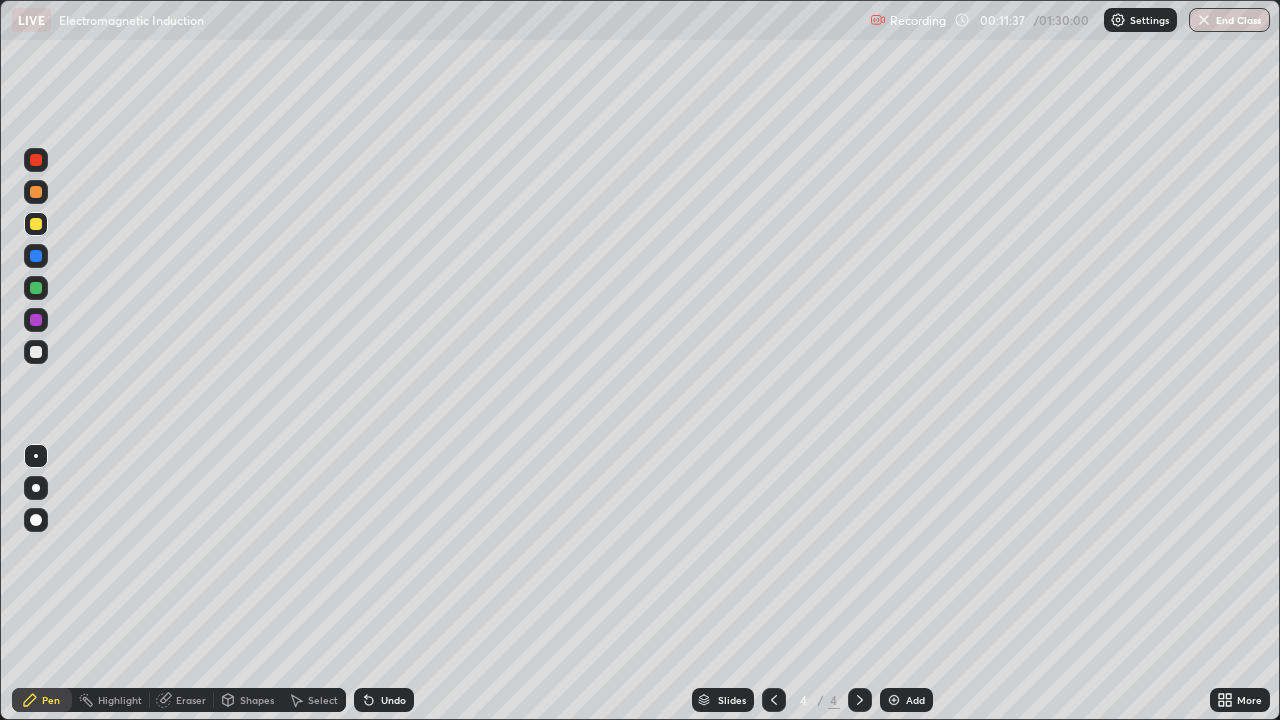 click on "Shapes" at bounding box center [257, 700] 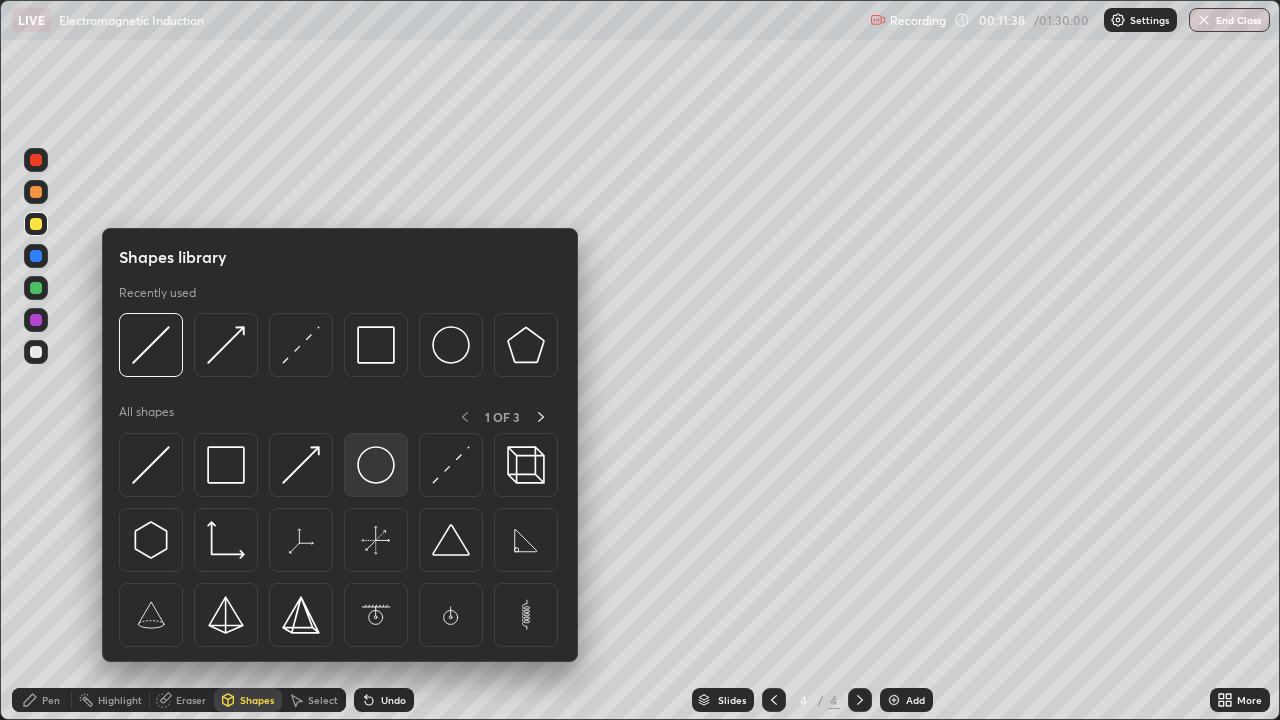 click at bounding box center (376, 465) 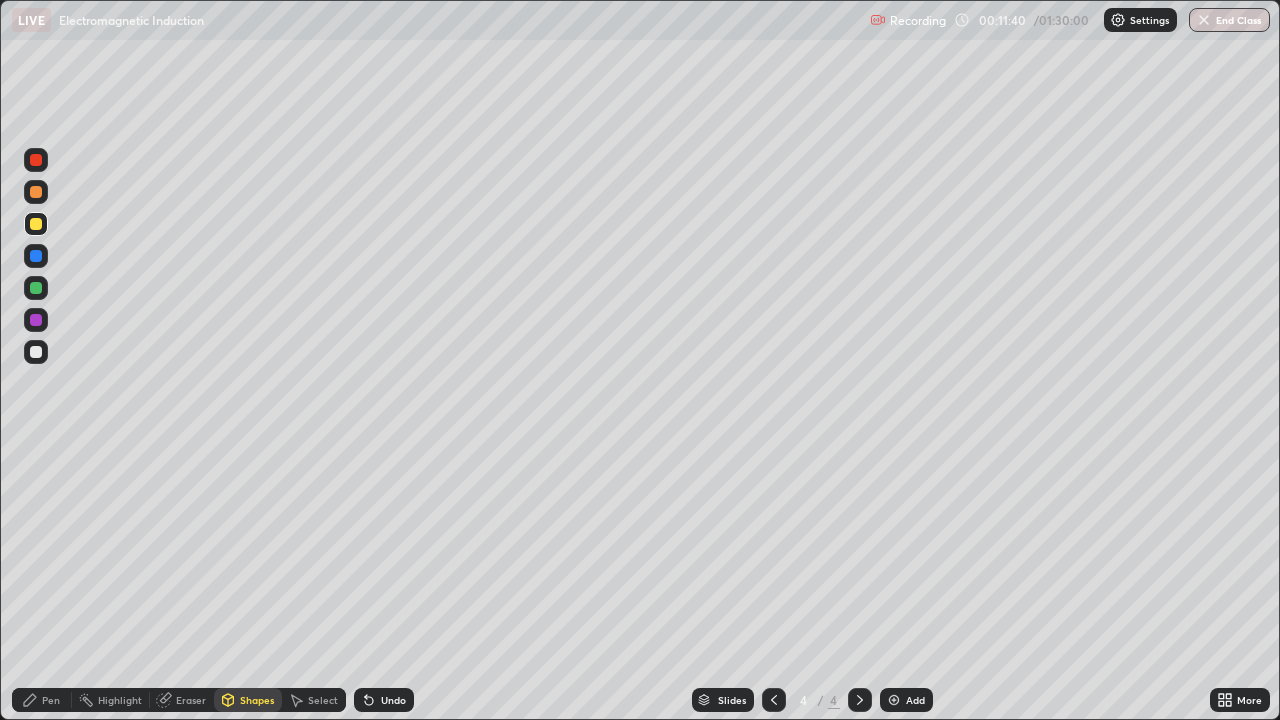 click on "Undo" at bounding box center (393, 700) 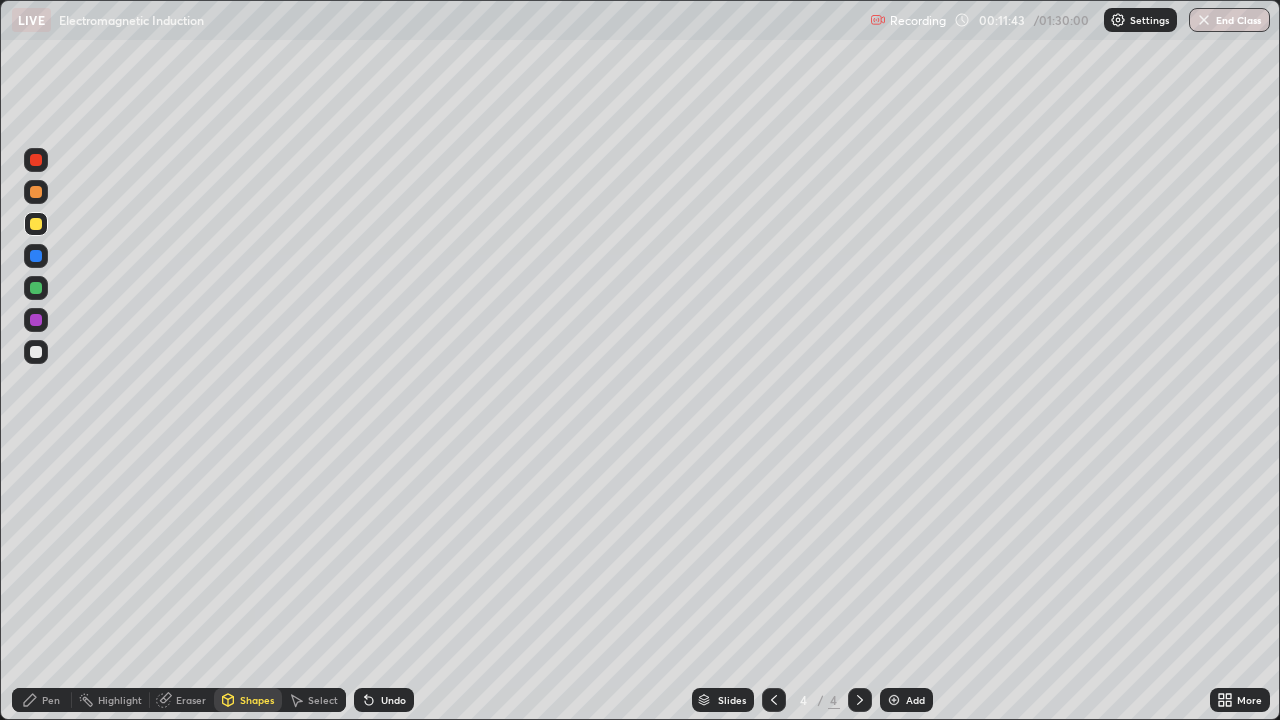 click on "Eraser" at bounding box center (182, 700) 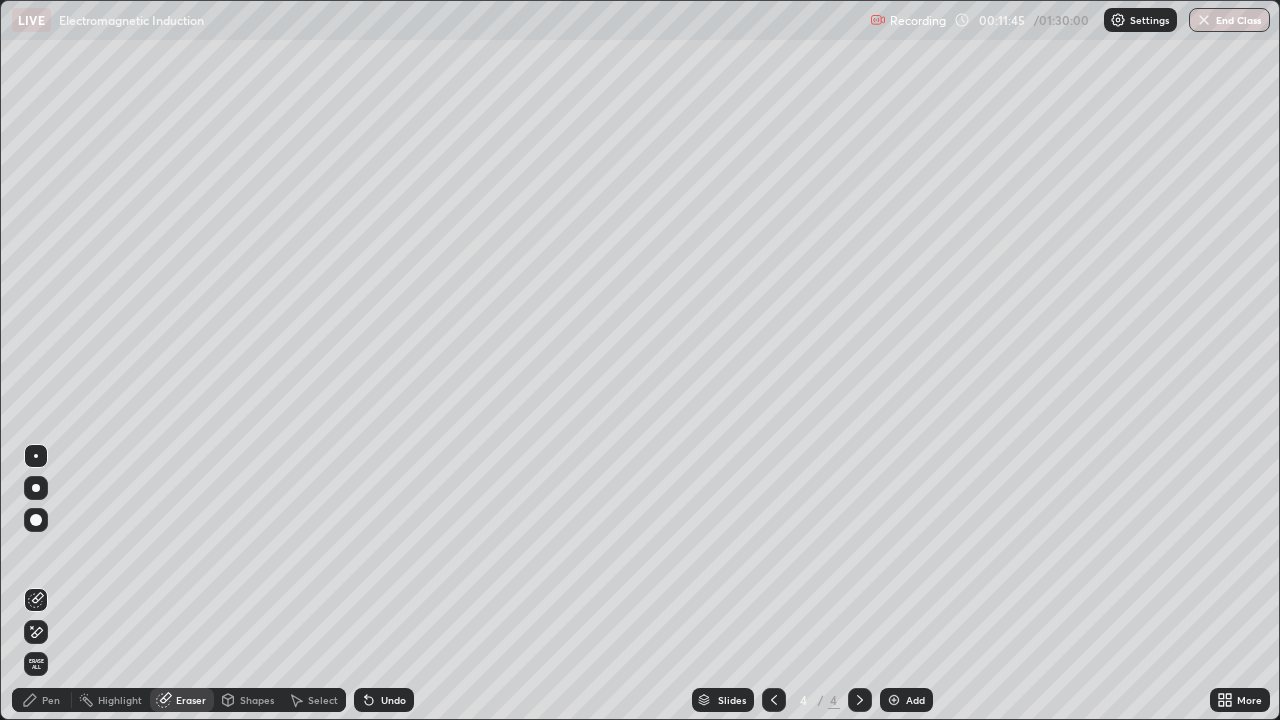 click on "Pen" at bounding box center [42, 700] 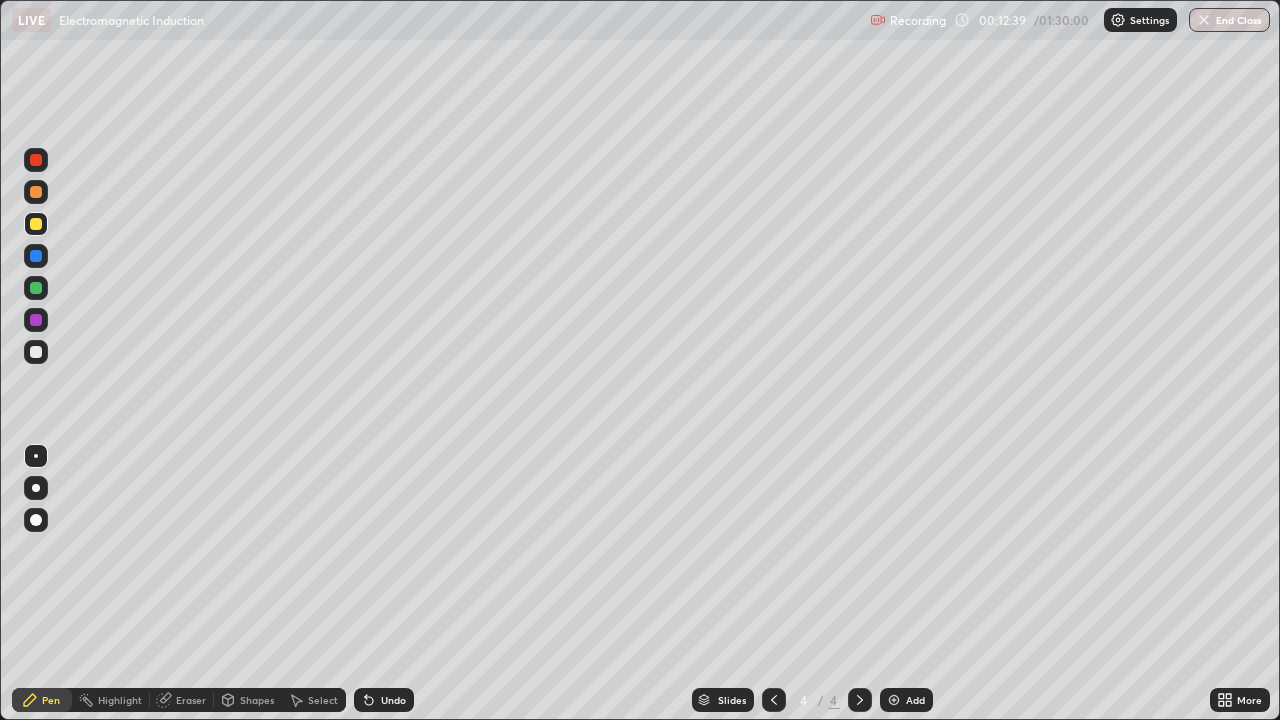 click on "Add" at bounding box center [906, 700] 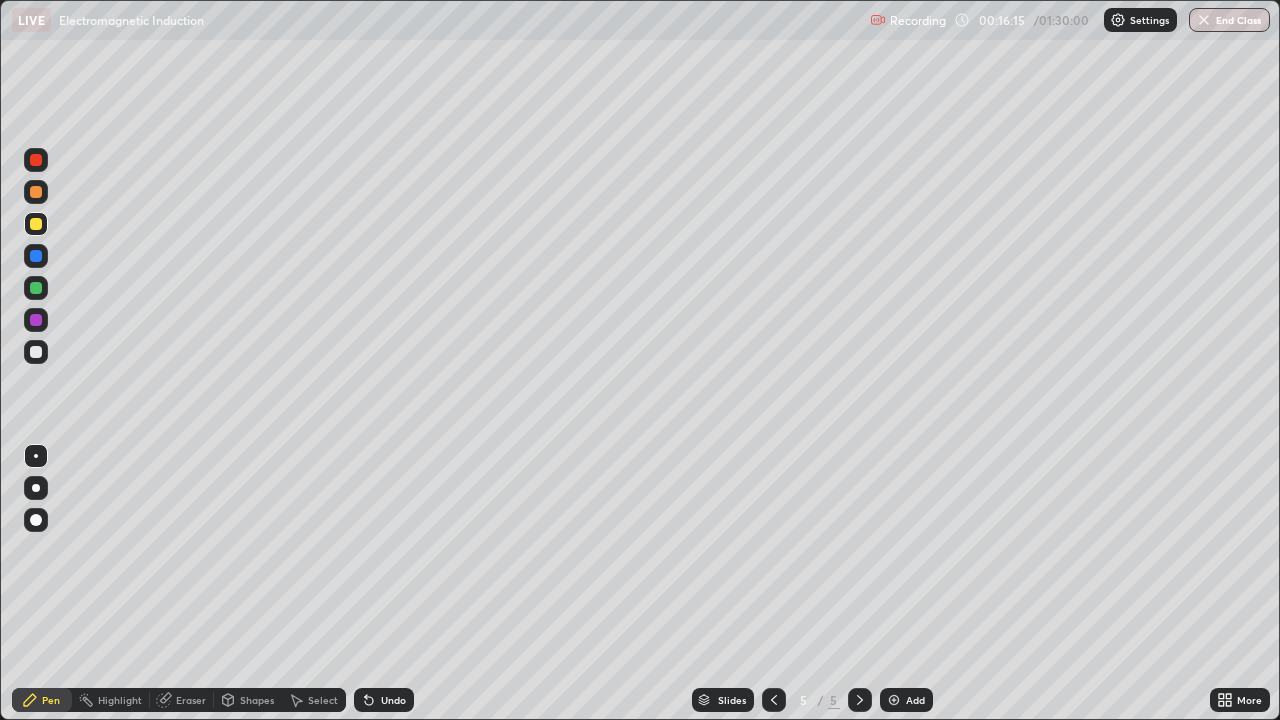 click 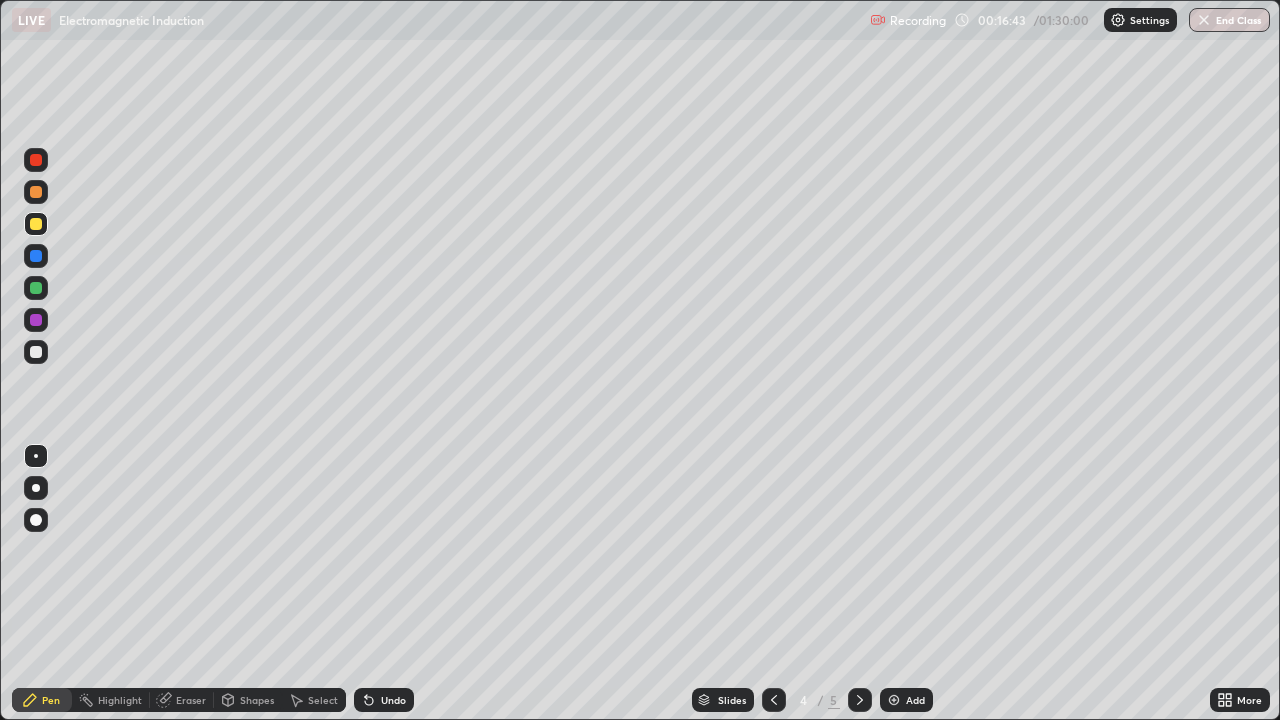 click at bounding box center (36, 352) 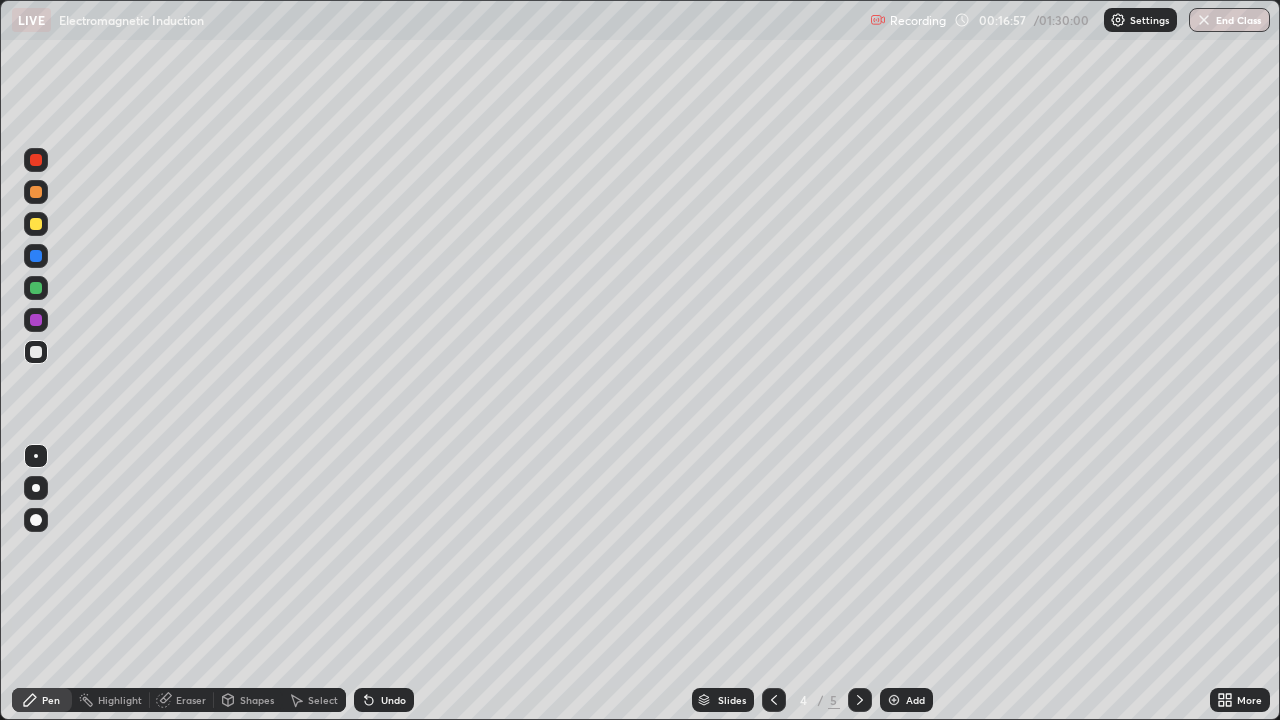 click on "Undo" at bounding box center [384, 700] 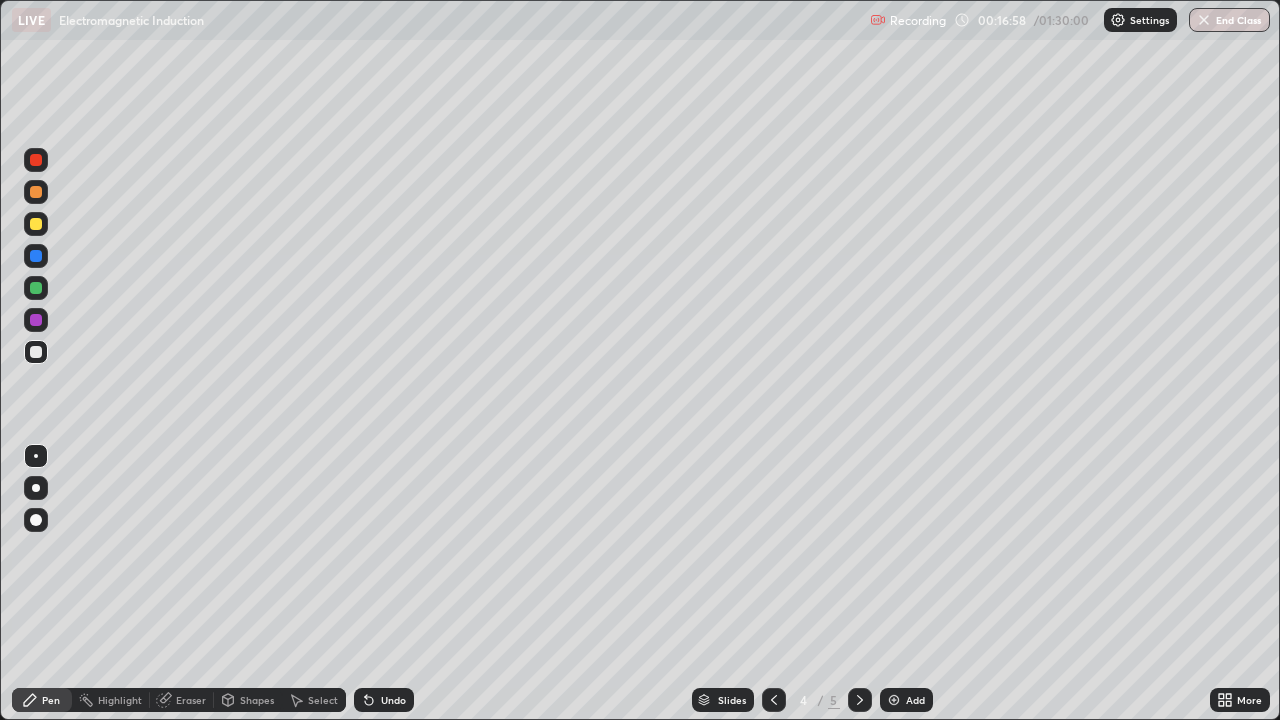 click on "Undo" at bounding box center [393, 700] 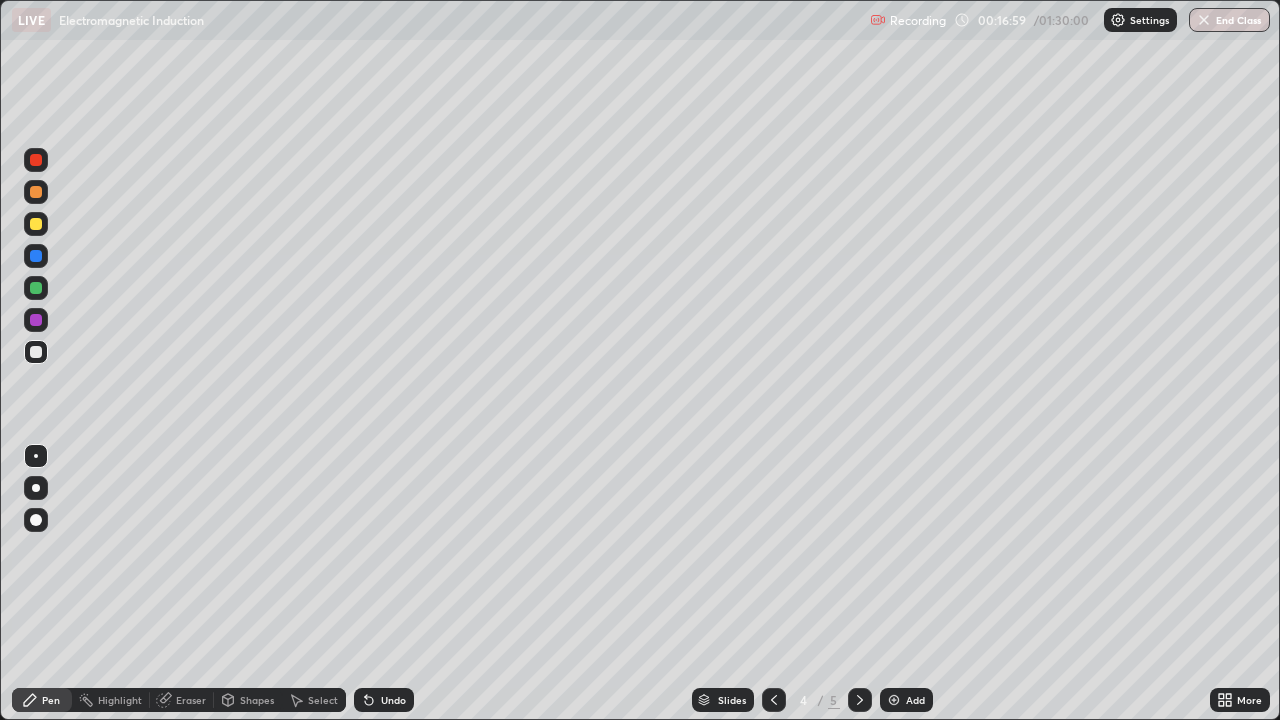 click on "Undo" at bounding box center (393, 700) 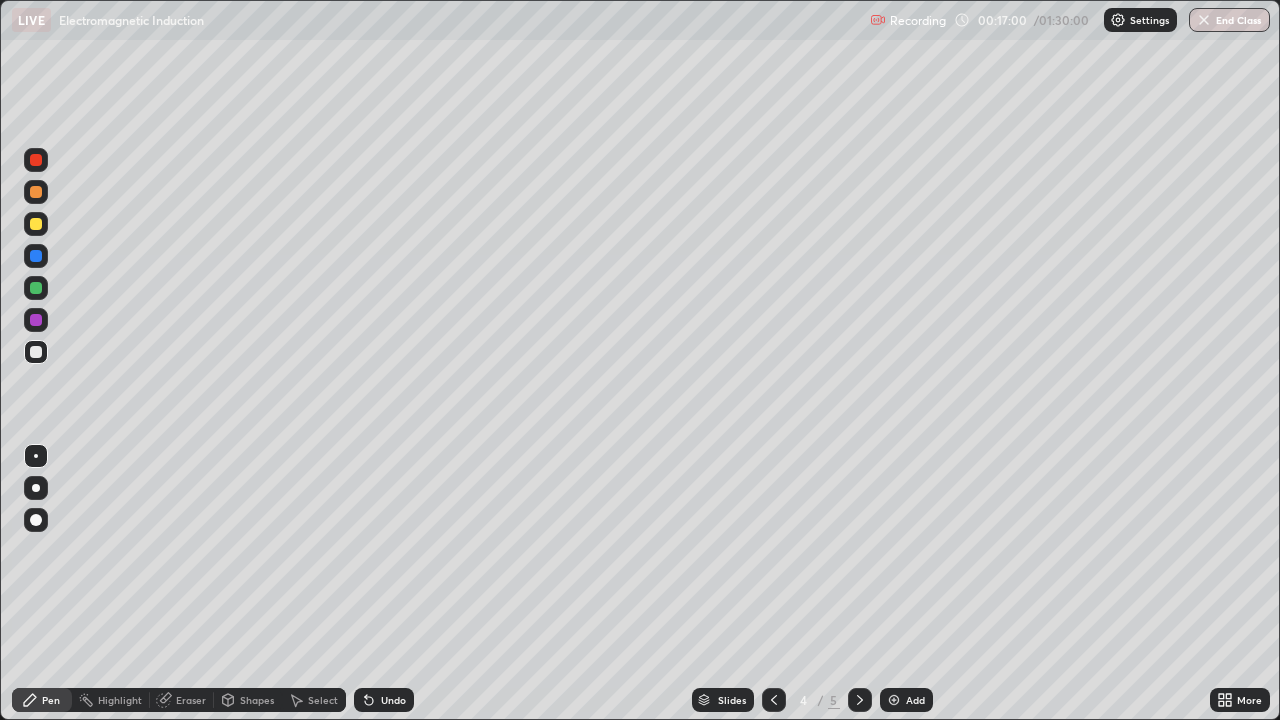 click on "Undo" at bounding box center [384, 700] 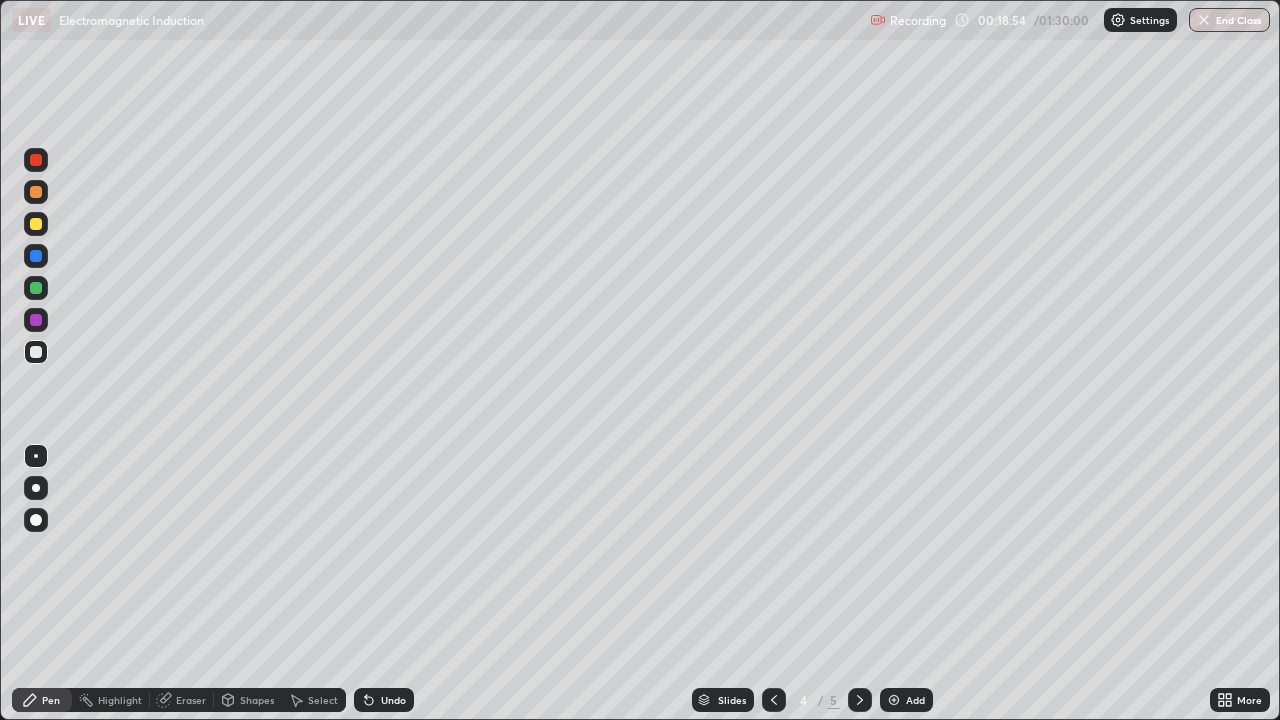 click 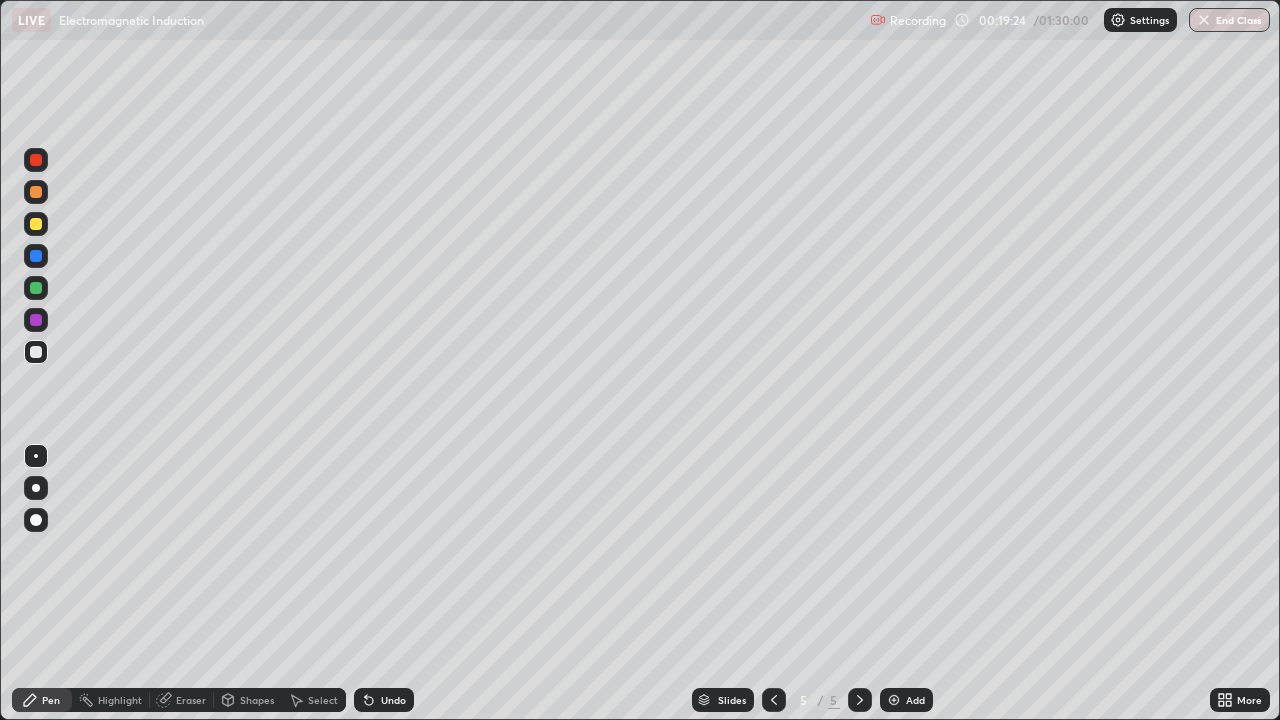 click on "Undo" at bounding box center [393, 700] 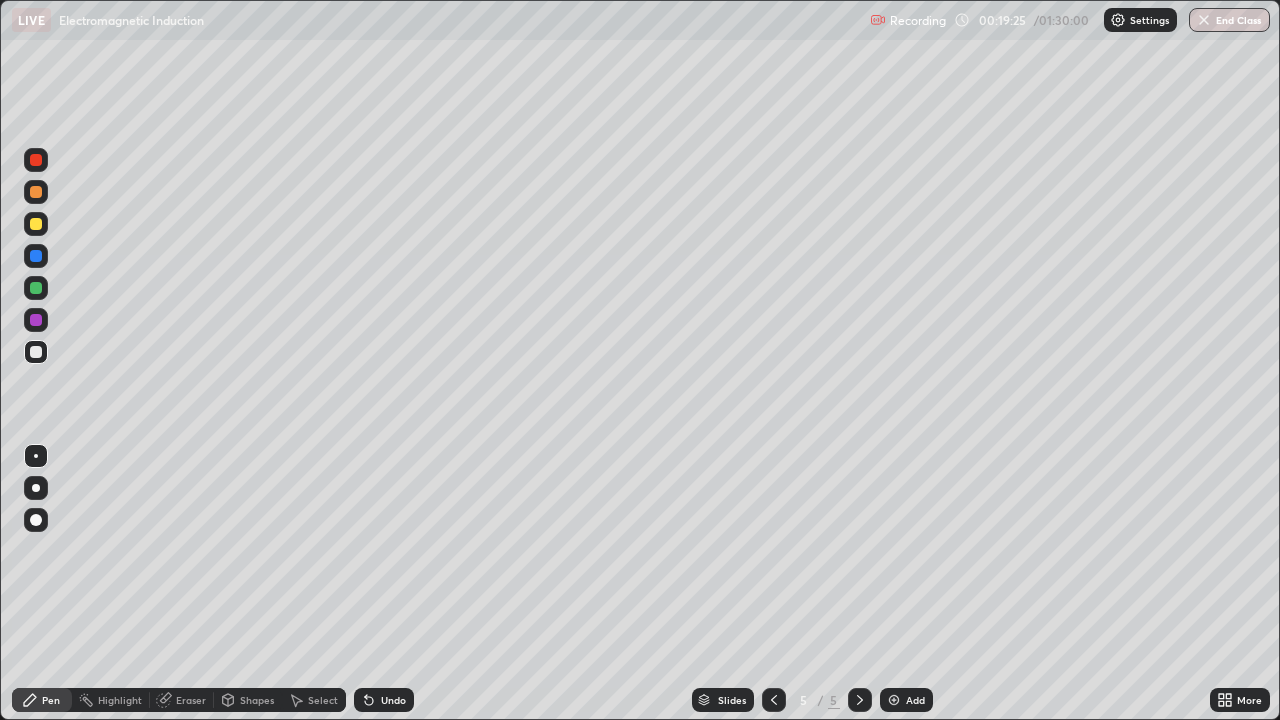click on "Undo" at bounding box center (384, 700) 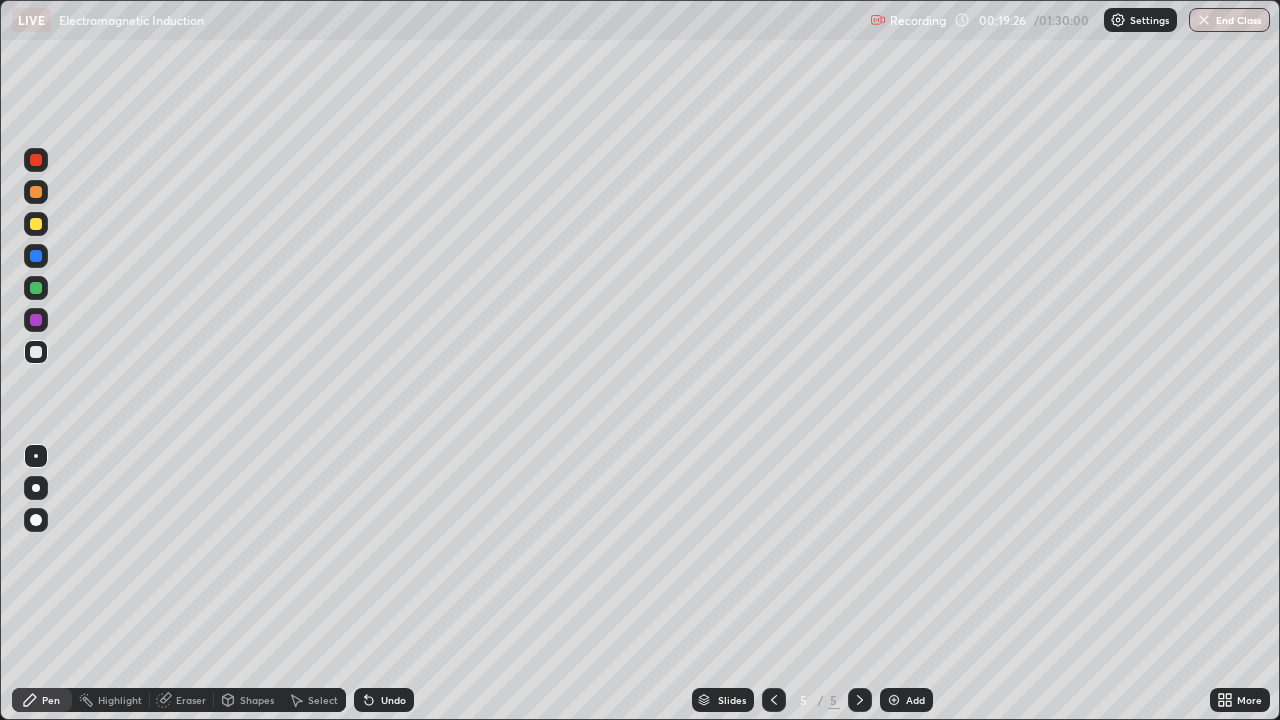 click on "Undo" at bounding box center (393, 700) 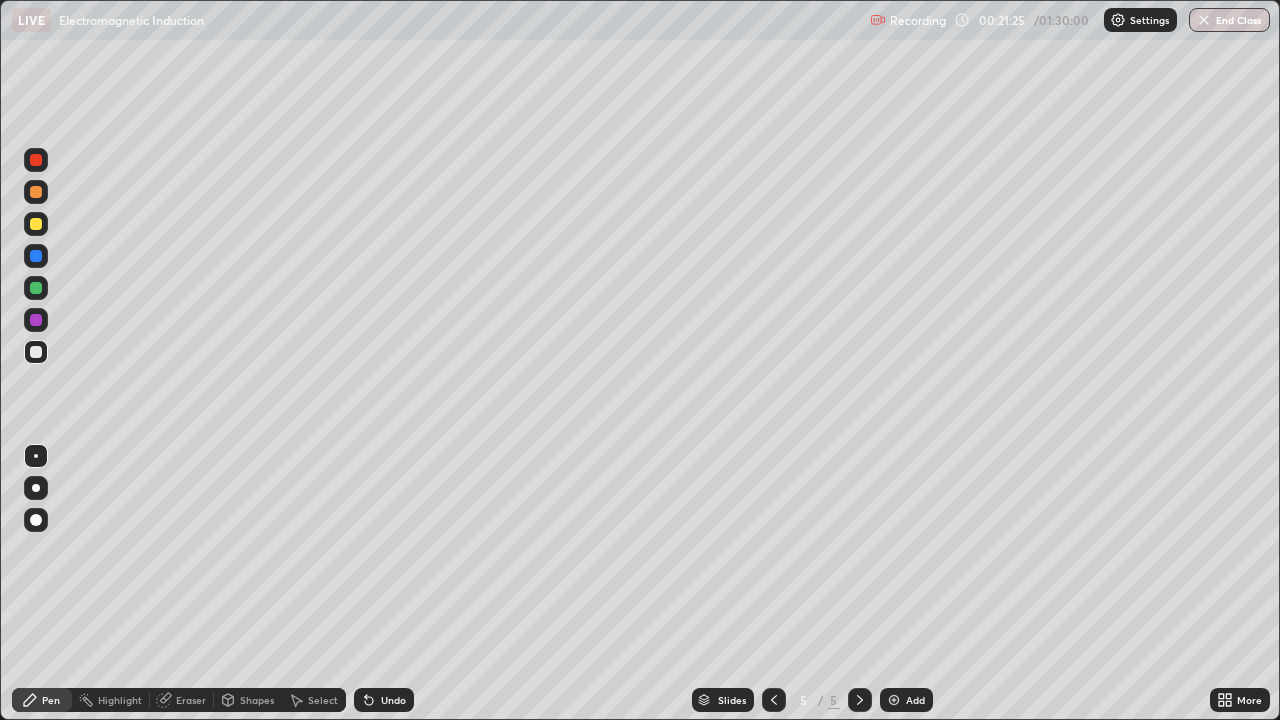 click on "Add" at bounding box center (906, 700) 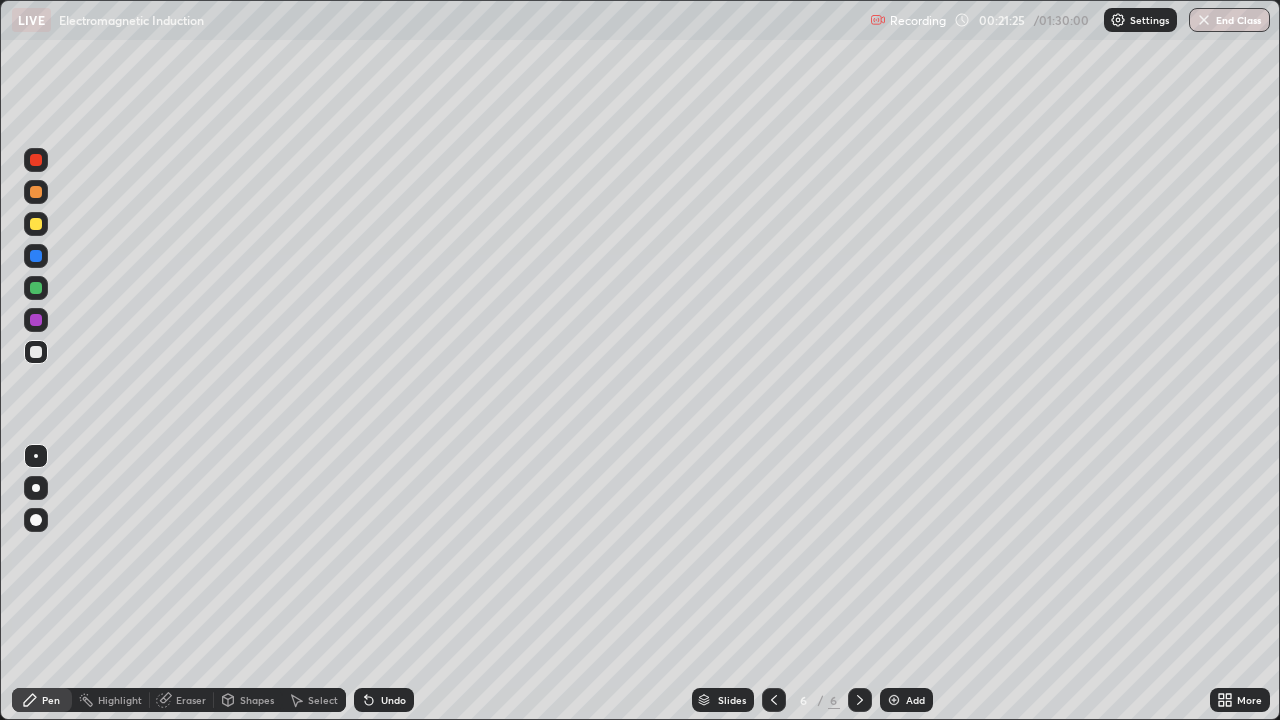 click at bounding box center (894, 700) 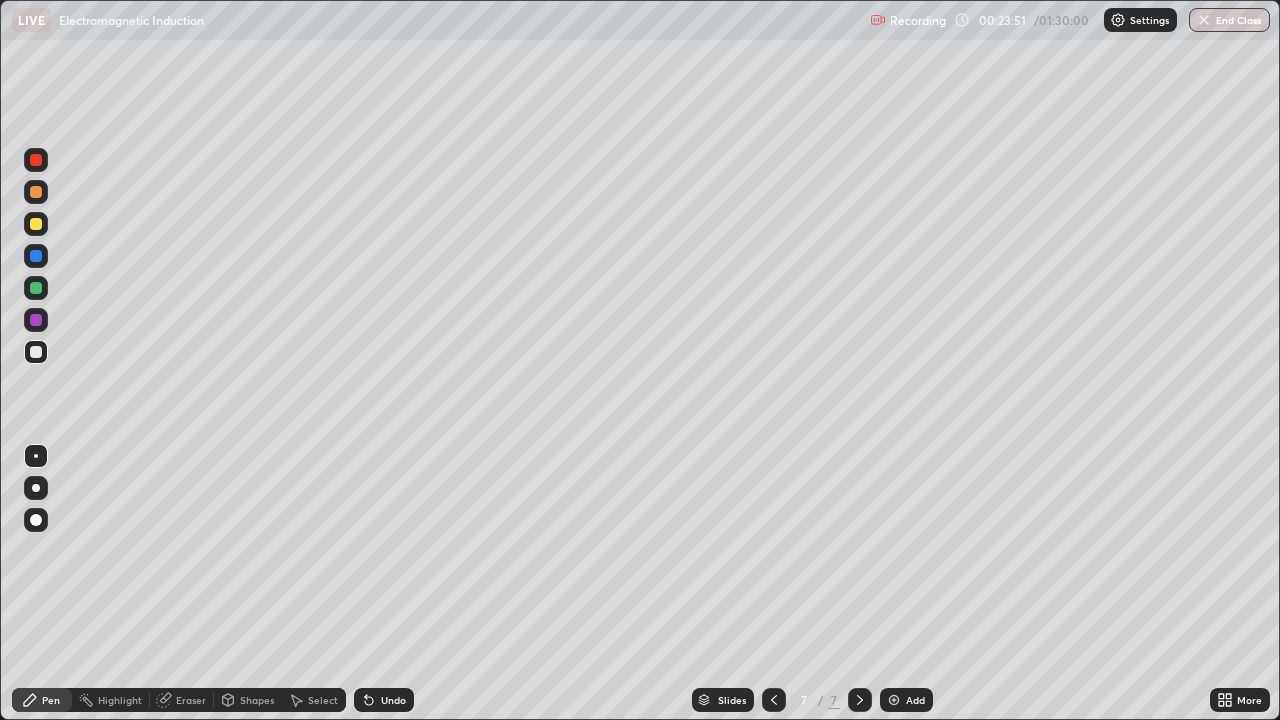 click on "Add" at bounding box center [906, 700] 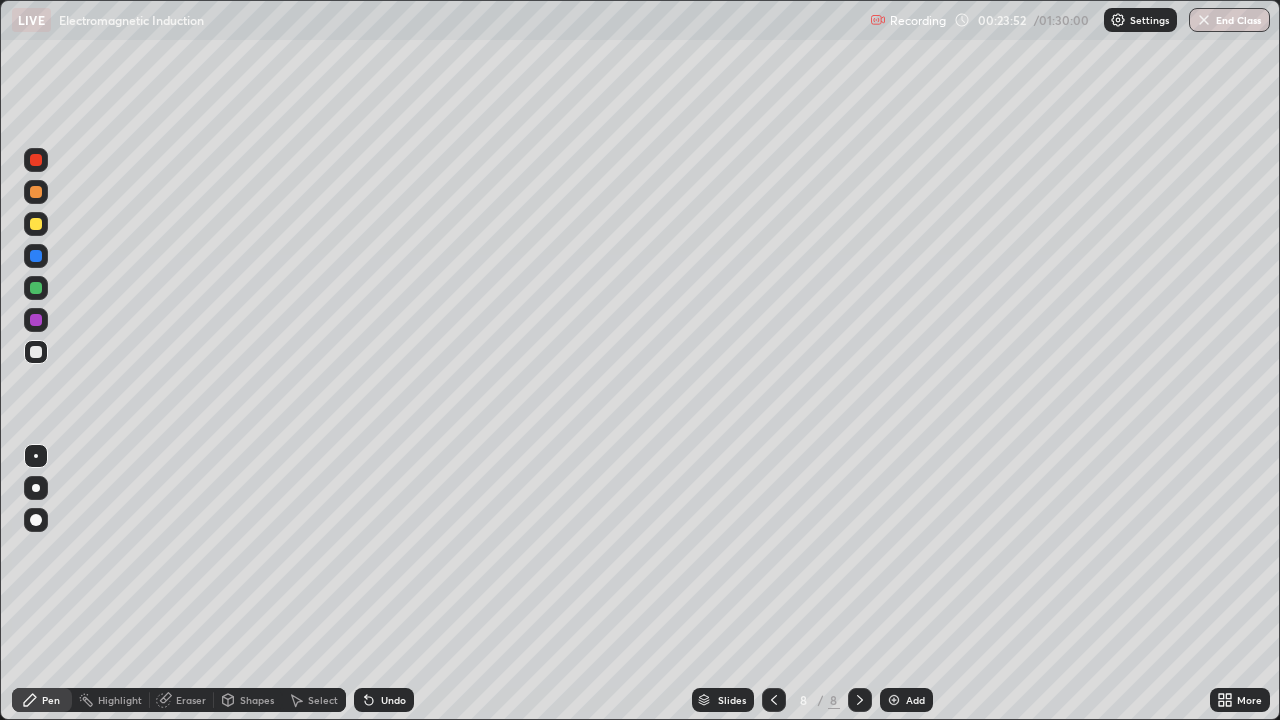 click at bounding box center (36, 224) 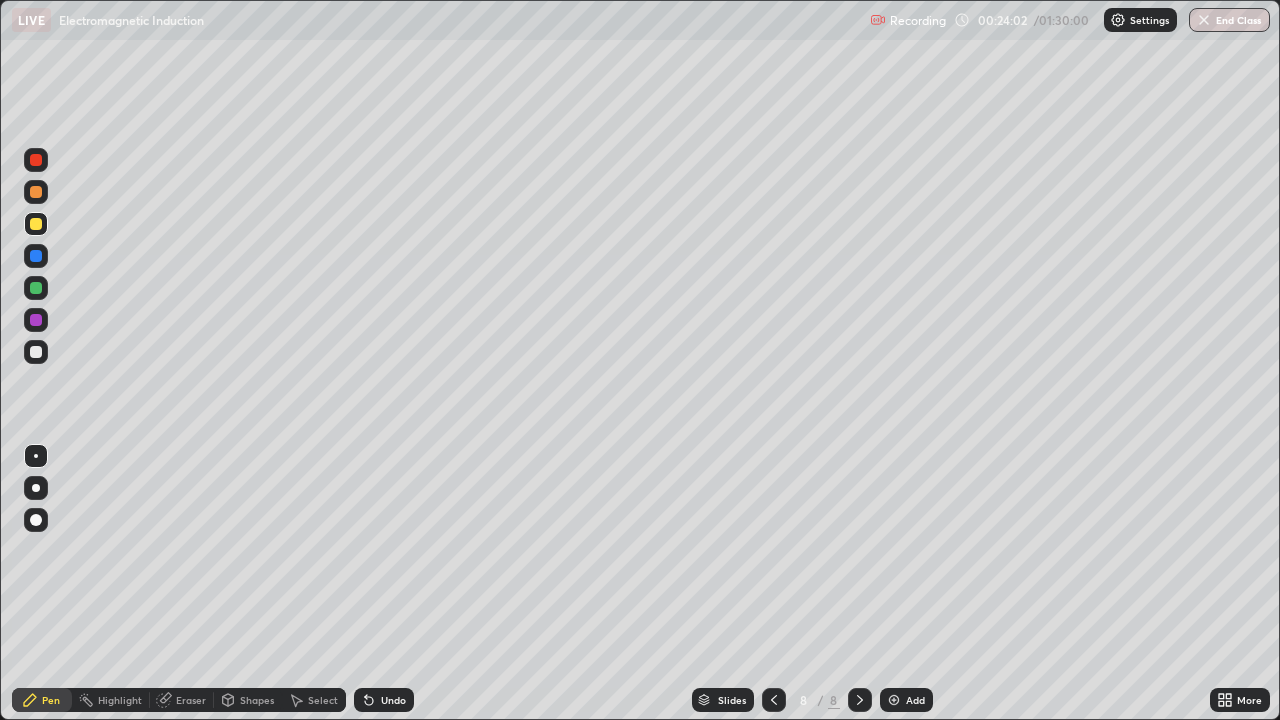 click on "Shapes" at bounding box center [257, 700] 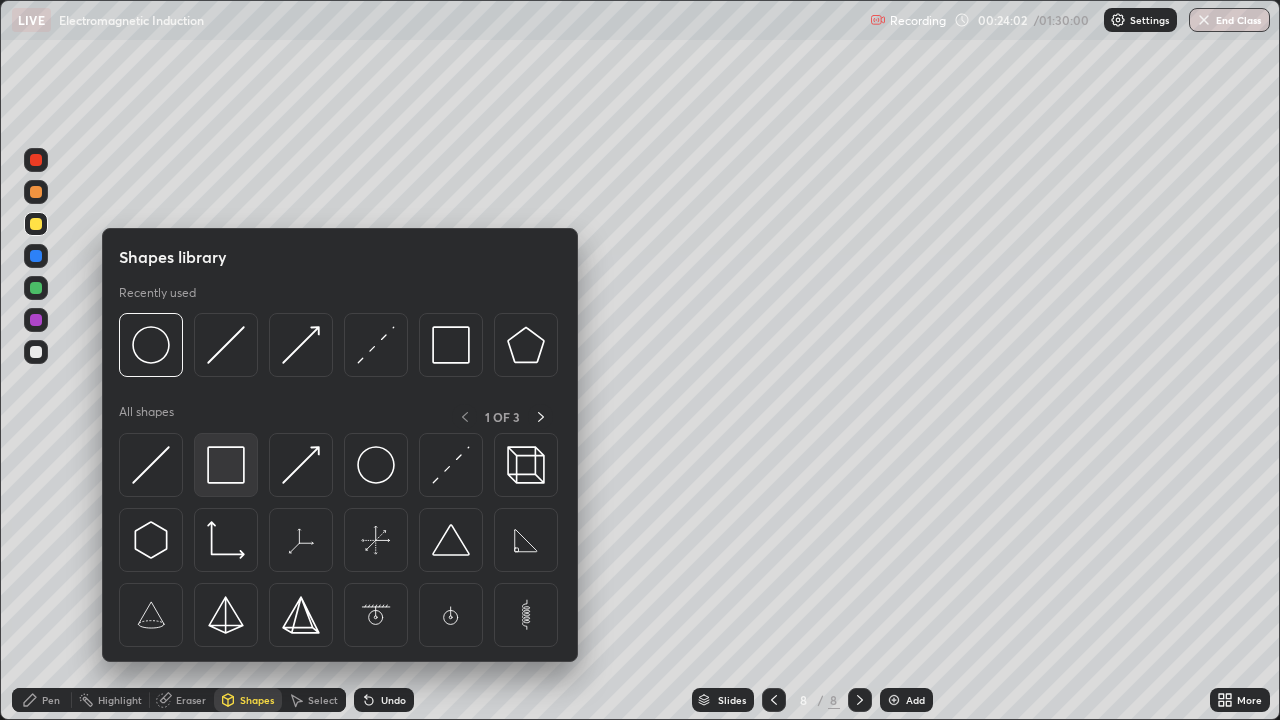 click at bounding box center [226, 465] 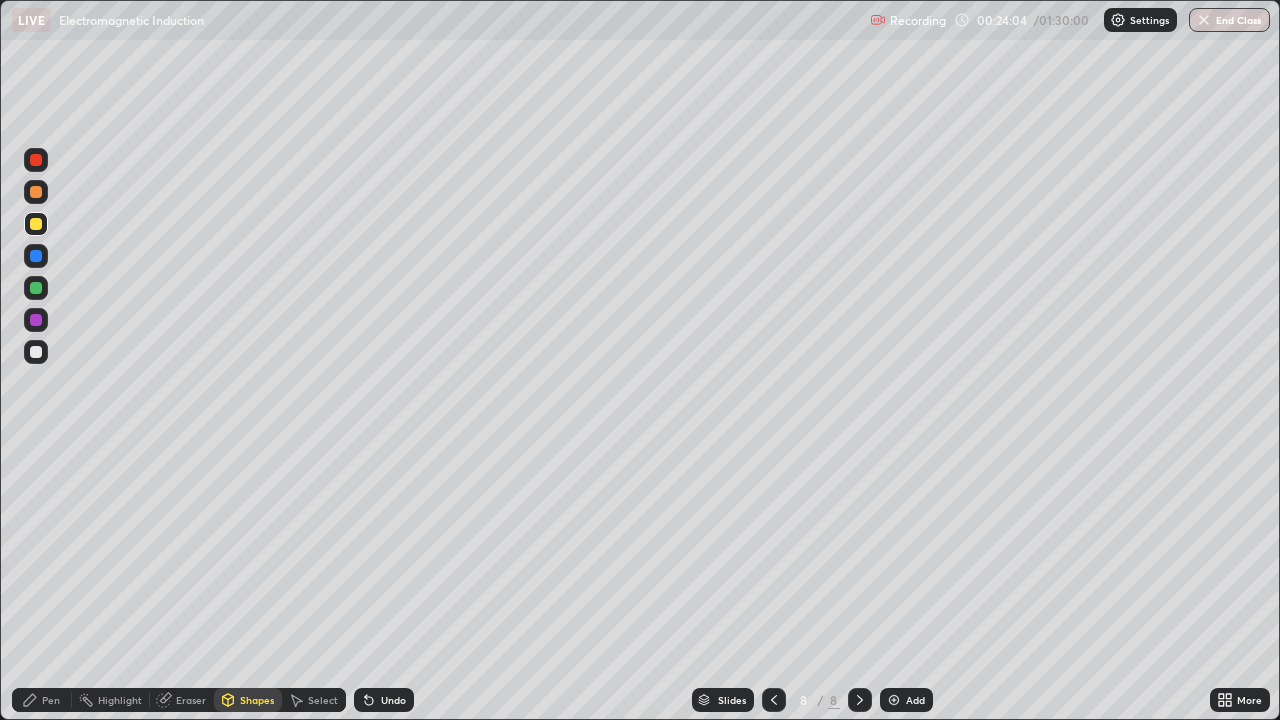 click on "Shapes" at bounding box center [257, 700] 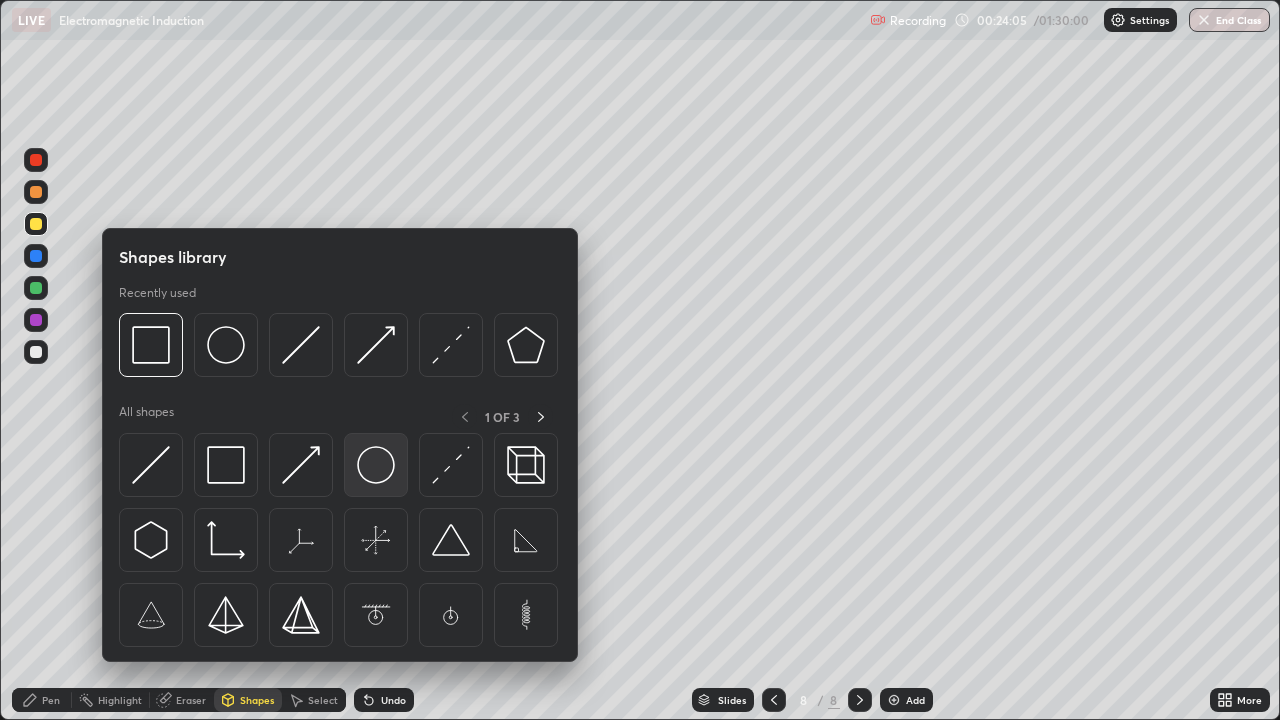 click at bounding box center (376, 465) 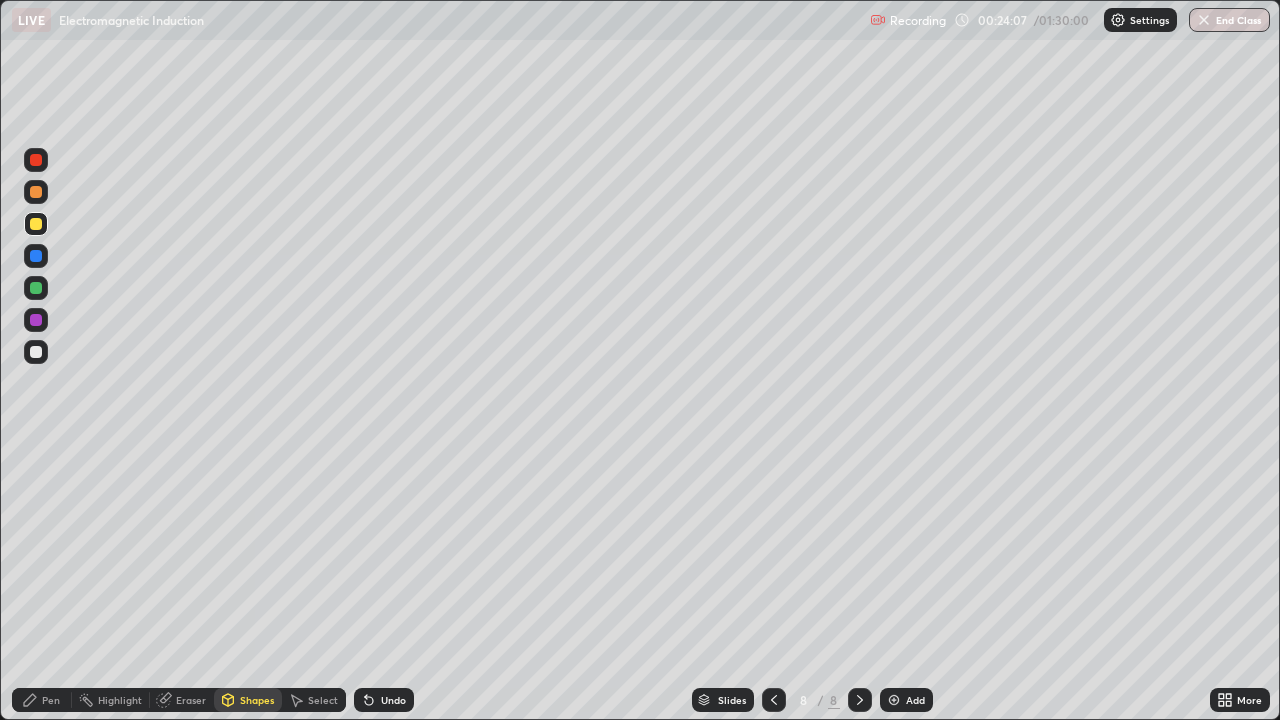 click on "Undo" at bounding box center (393, 700) 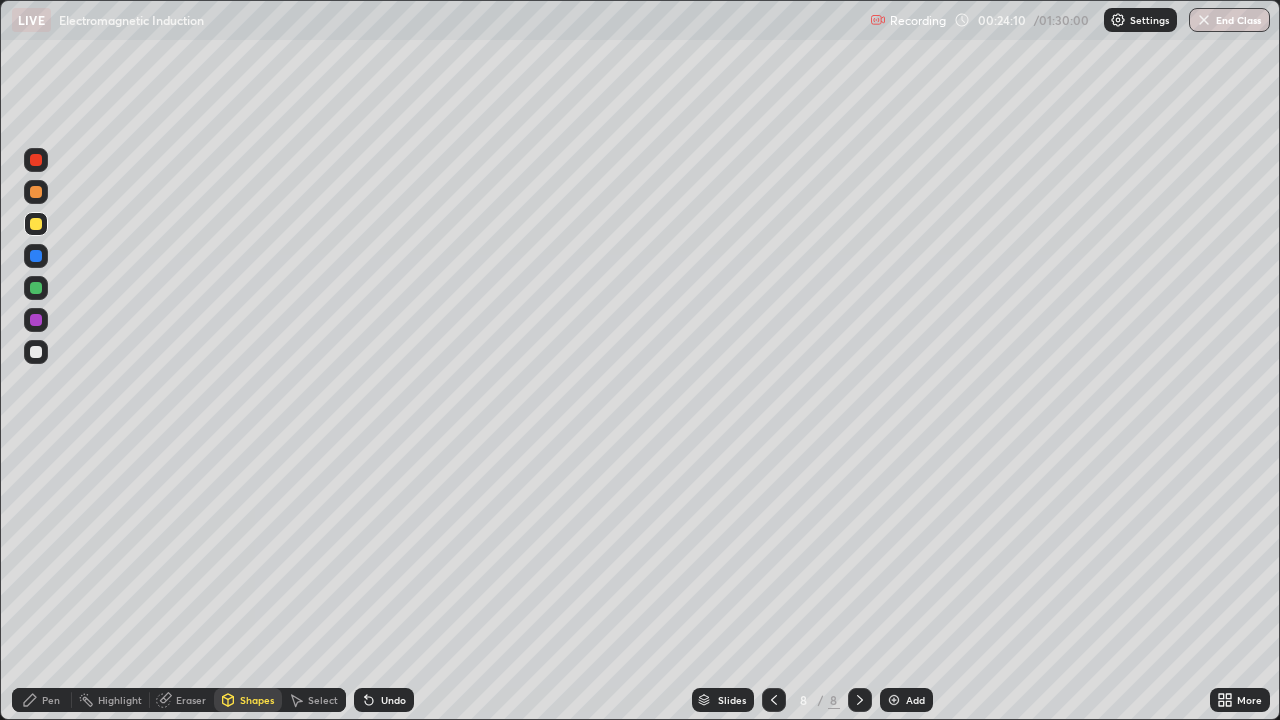 click on "Pen" at bounding box center [42, 700] 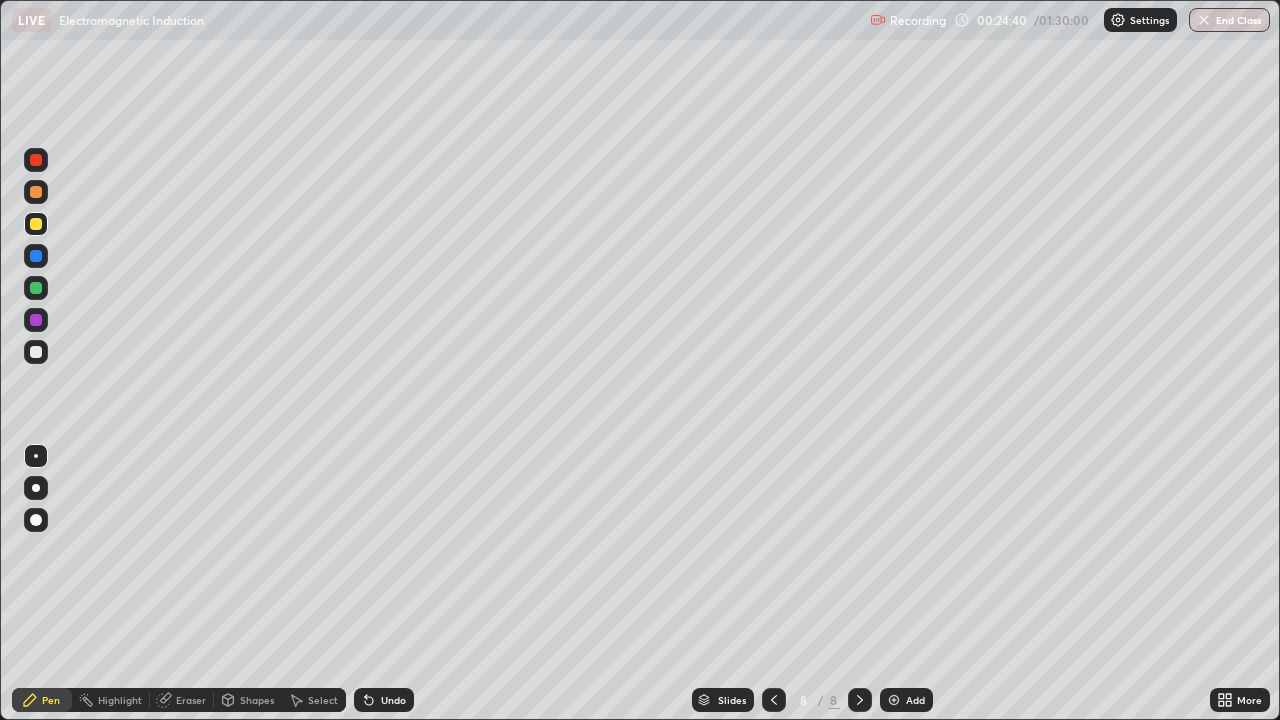 click 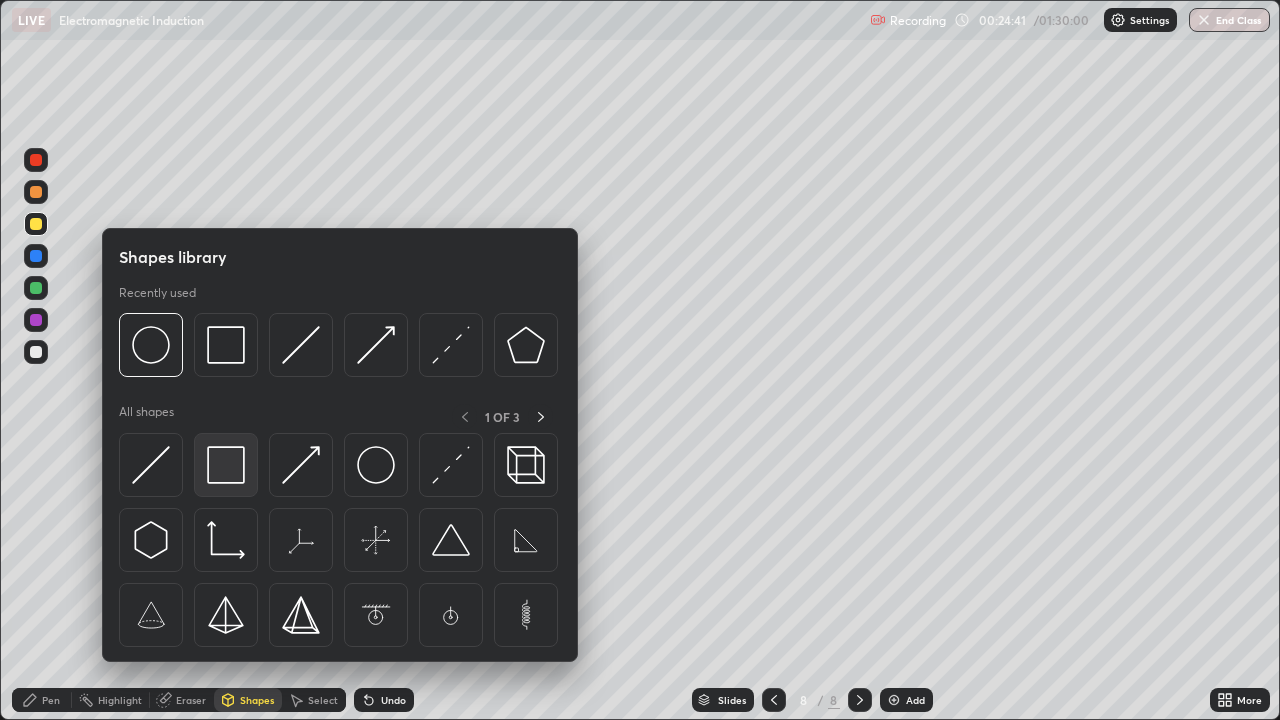 click at bounding box center (226, 465) 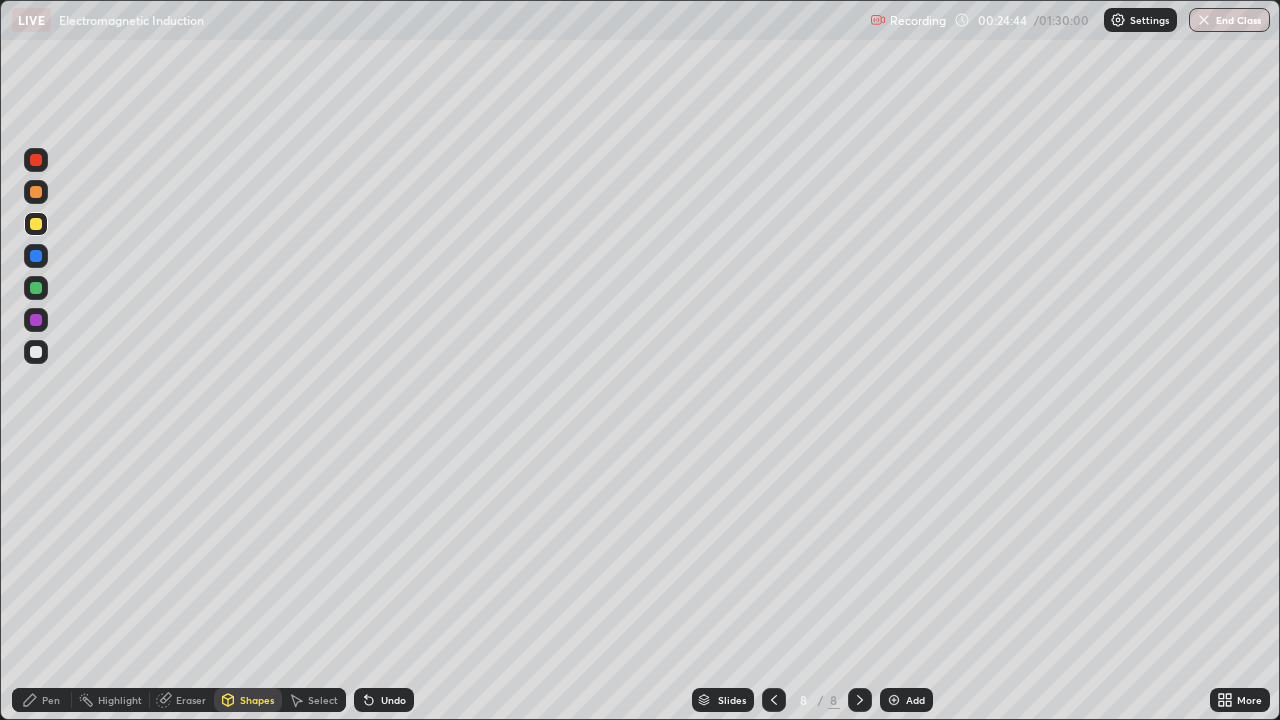 click on "Shapes" at bounding box center [257, 700] 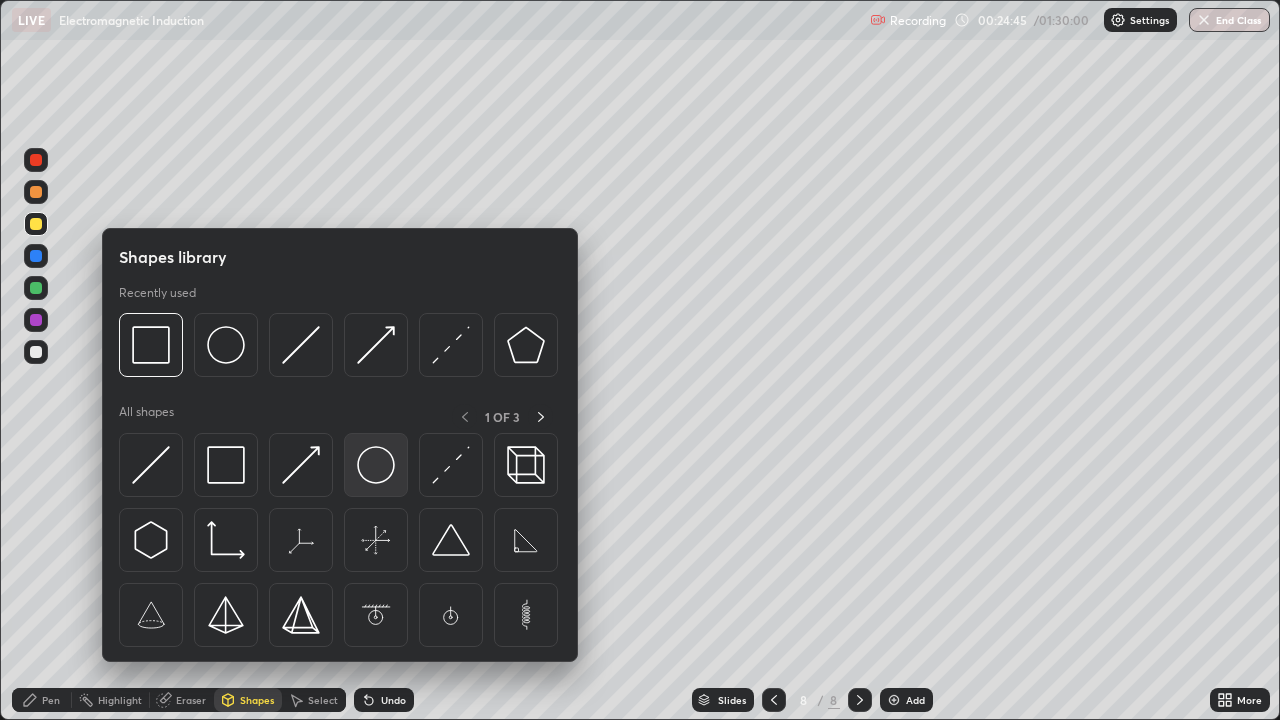 click at bounding box center (376, 465) 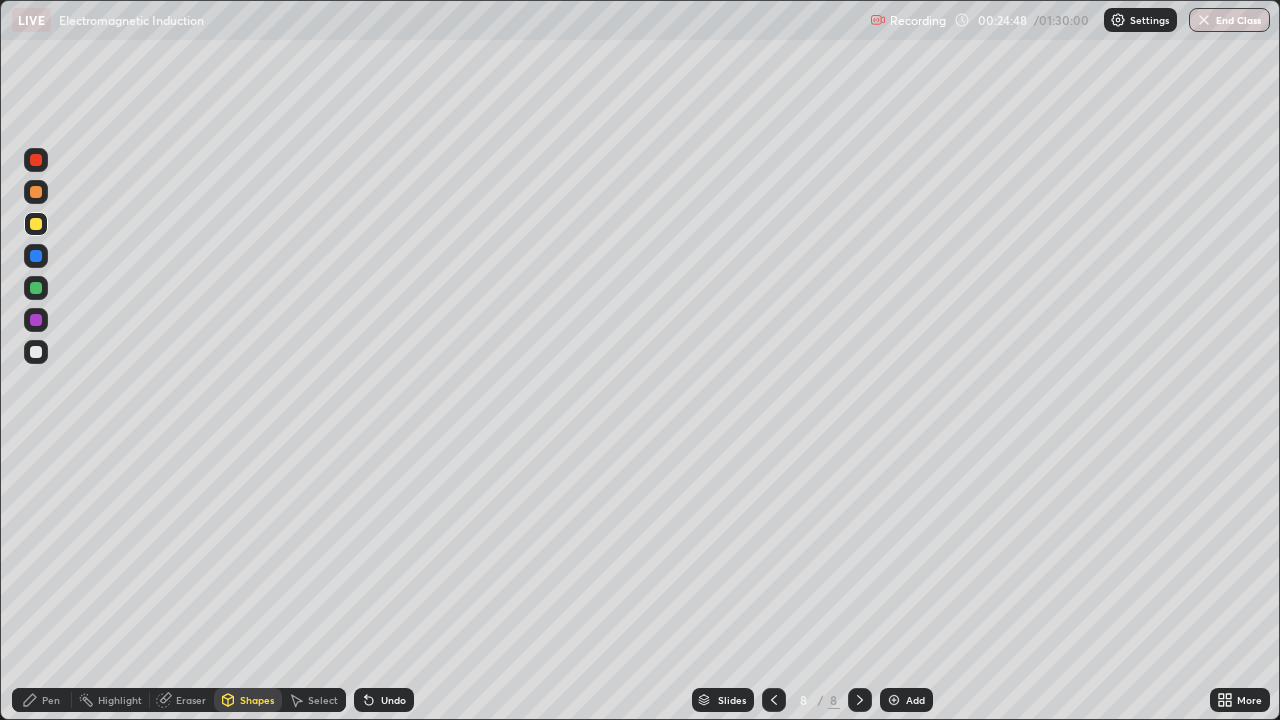 click on "Eraser" at bounding box center [191, 700] 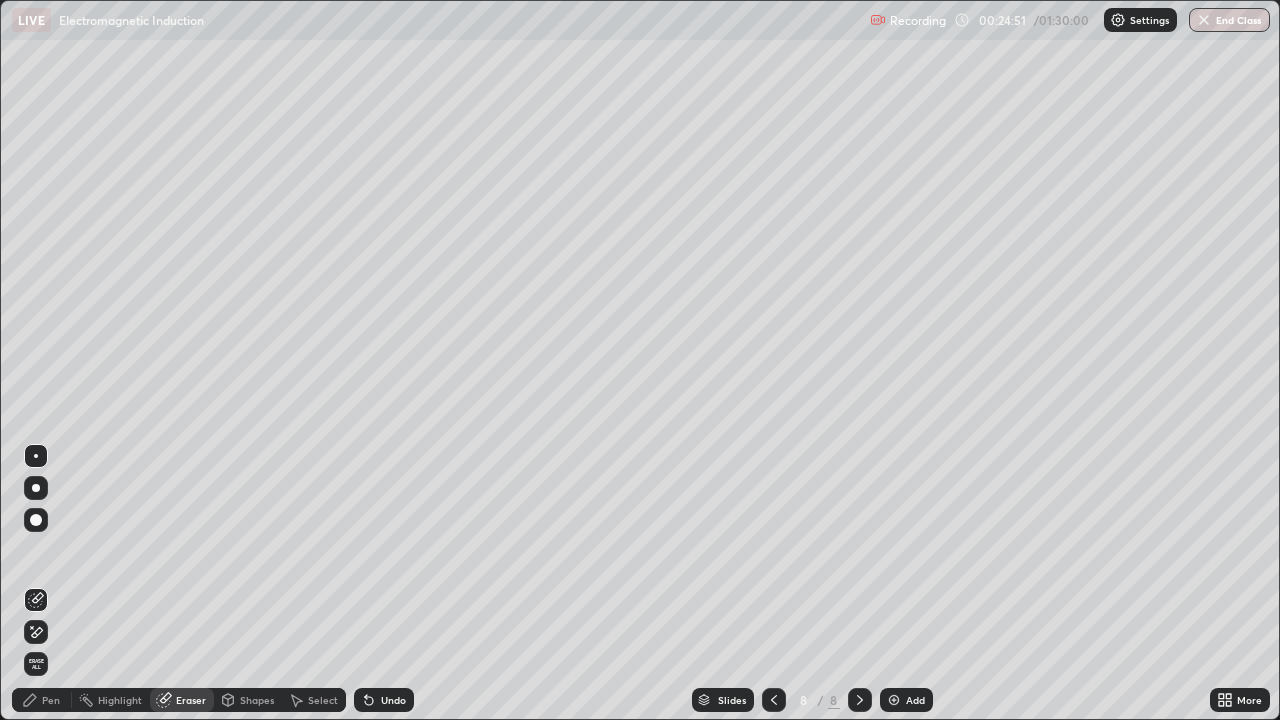 click on "Pen" at bounding box center [51, 700] 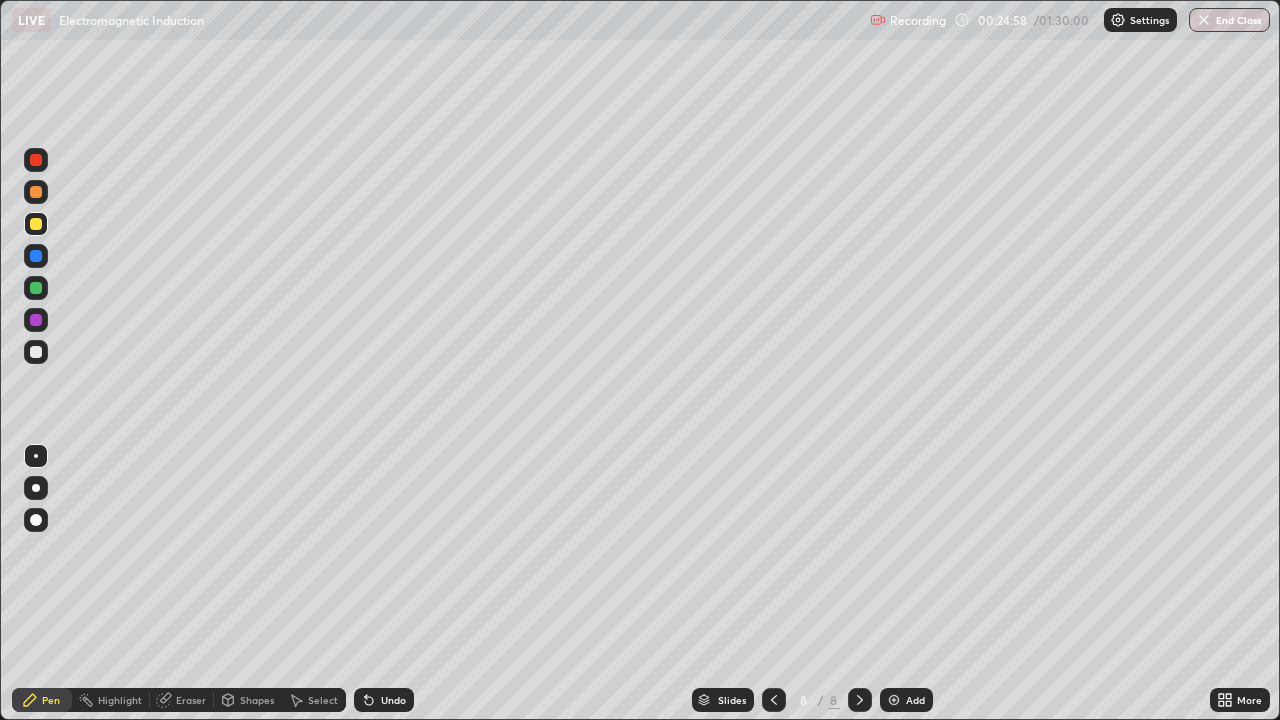 click at bounding box center [36, 352] 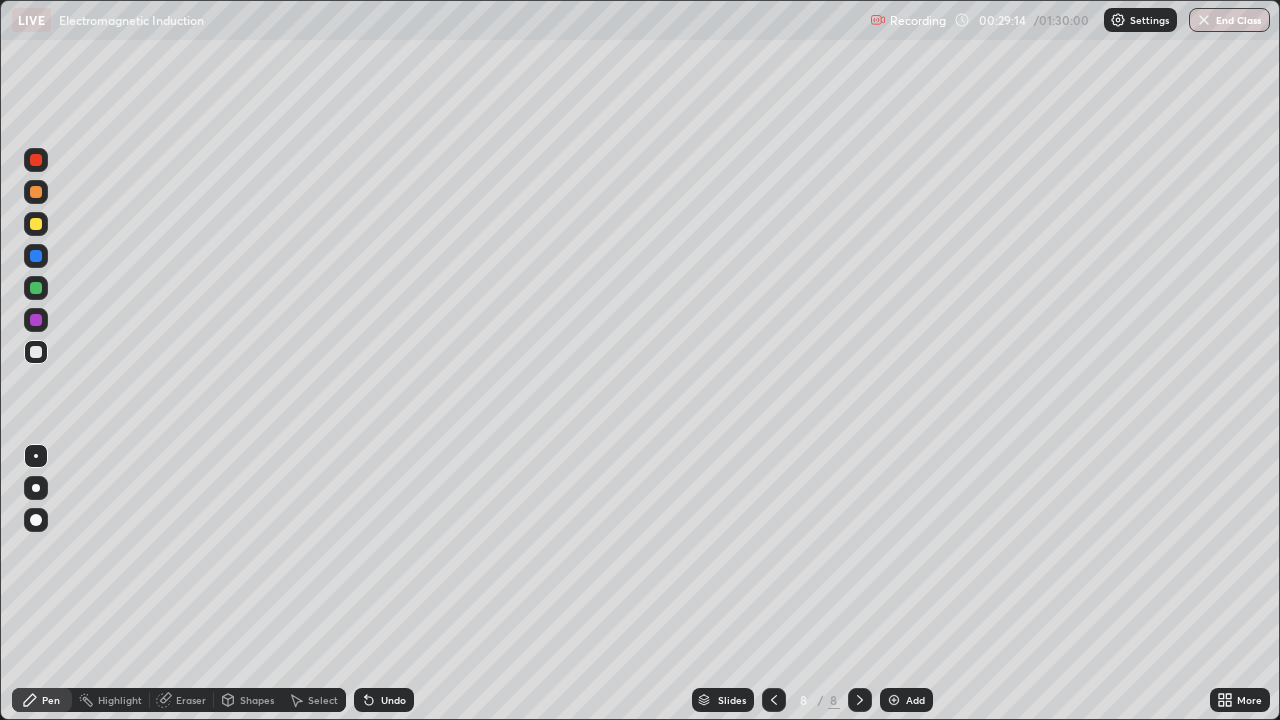 click on "Eraser" at bounding box center (191, 700) 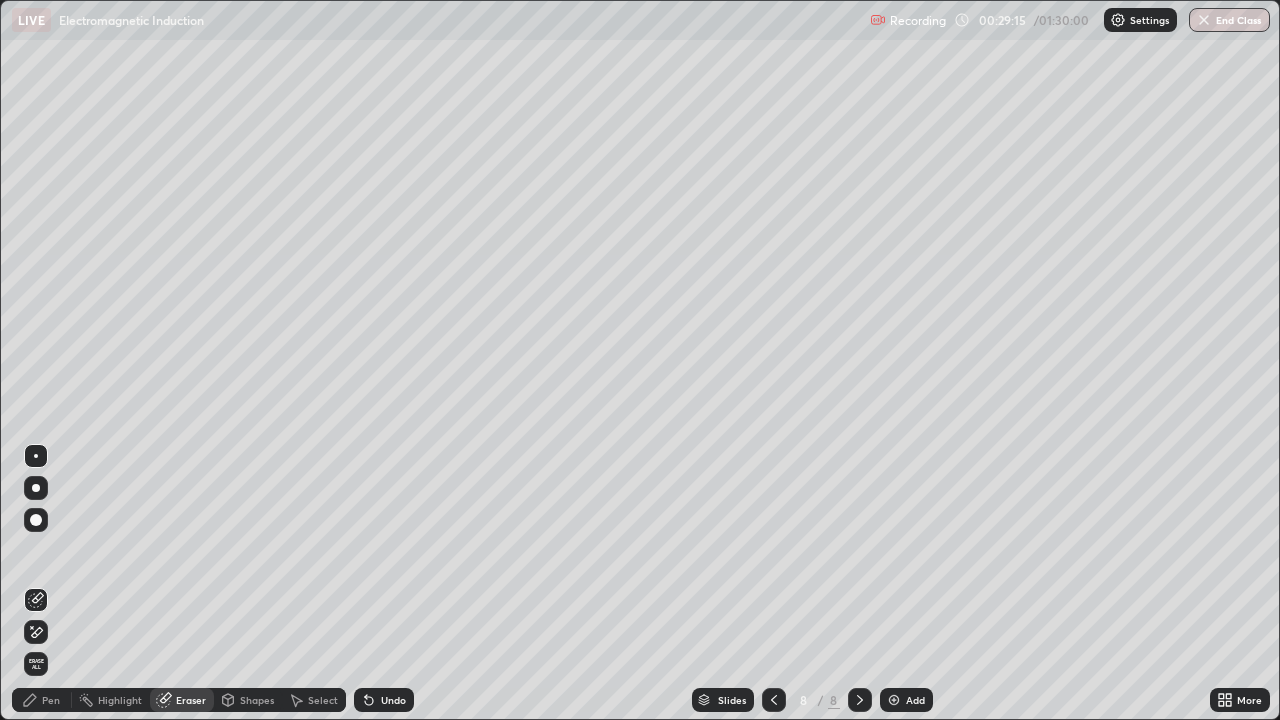 click 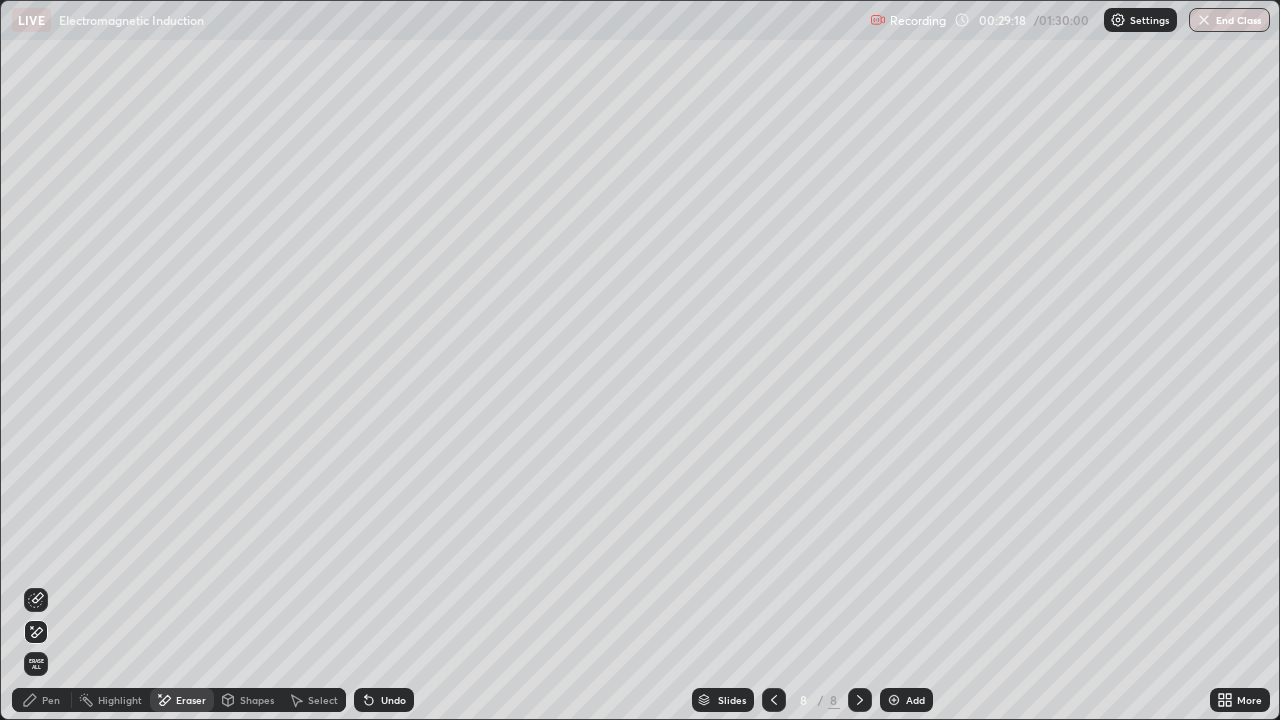click on "Pen" at bounding box center [42, 700] 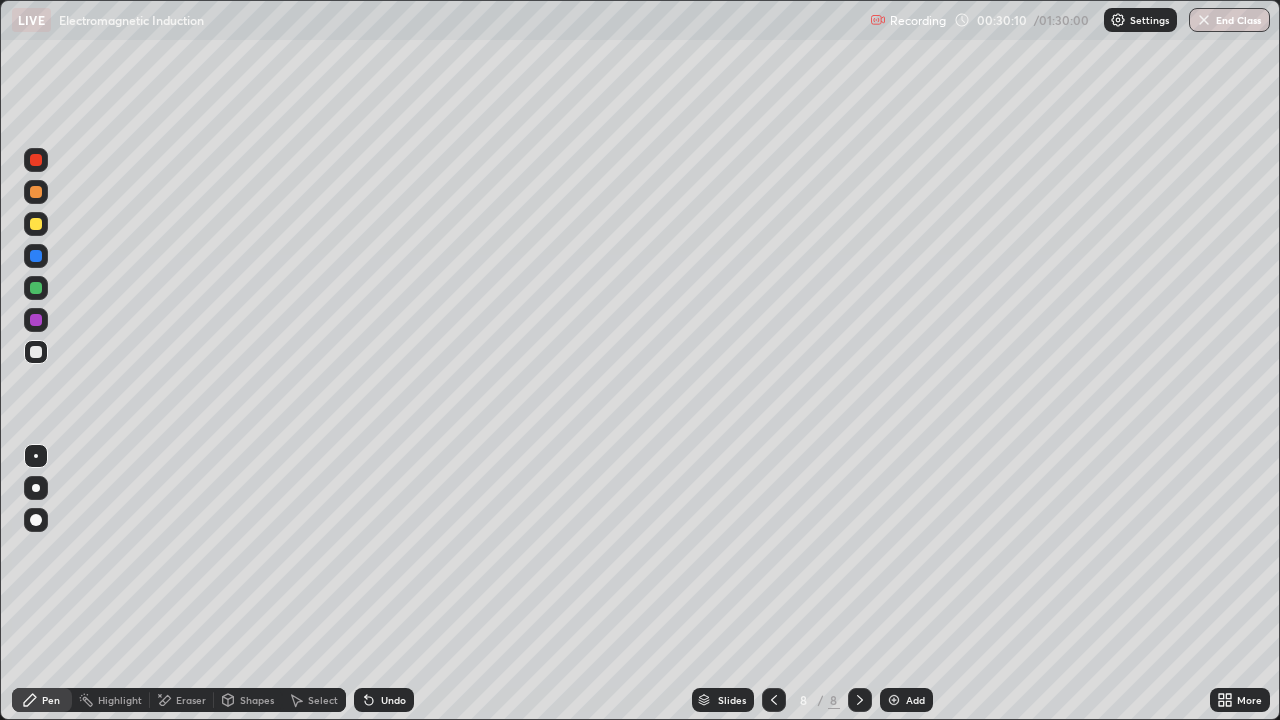 click at bounding box center [894, 700] 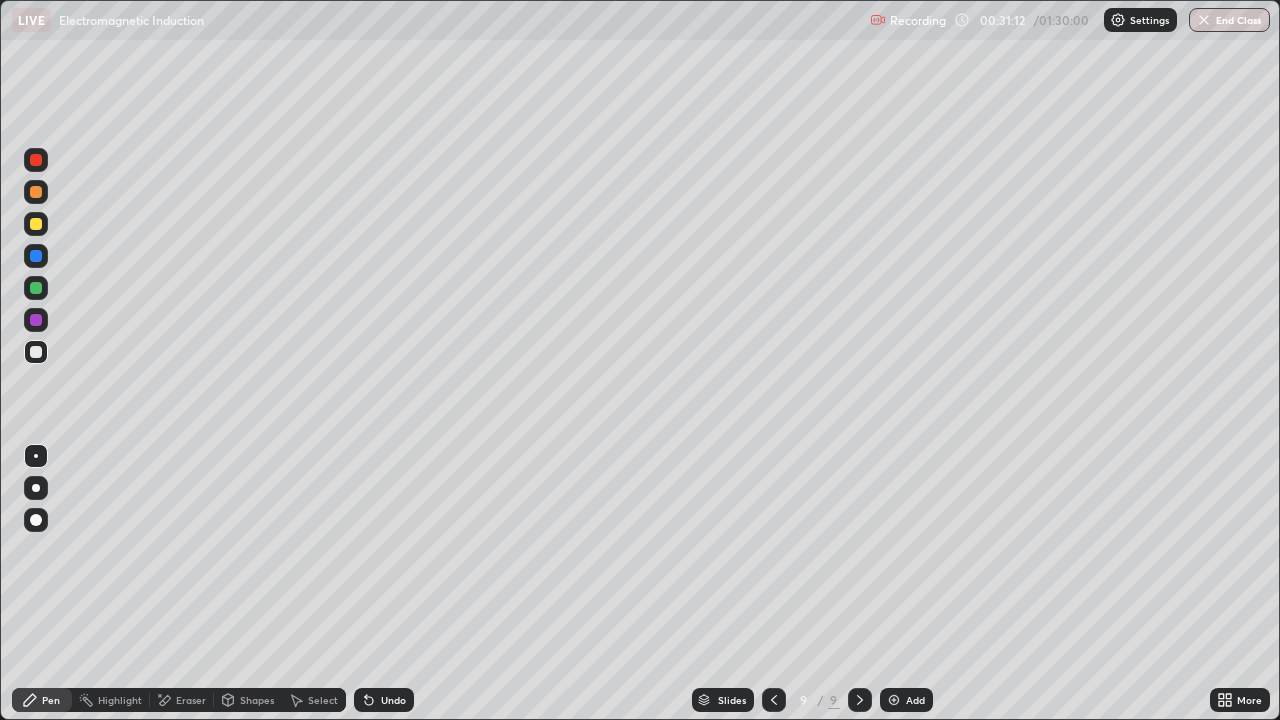 click on "Undo" at bounding box center (384, 700) 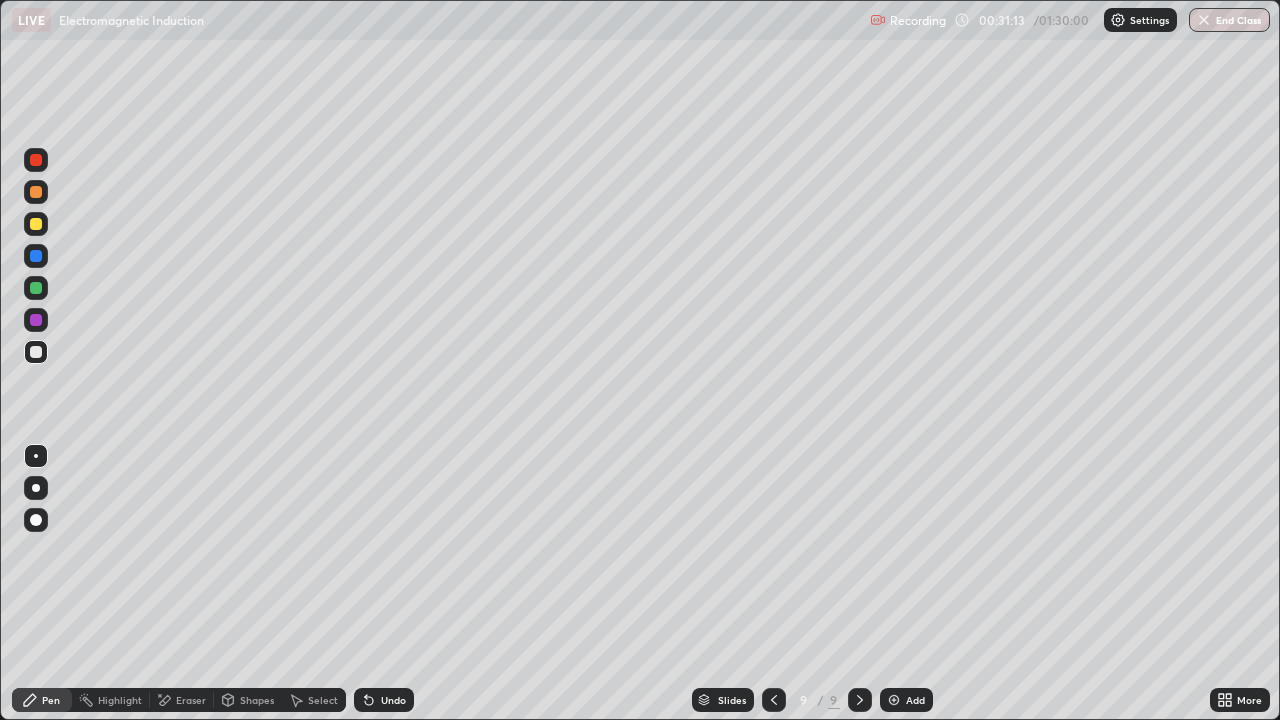 click on "Undo" at bounding box center [393, 700] 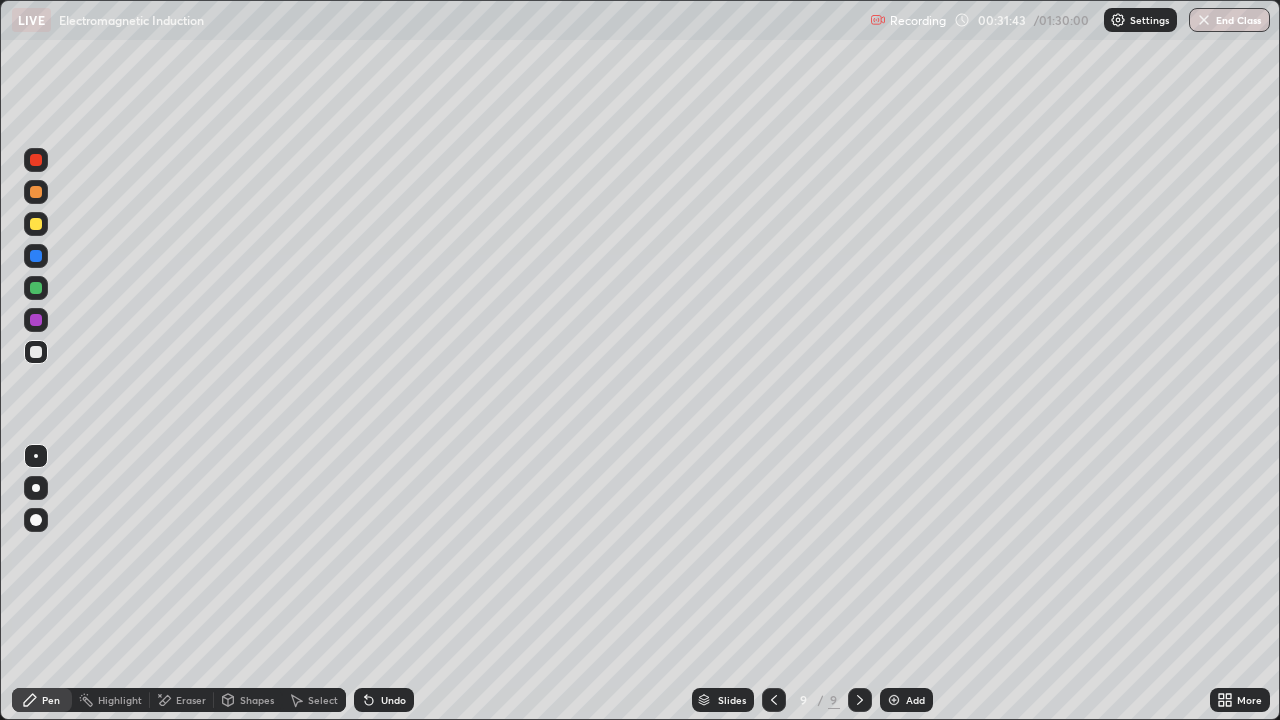 click on "Undo" at bounding box center [384, 700] 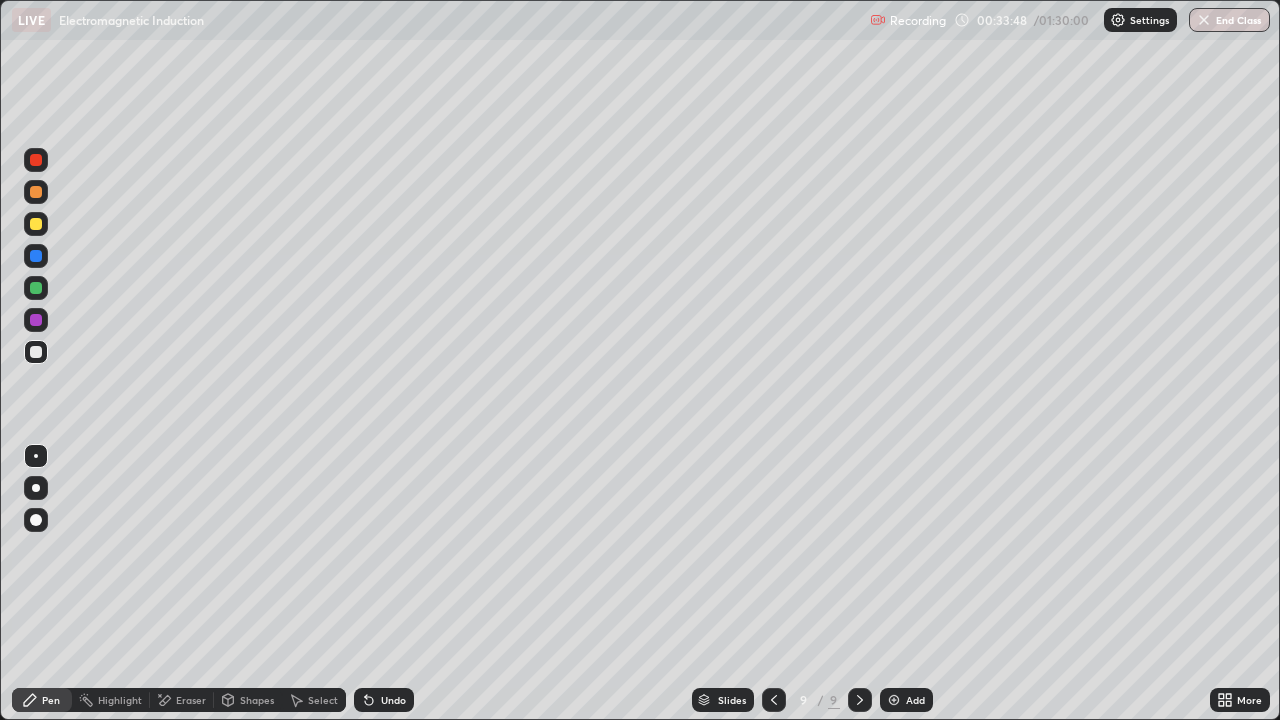 click at bounding box center (894, 700) 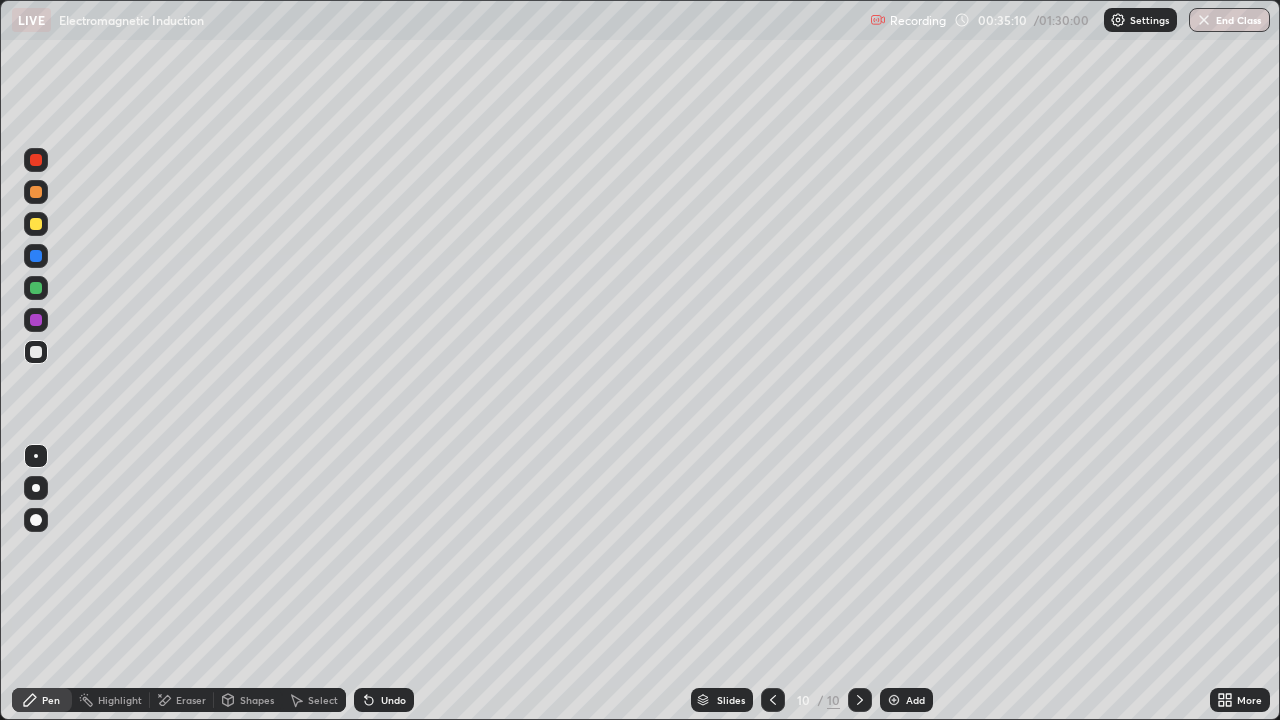 click 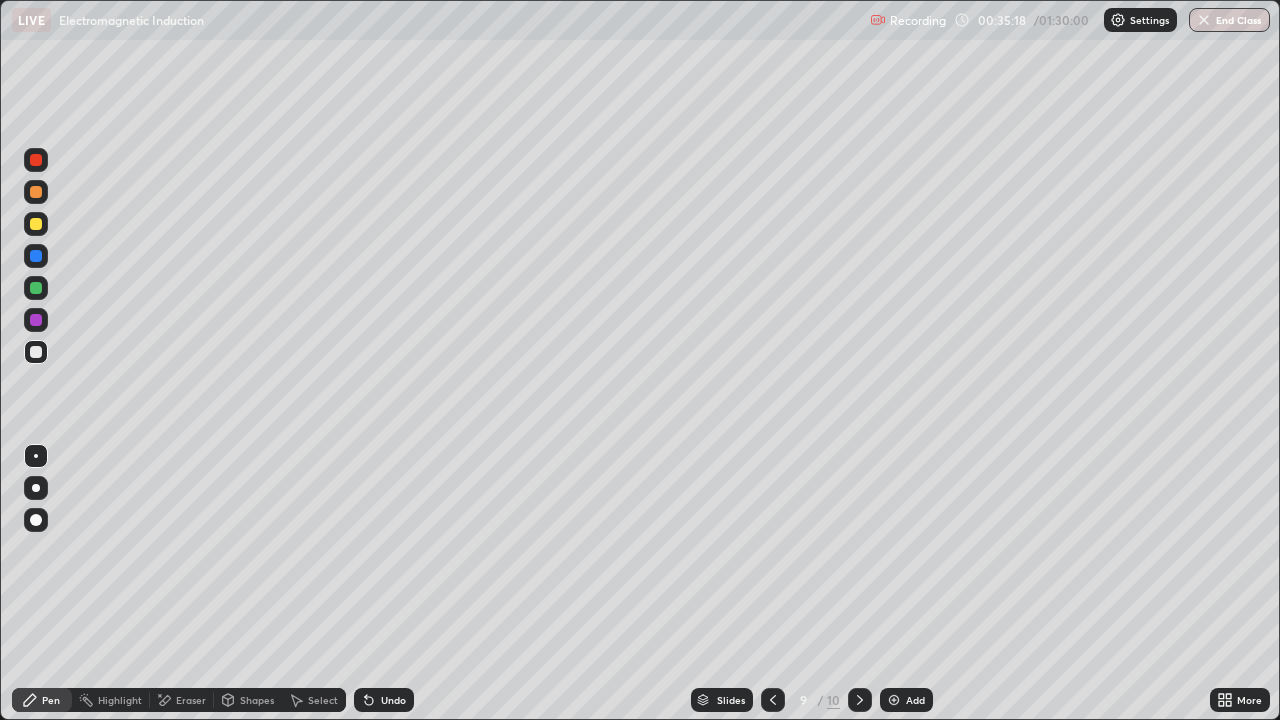 click 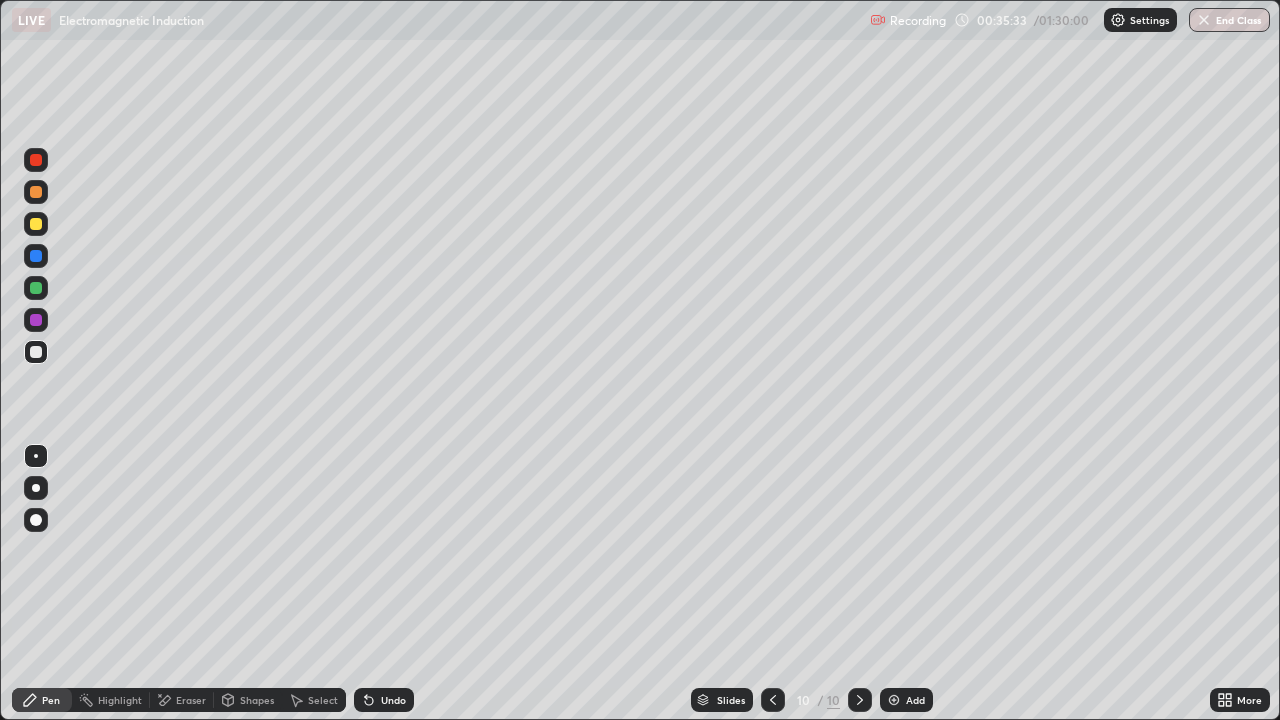 click at bounding box center [894, 700] 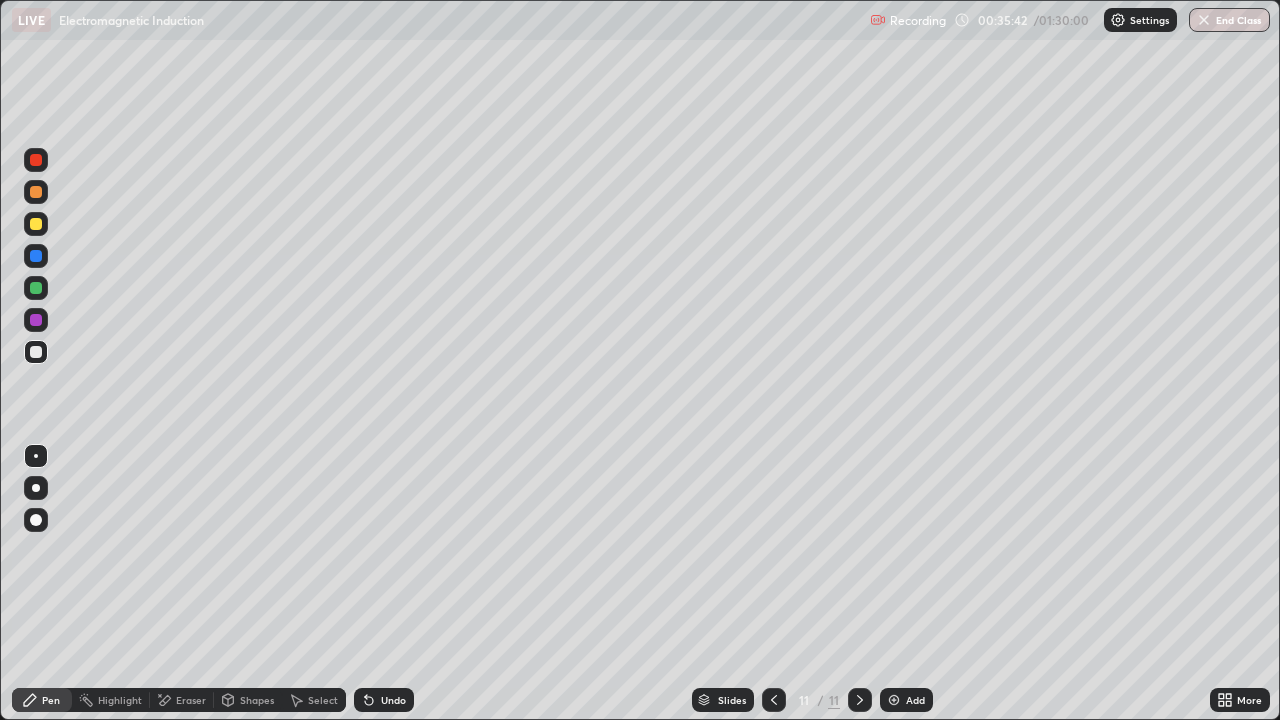 click at bounding box center (36, 352) 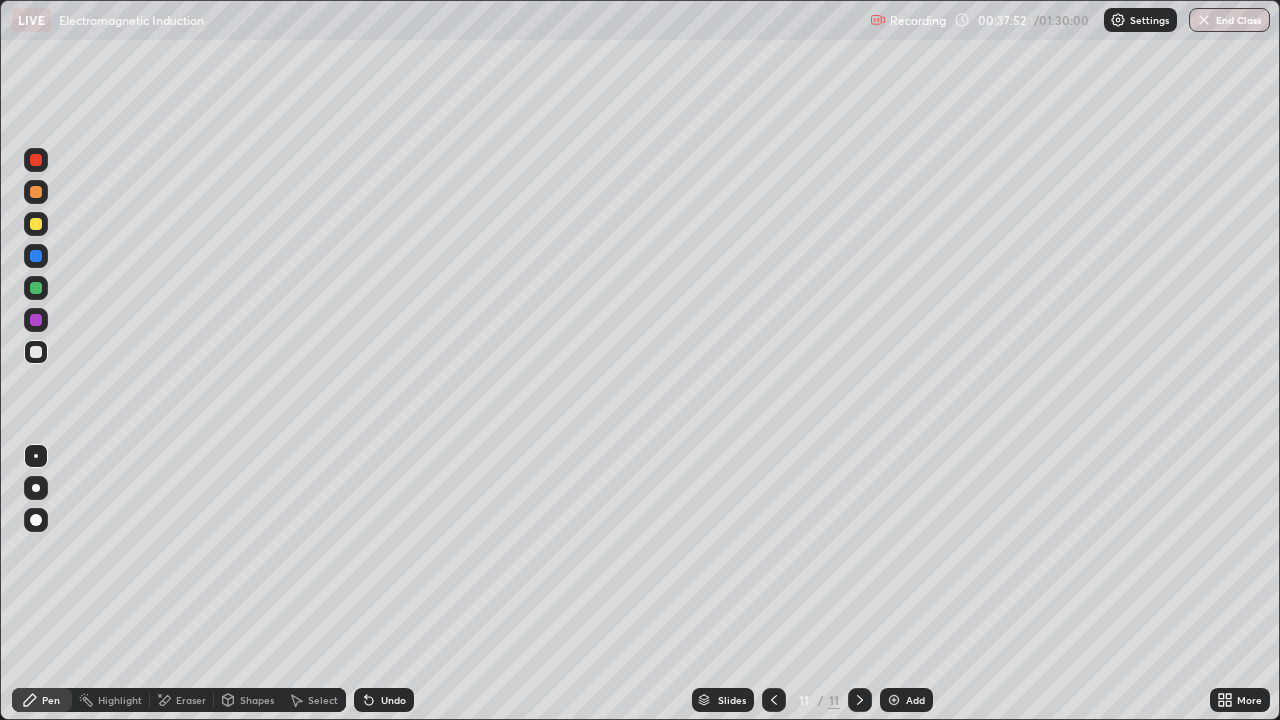 click on "Add" at bounding box center (906, 700) 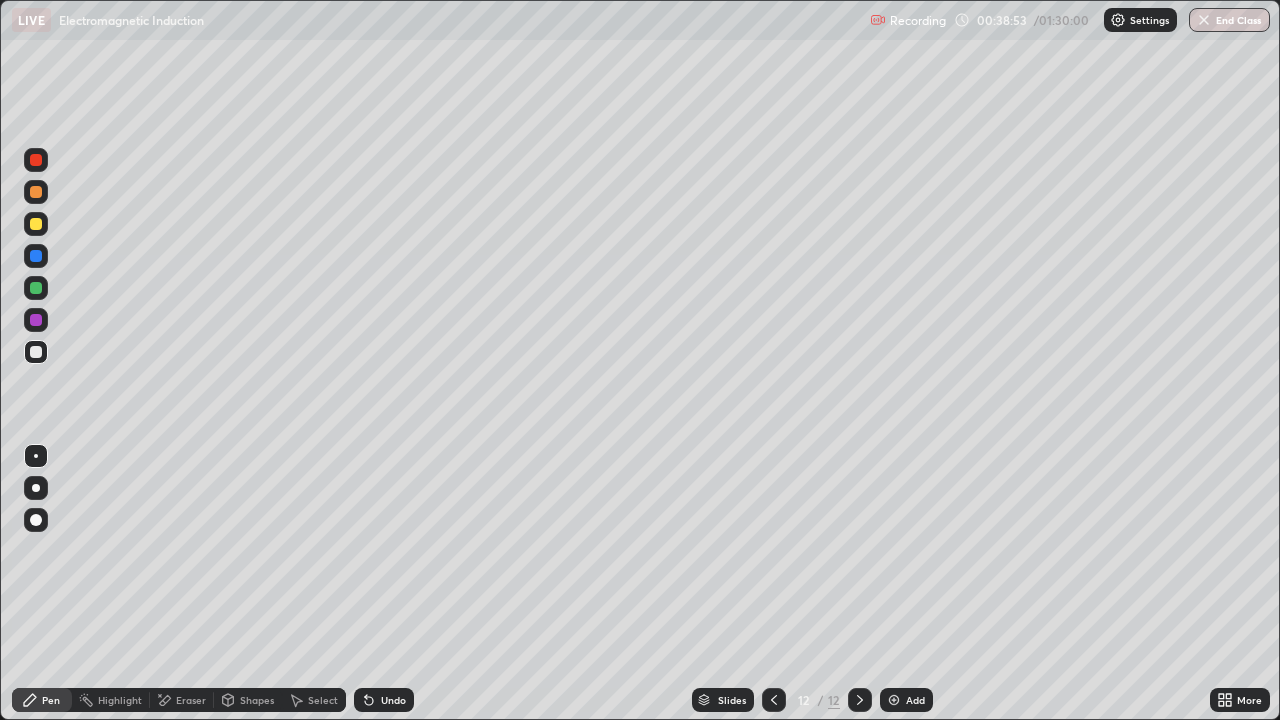 click on "Undo" at bounding box center [384, 700] 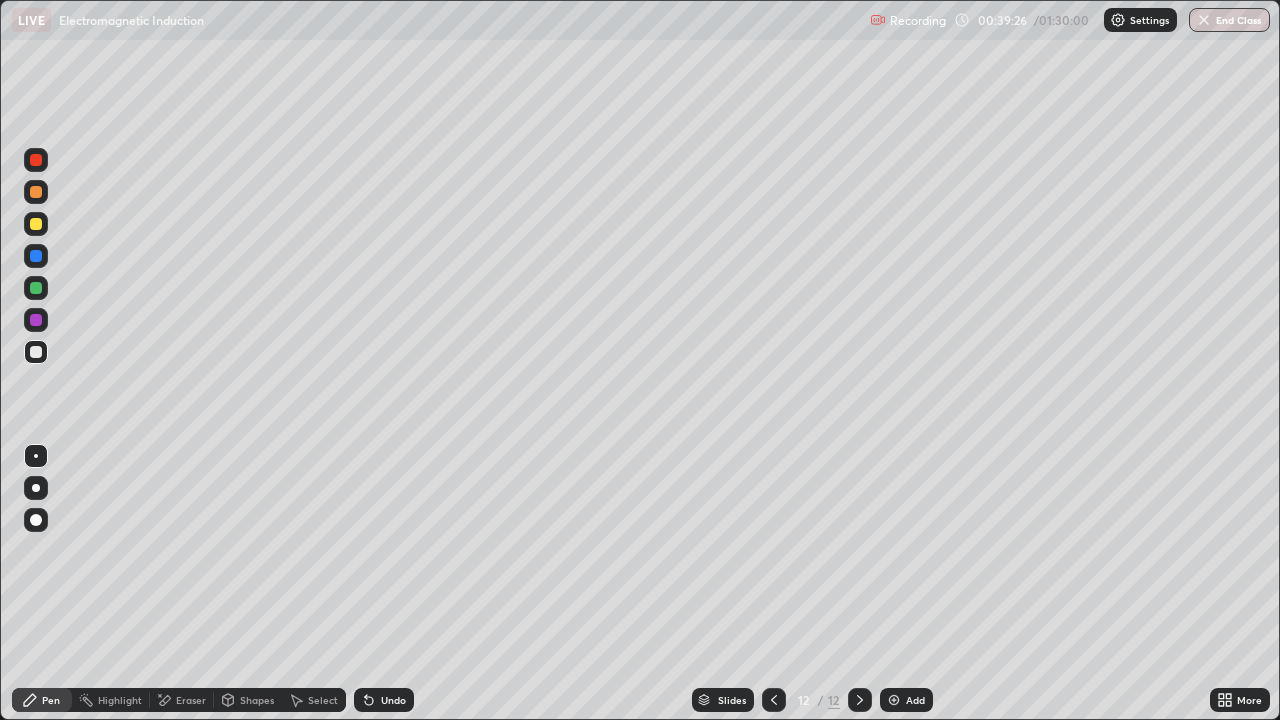click at bounding box center [36, 224] 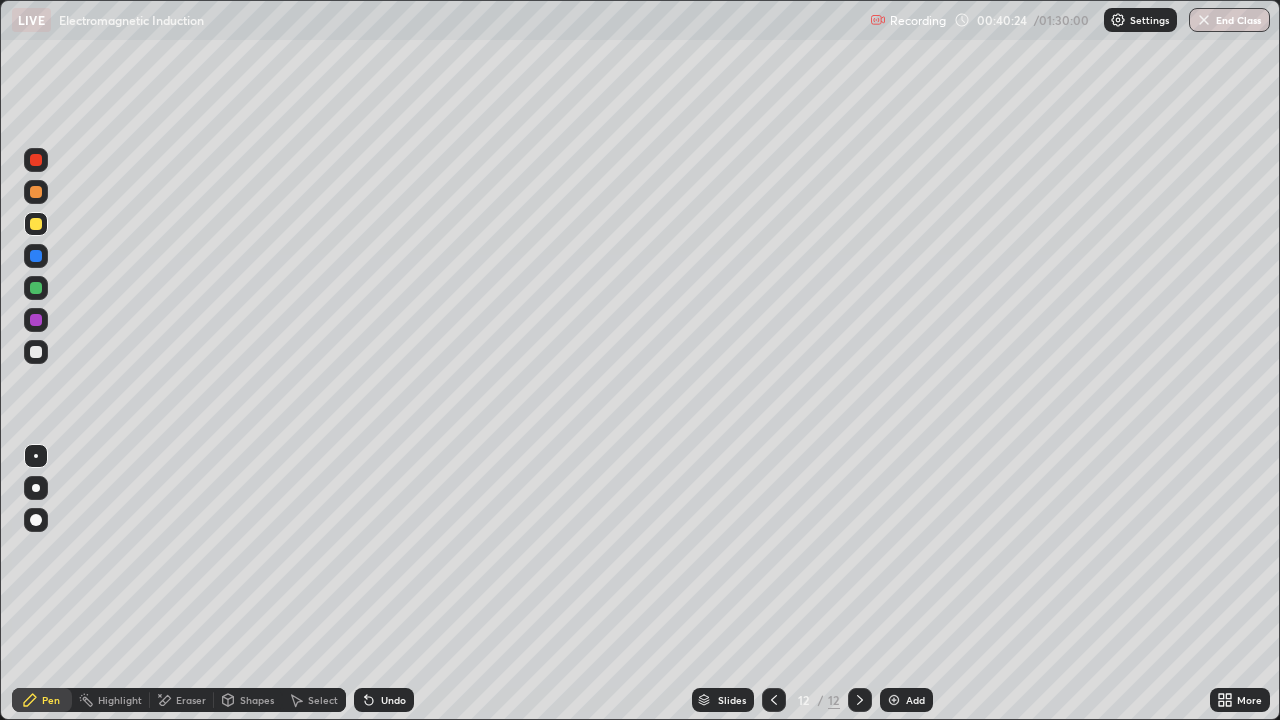 click on "Undo" at bounding box center [393, 700] 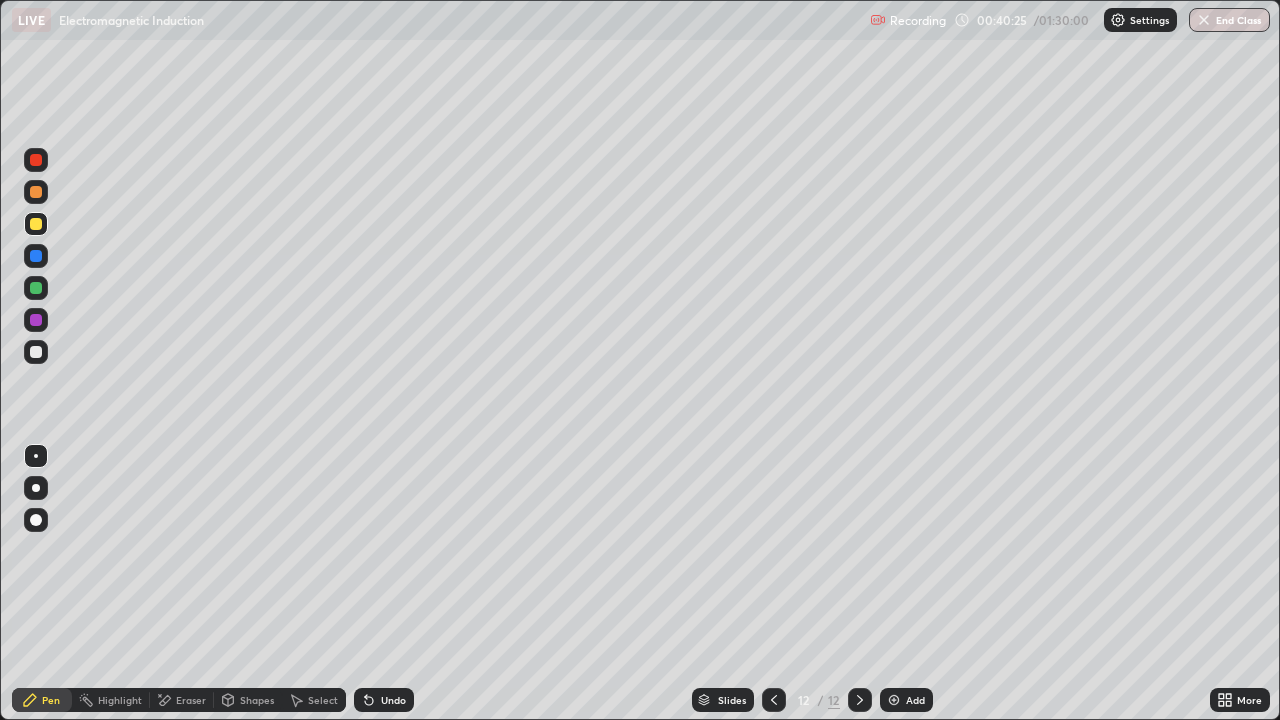 click on "Undo" at bounding box center (384, 700) 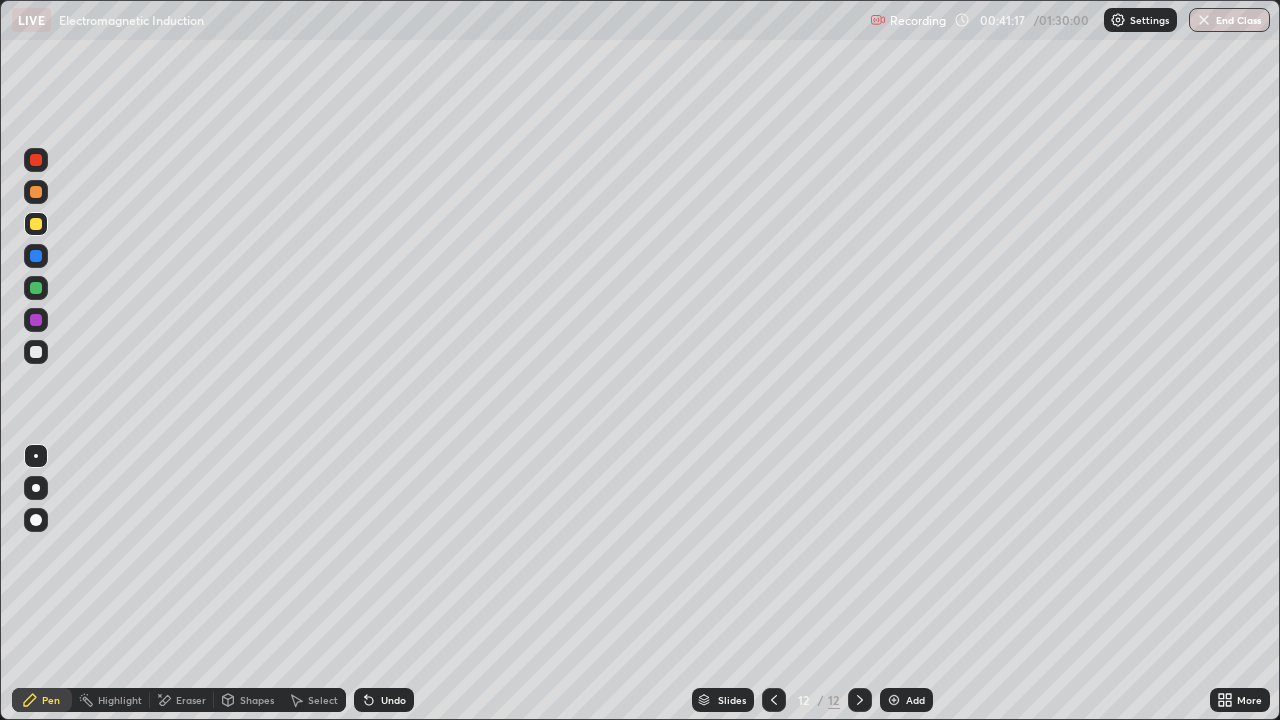 click on "Add" at bounding box center (906, 700) 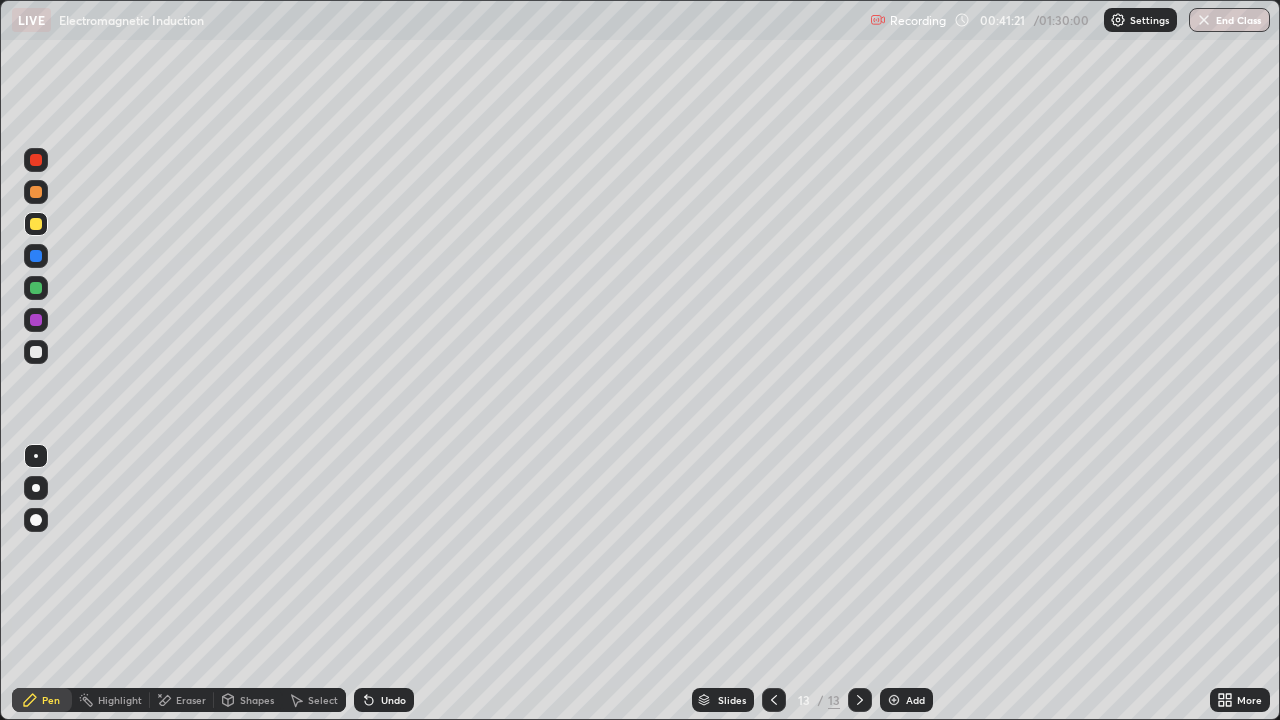 click 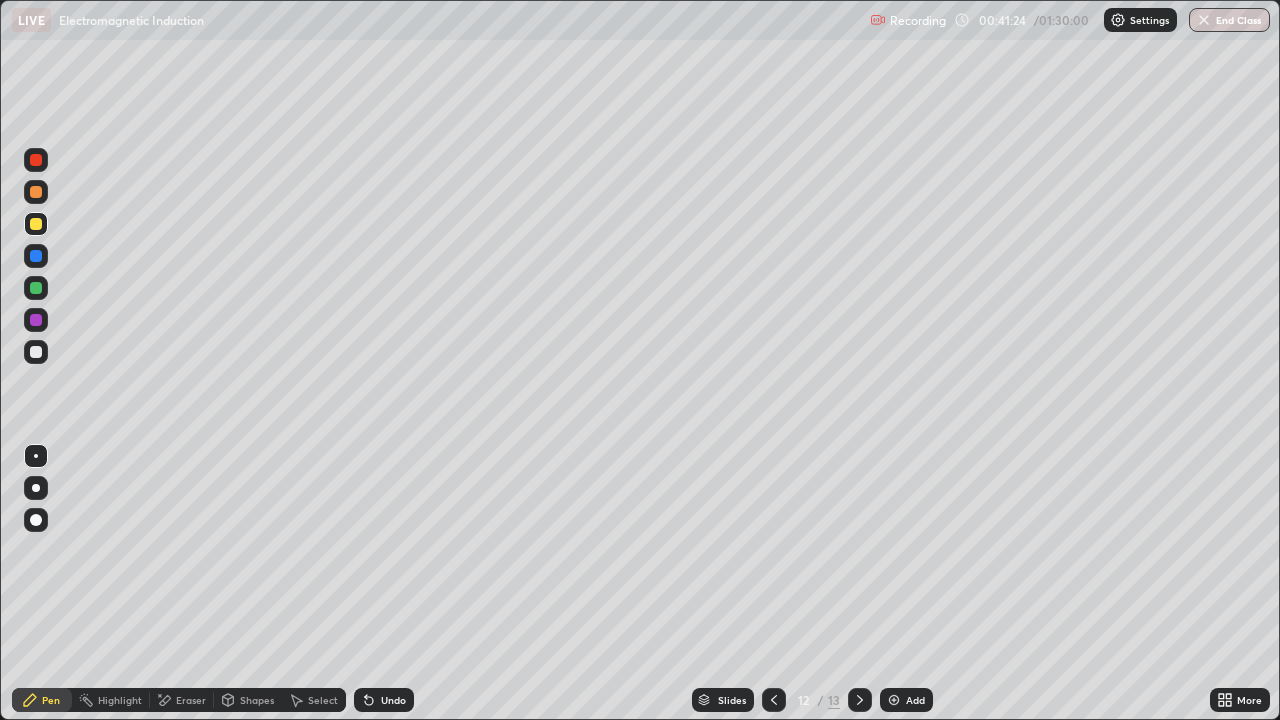 click 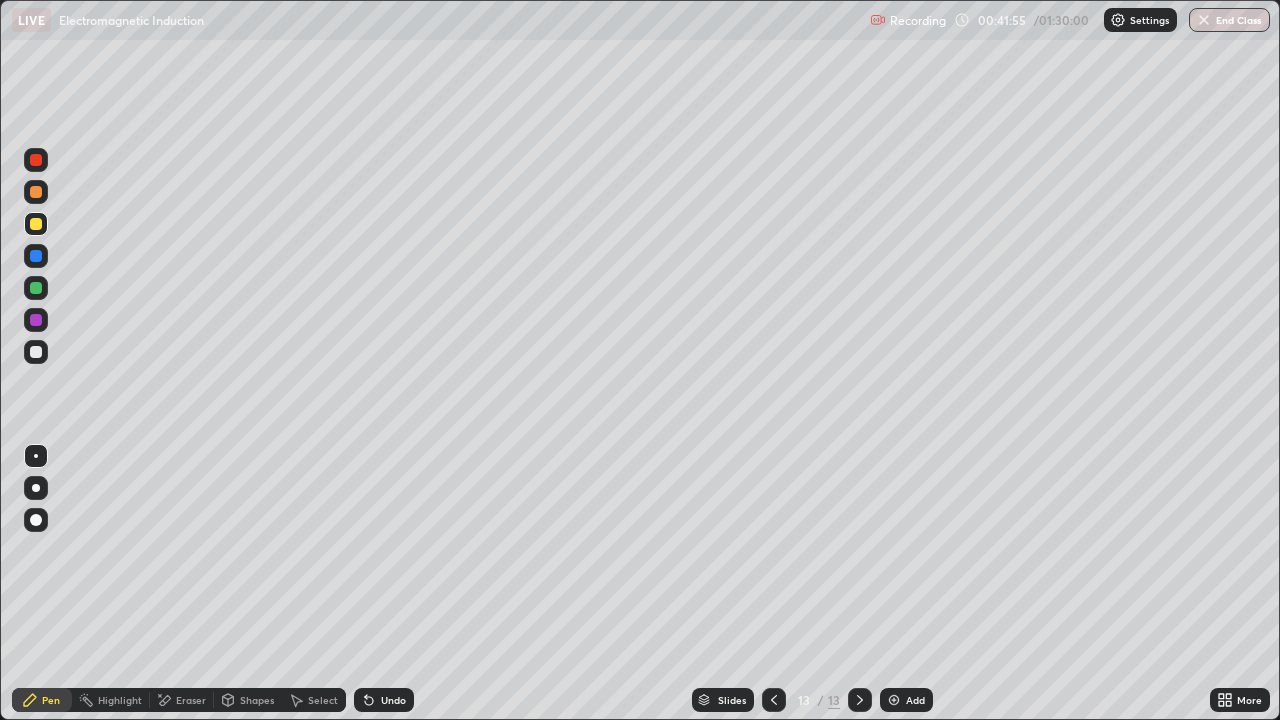 click 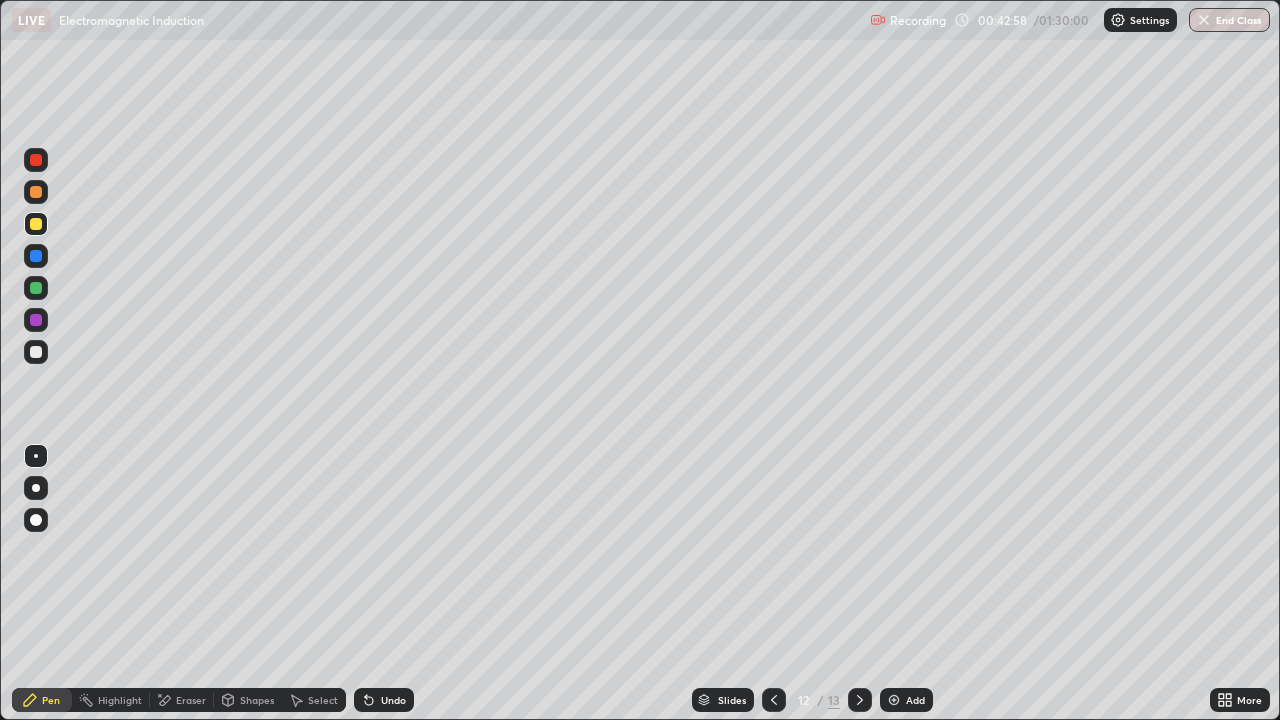 click 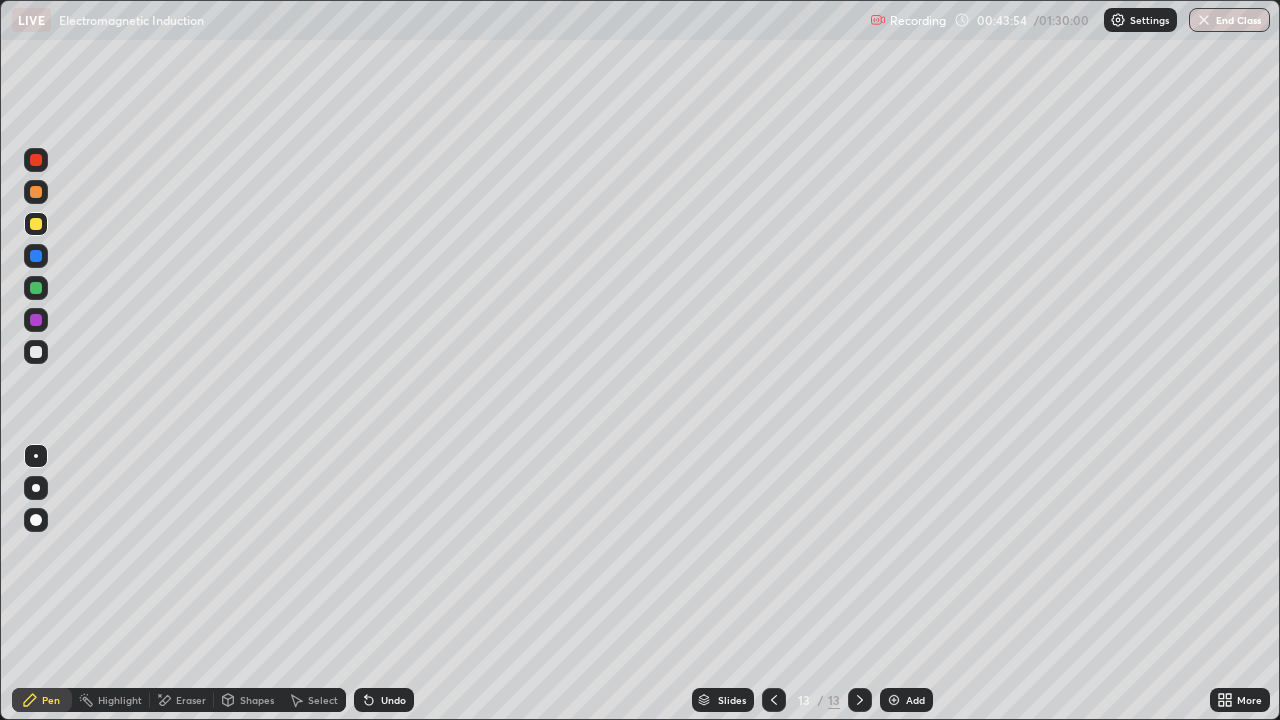 click on "Add" at bounding box center [906, 700] 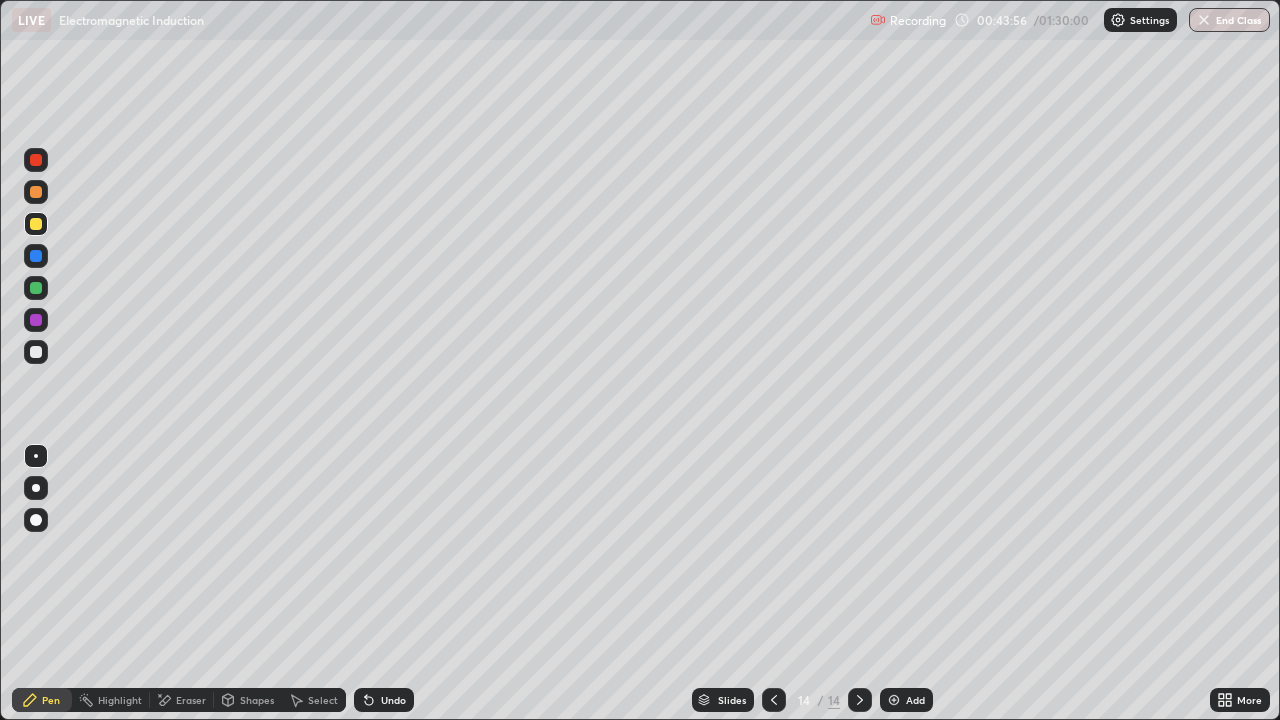click at bounding box center (36, 352) 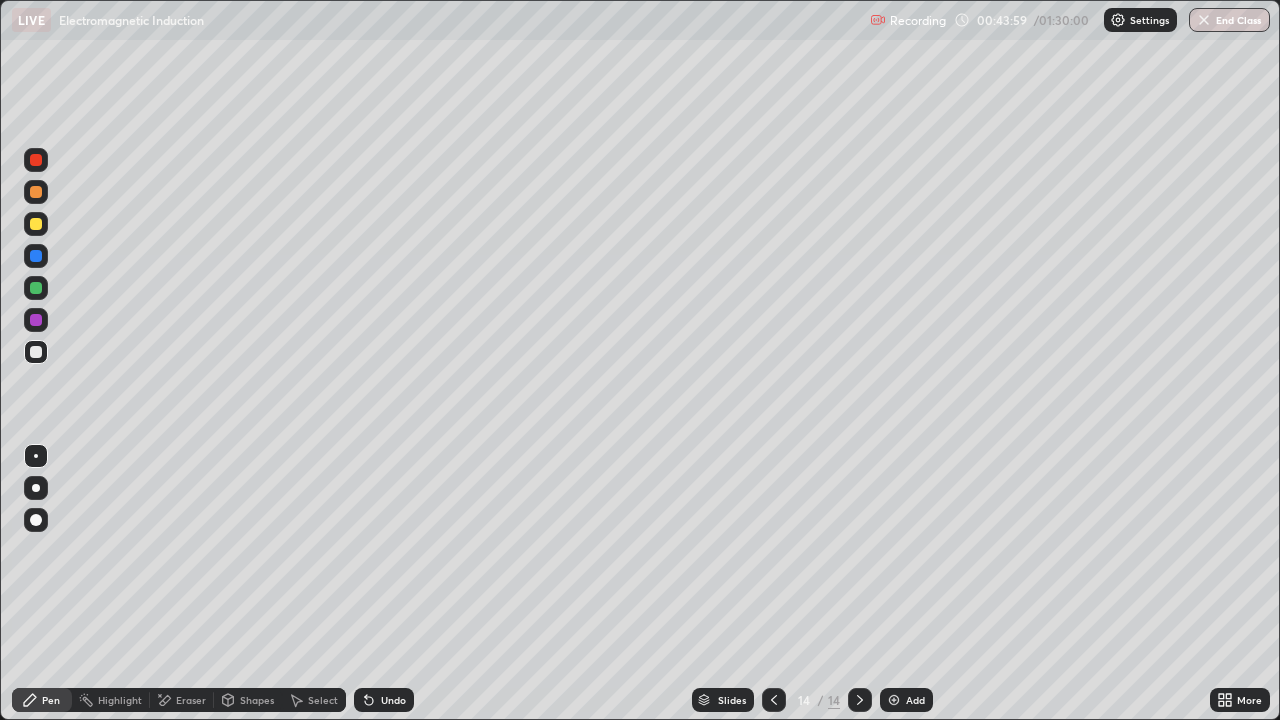 click on "Undo" at bounding box center (384, 700) 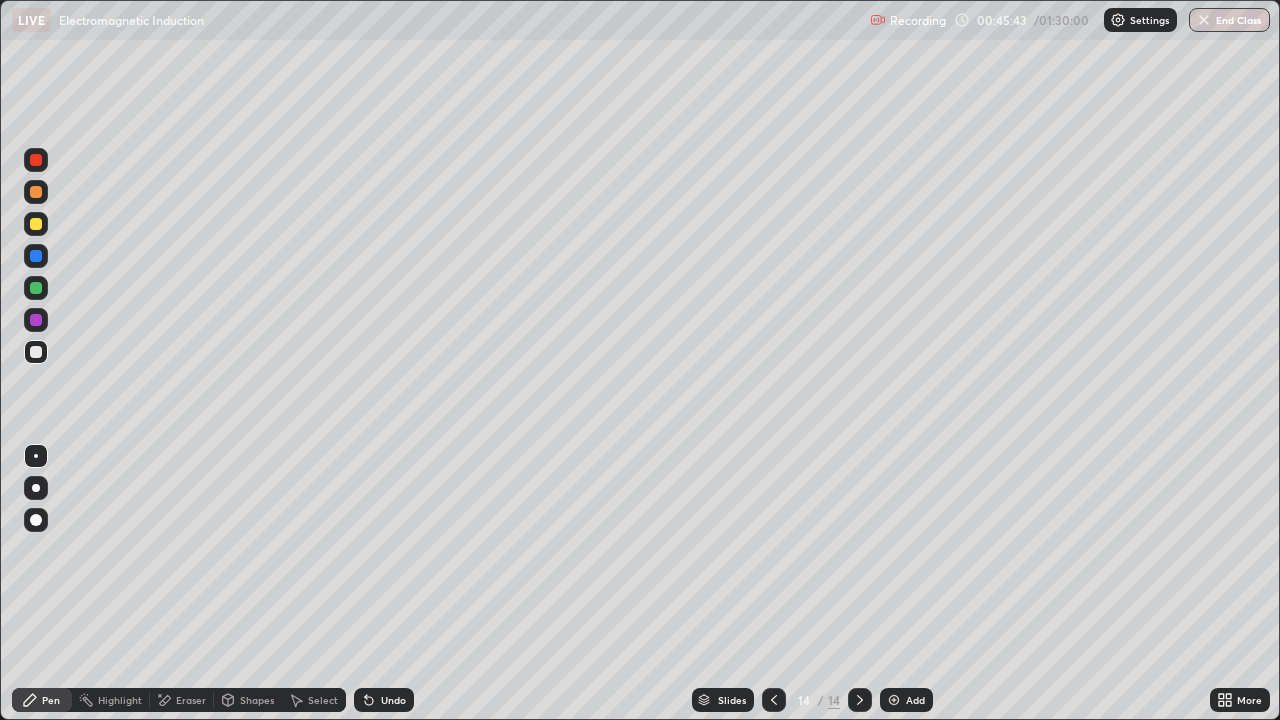 click on "Shapes" at bounding box center [248, 700] 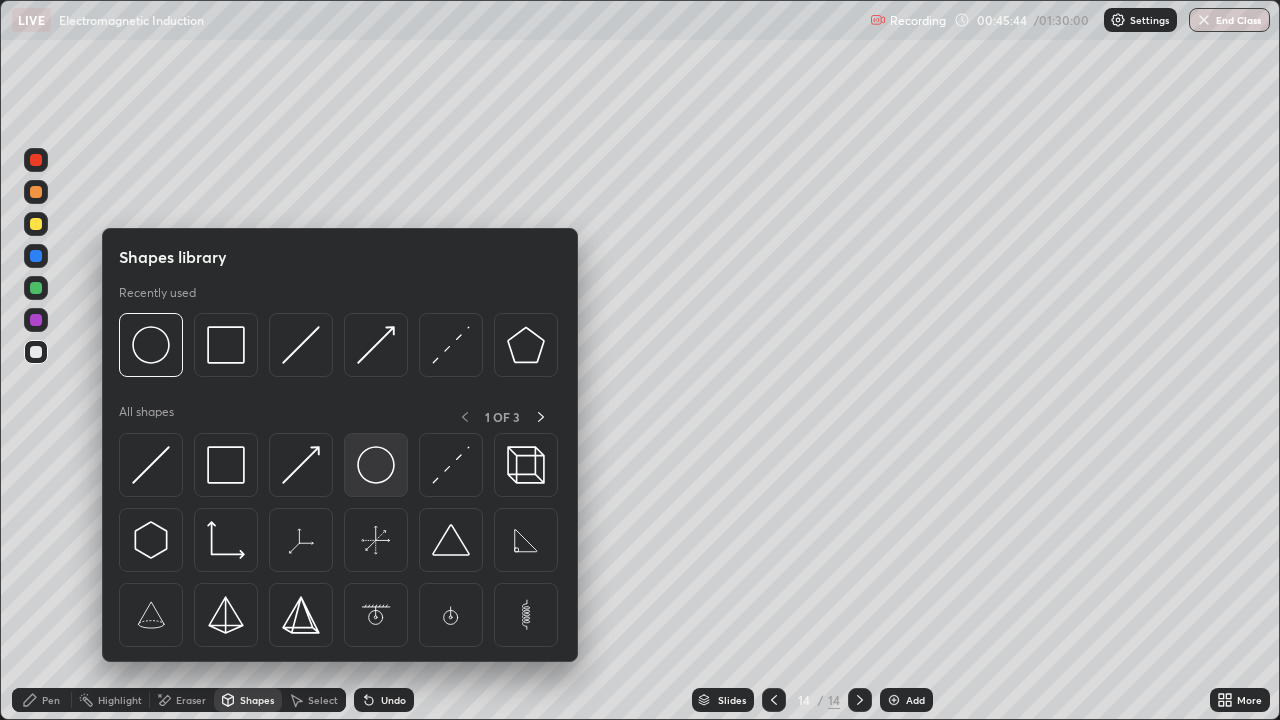 click at bounding box center (376, 465) 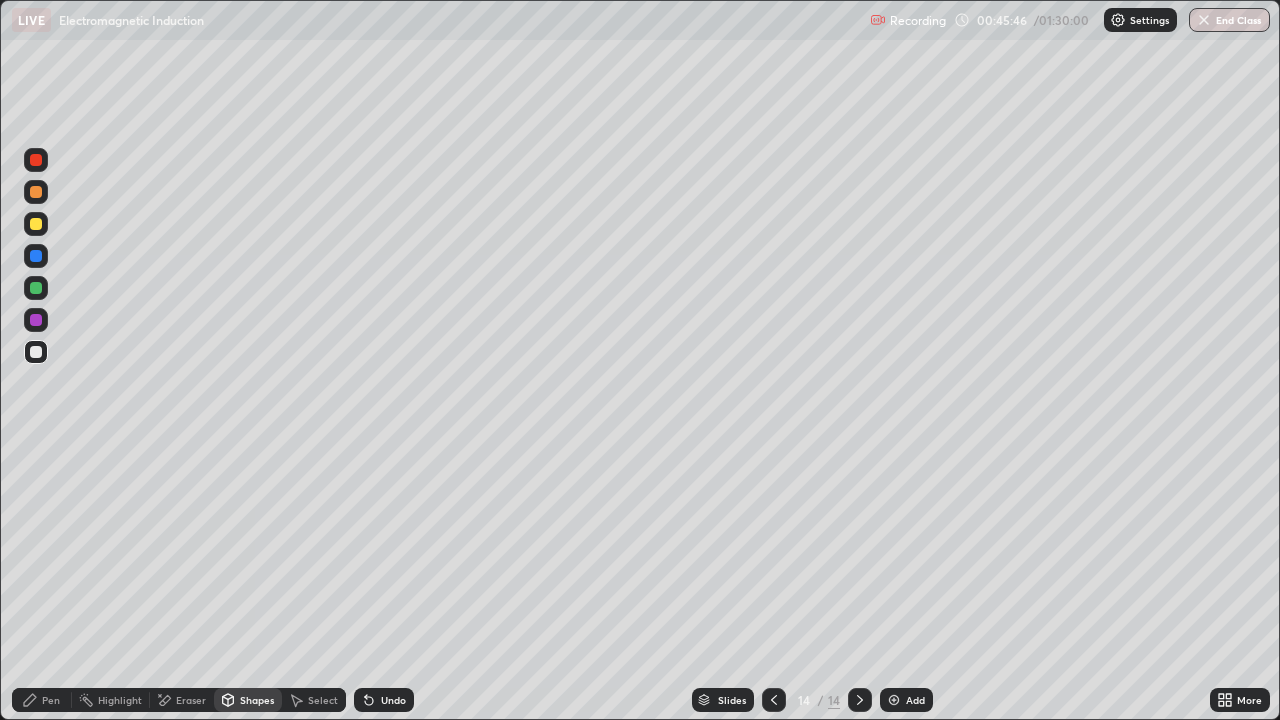 click on "Pen" at bounding box center [42, 700] 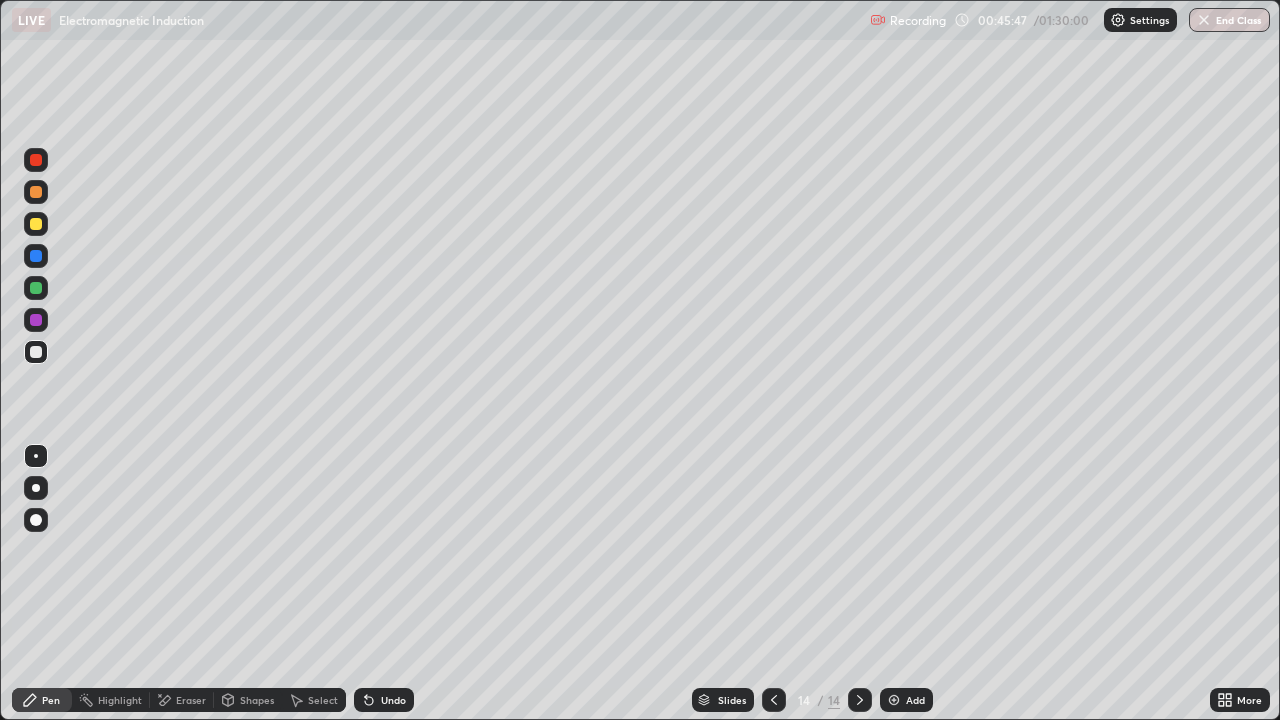 click at bounding box center [36, 224] 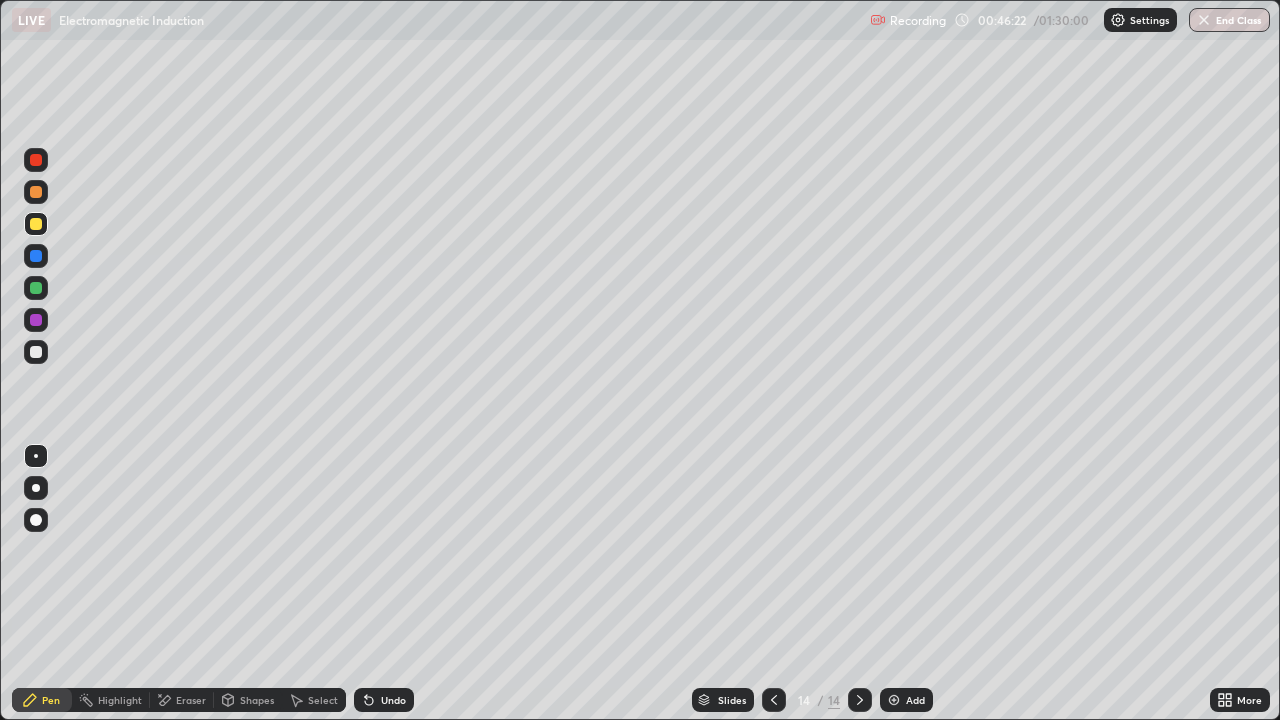 click on "Shapes" at bounding box center (248, 700) 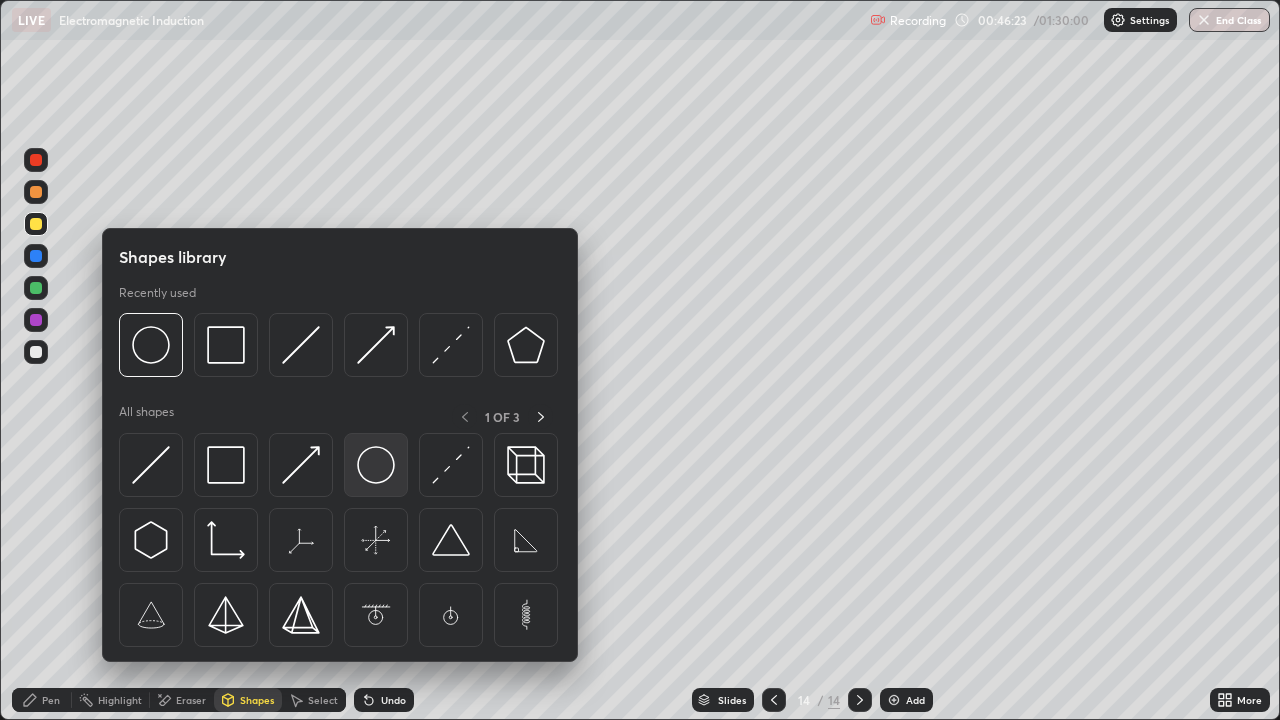 click at bounding box center (376, 465) 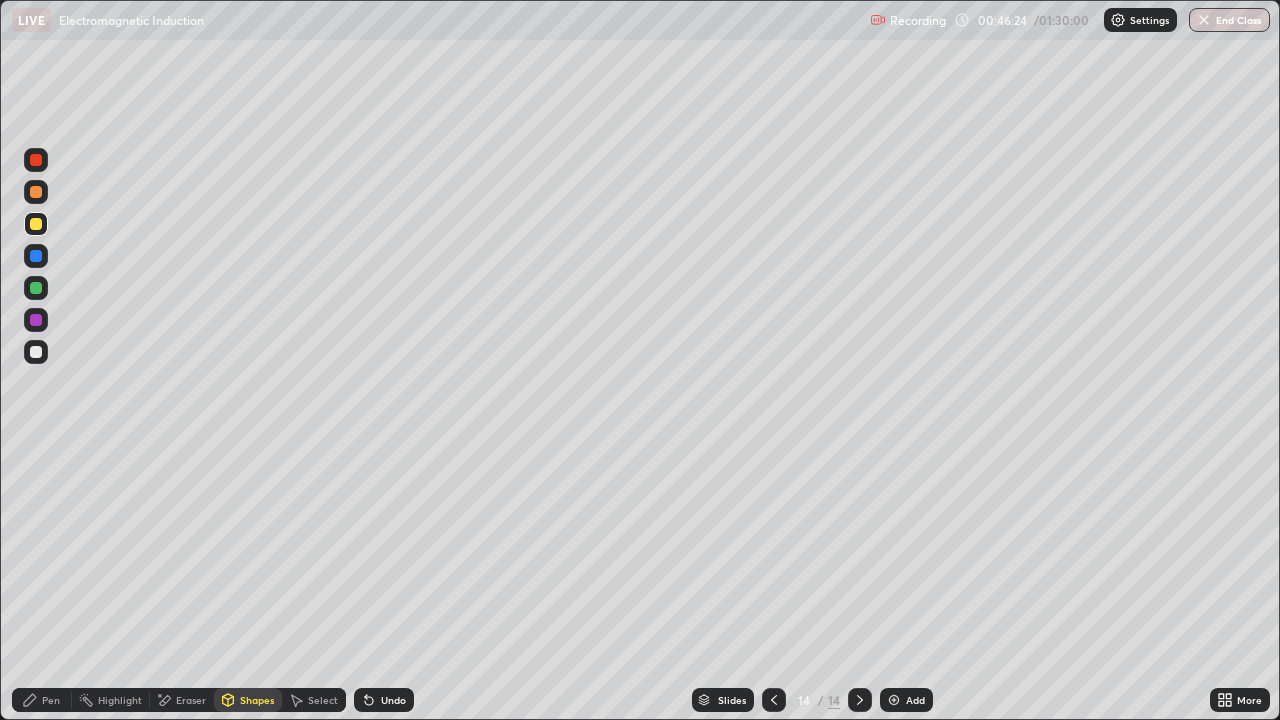 click at bounding box center (36, 160) 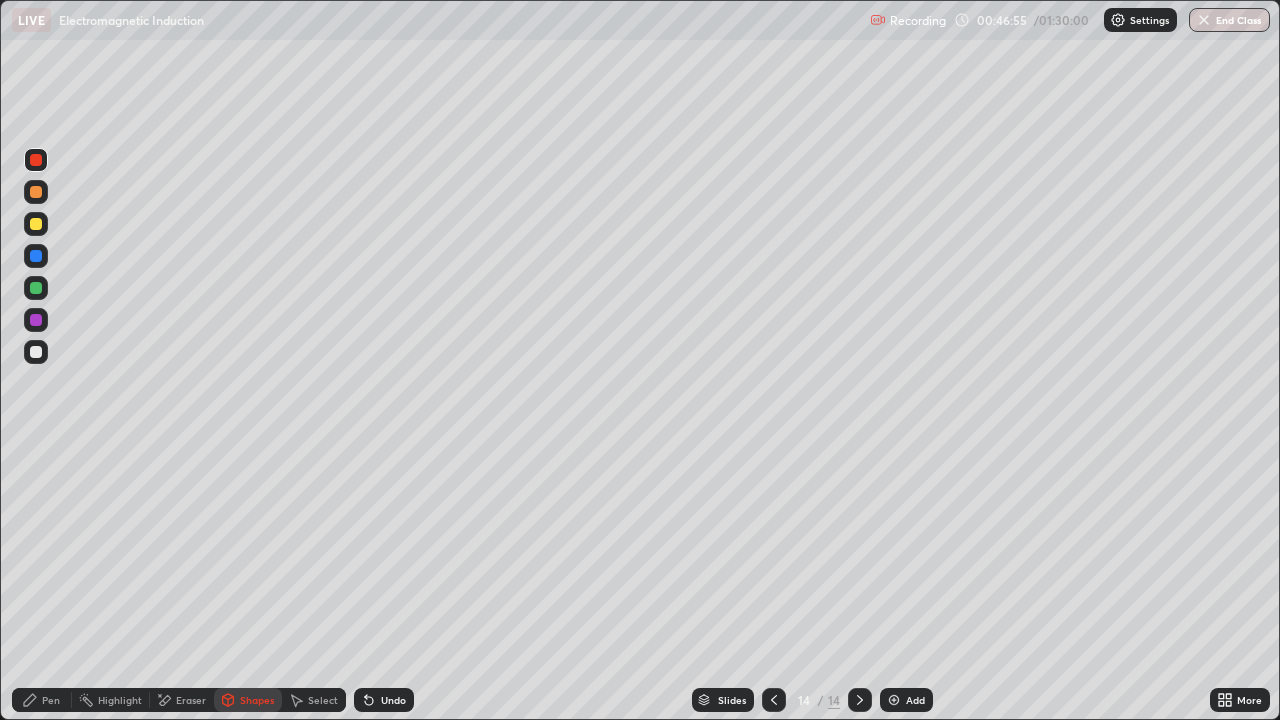 click on "Undo" at bounding box center [393, 700] 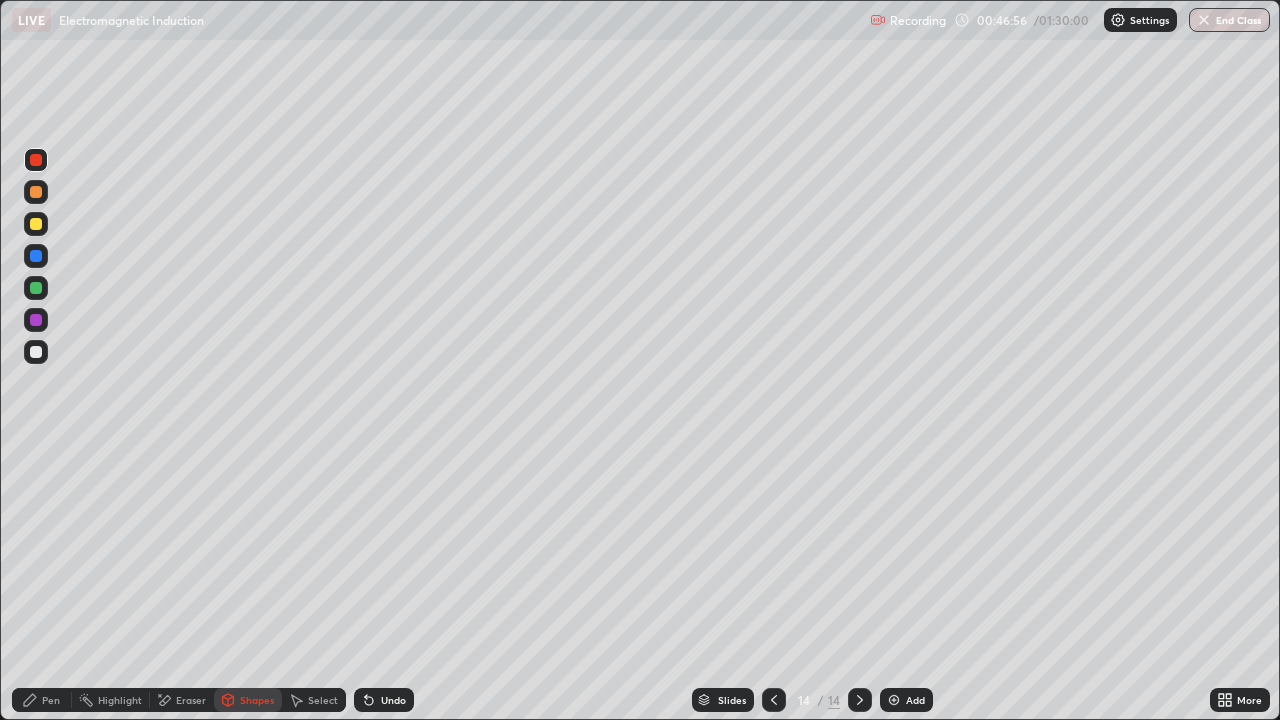 click on "Pen" at bounding box center [51, 700] 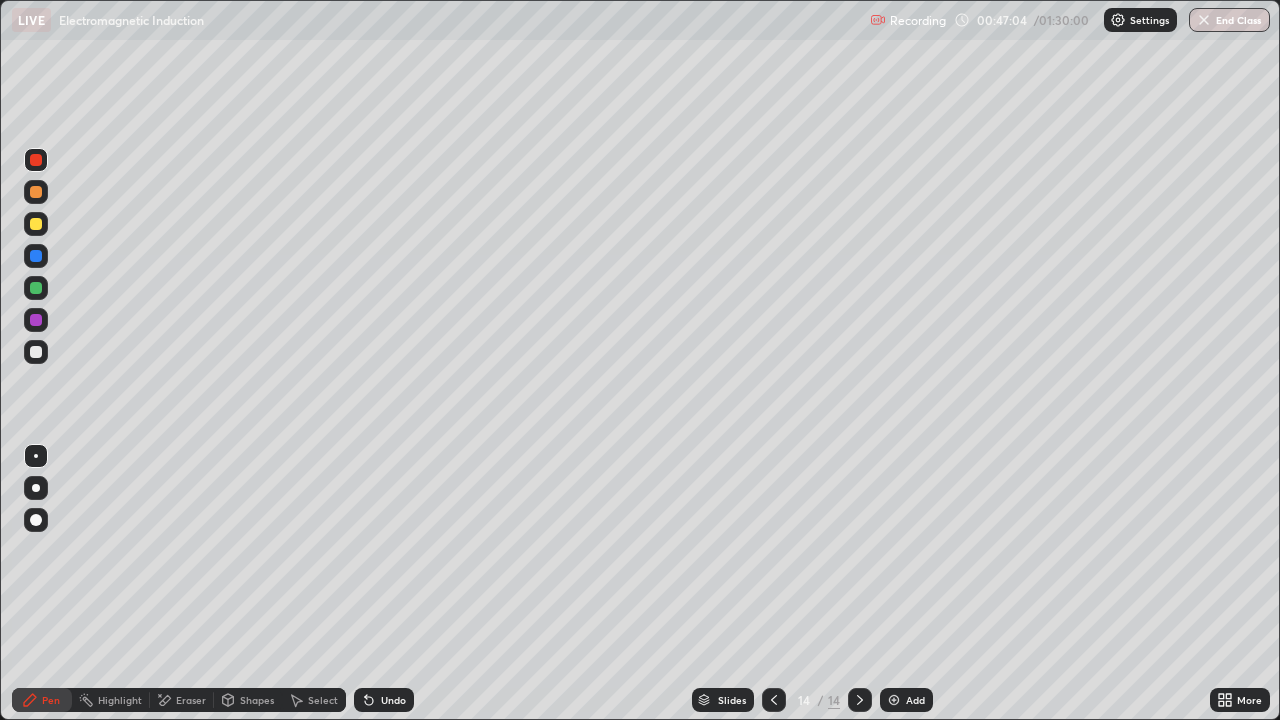 click at bounding box center [36, 352] 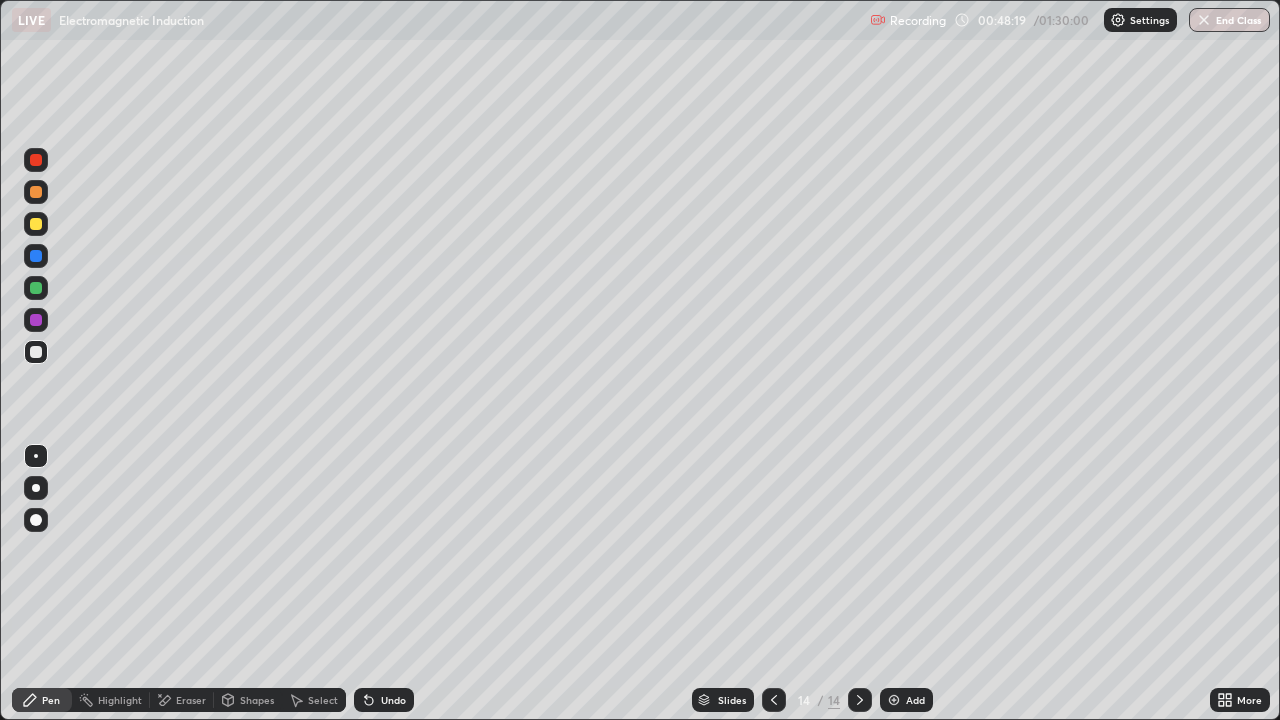 click on "Shapes" at bounding box center (257, 700) 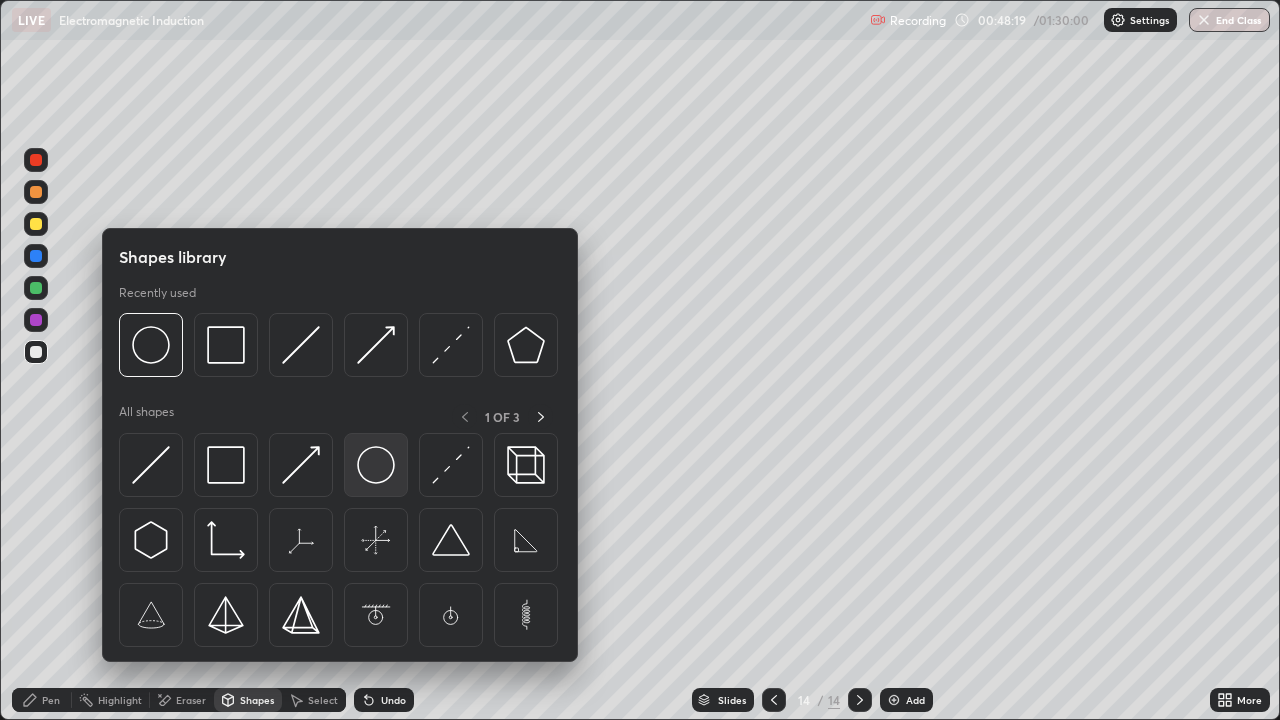 click at bounding box center [376, 465] 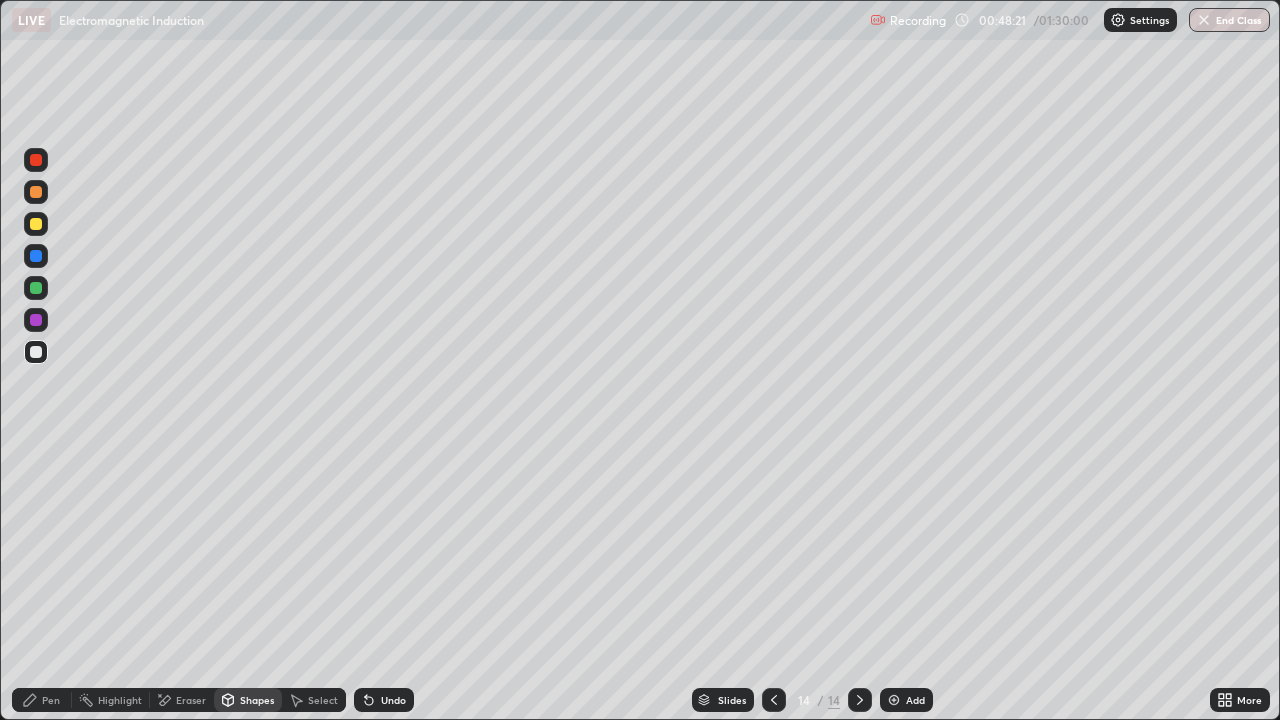 click at bounding box center (36, 160) 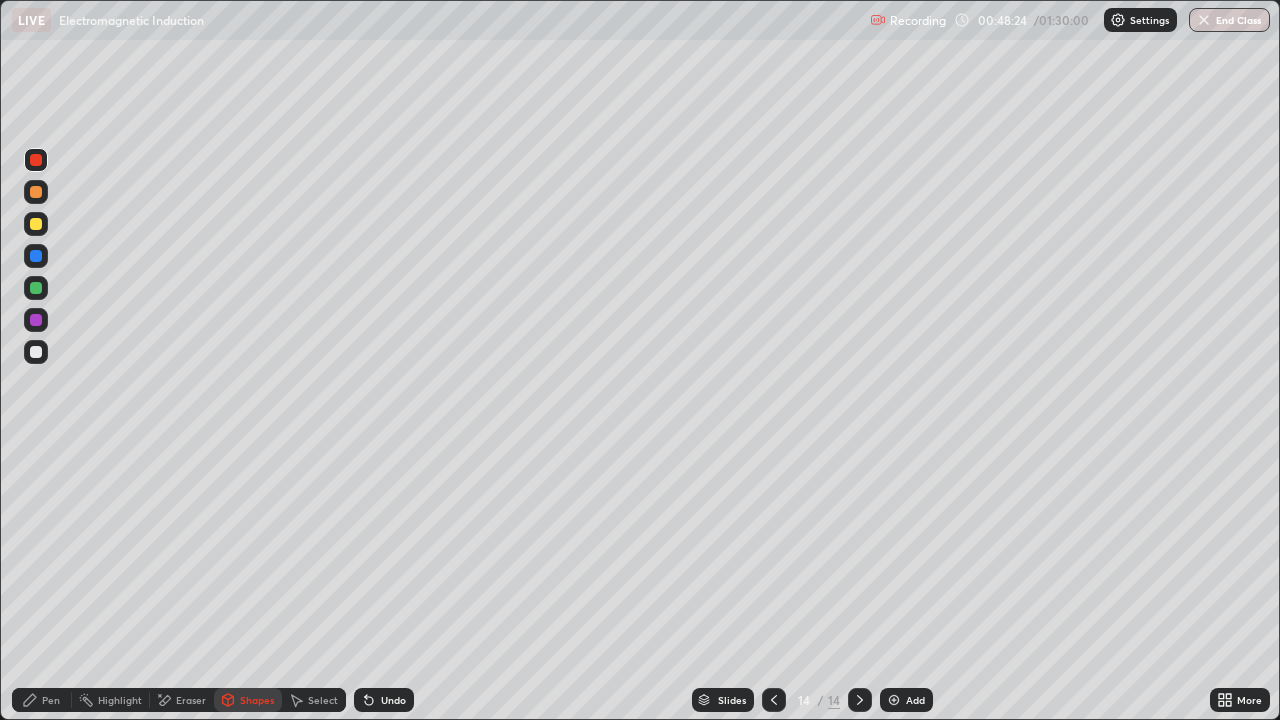 click on "Undo" at bounding box center [384, 700] 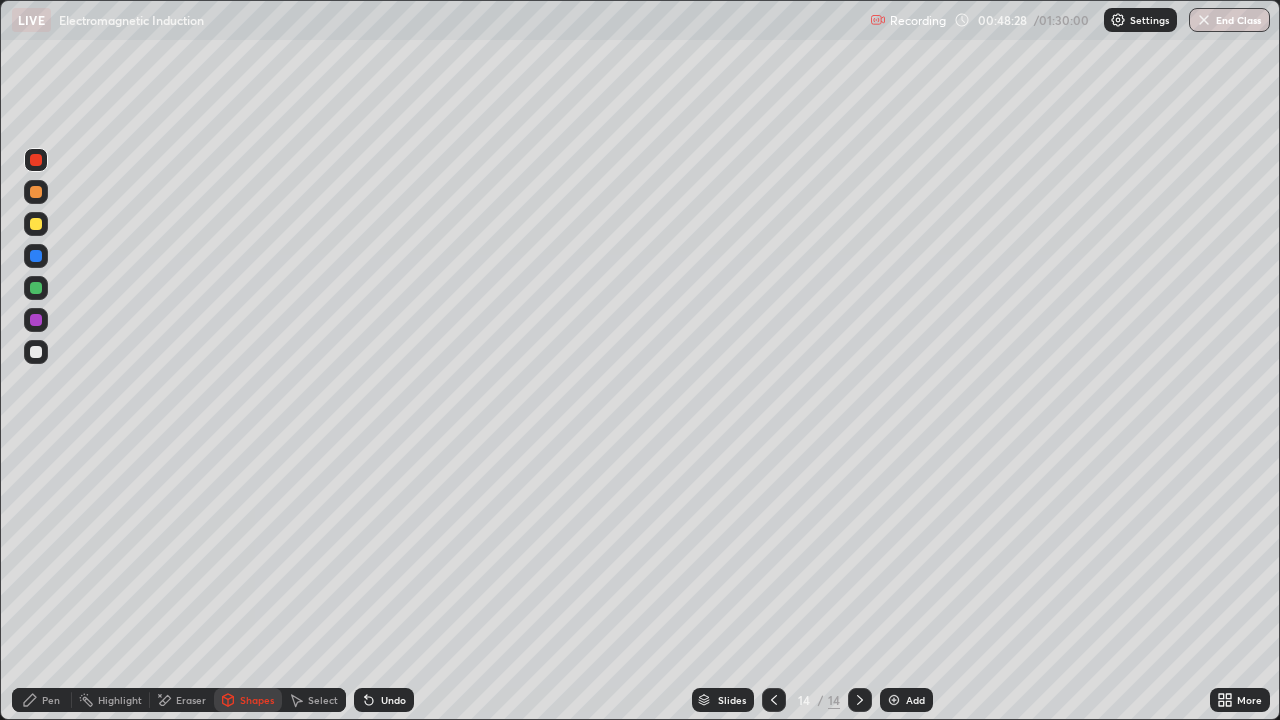 click 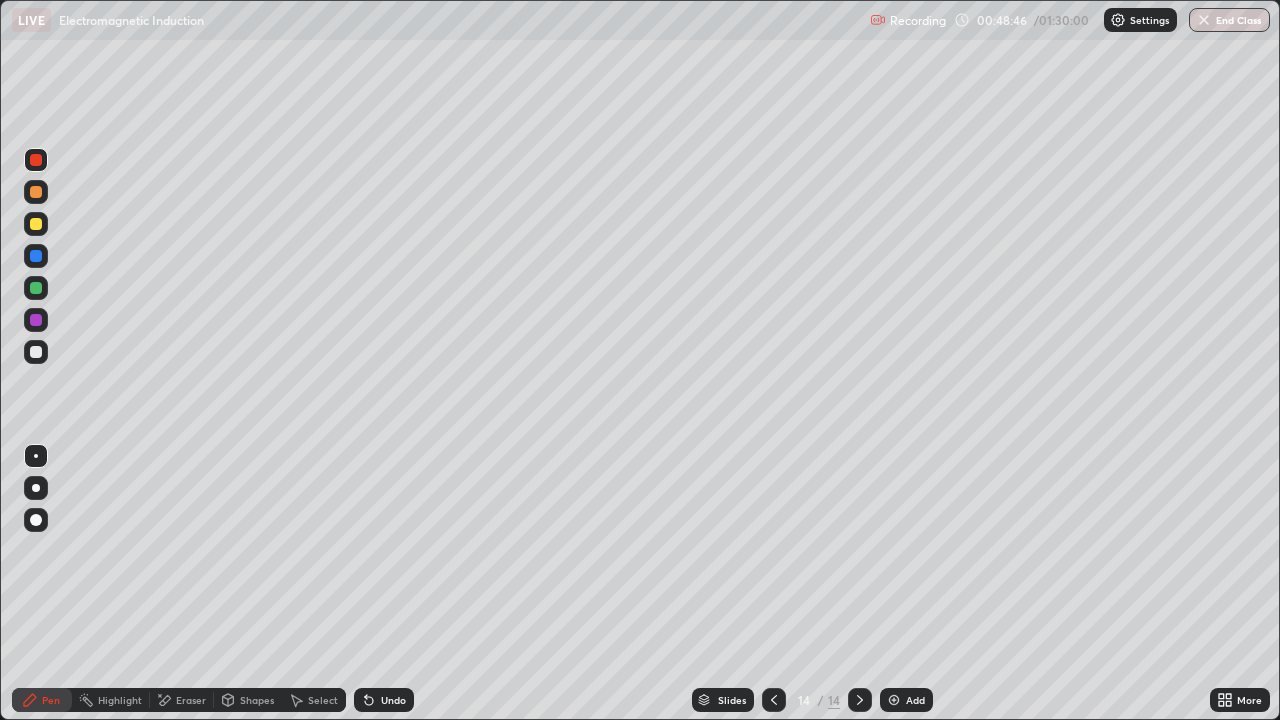 click at bounding box center [36, 352] 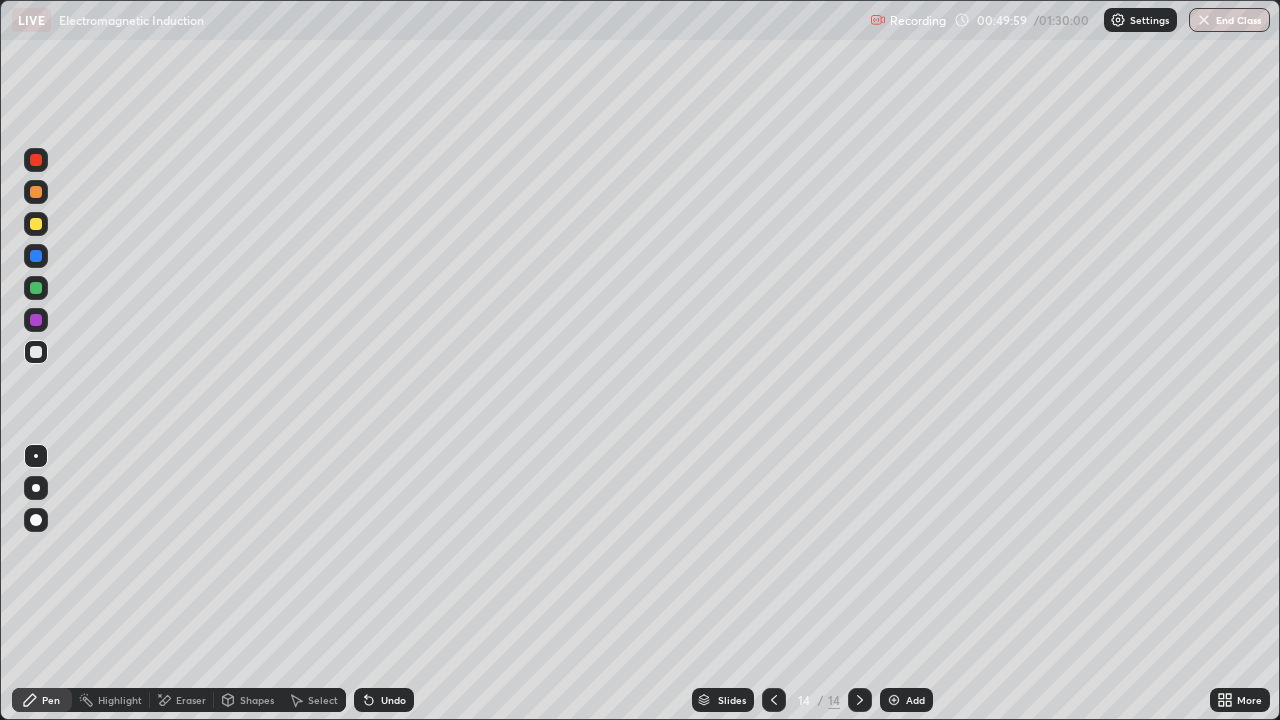 click on "Add" at bounding box center (906, 700) 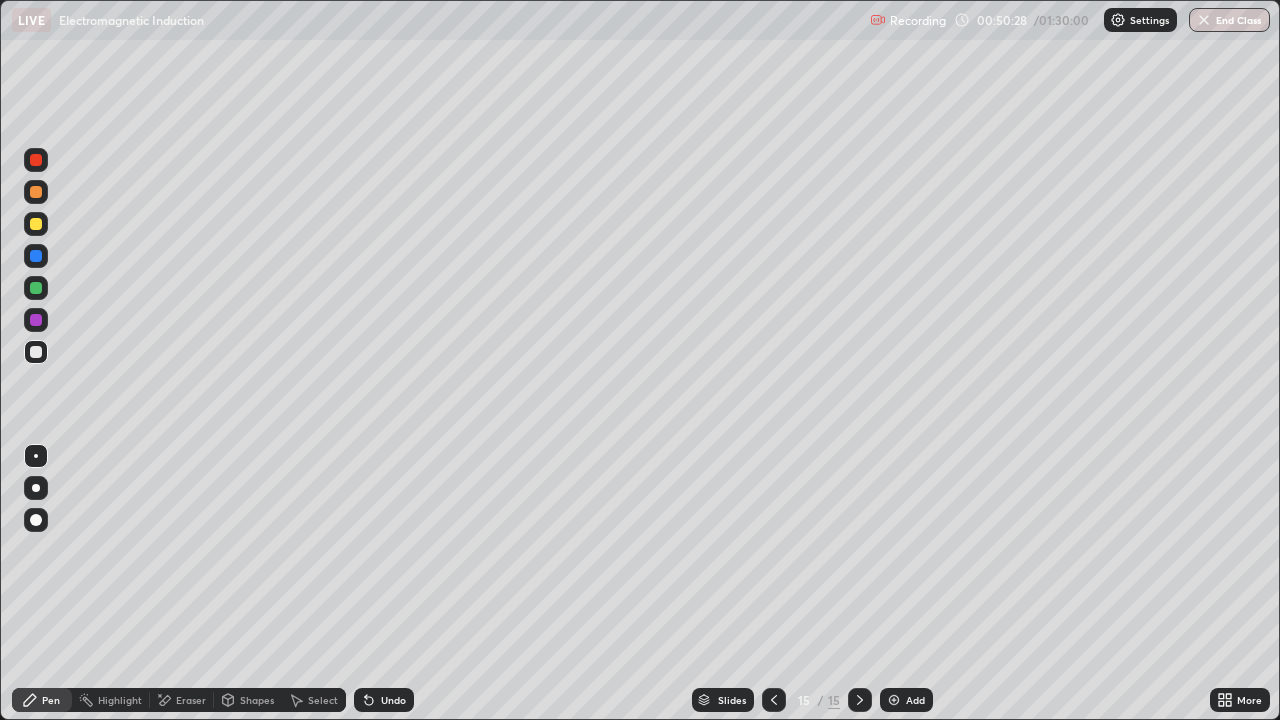 click 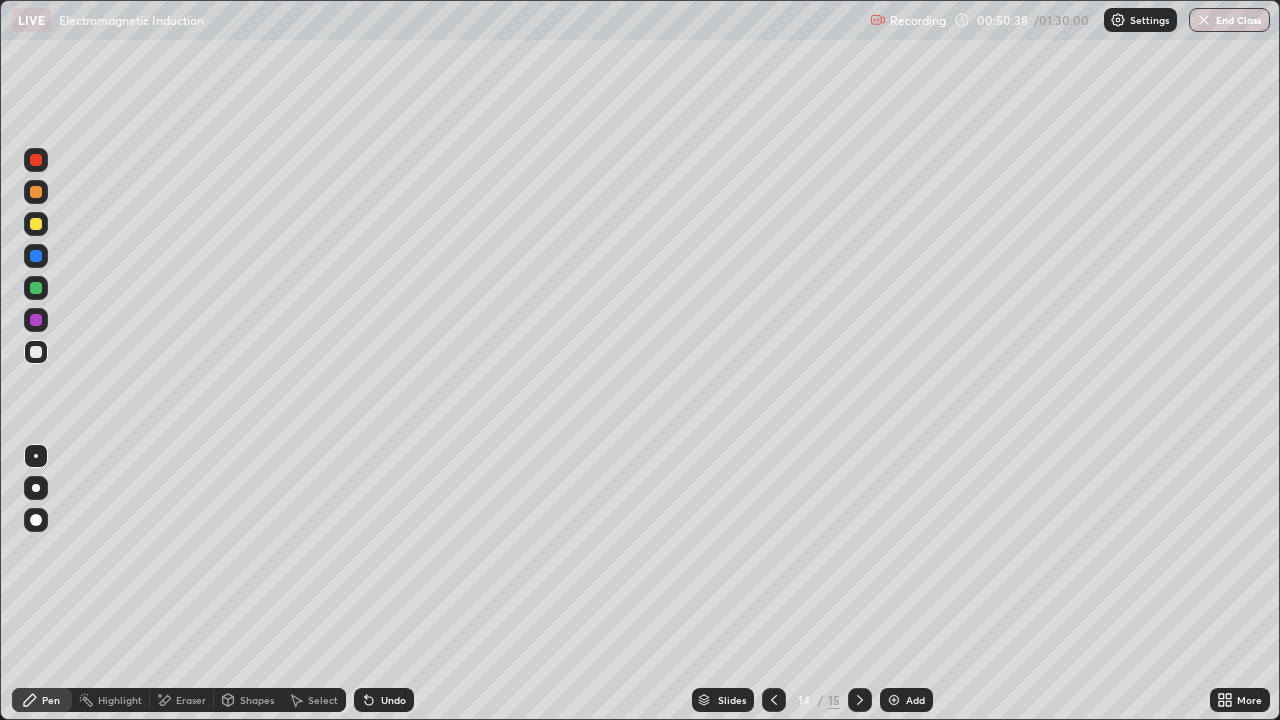 click 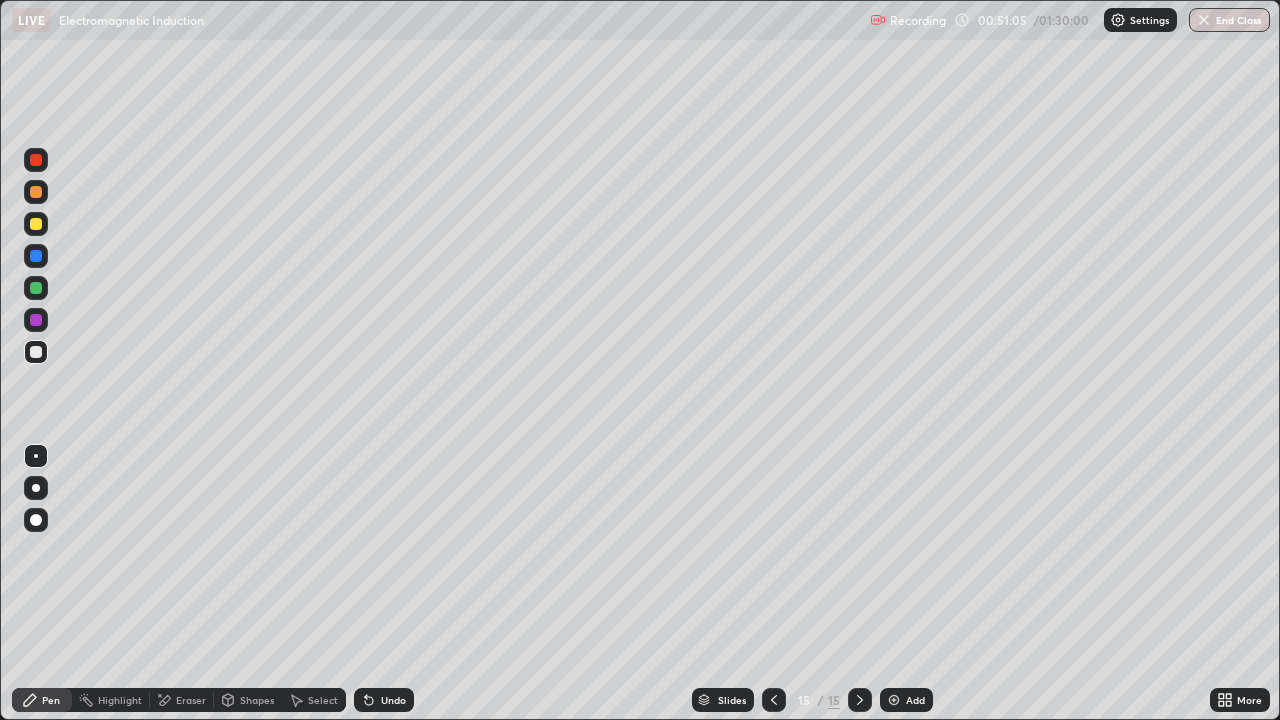 click on "Undo" at bounding box center [393, 700] 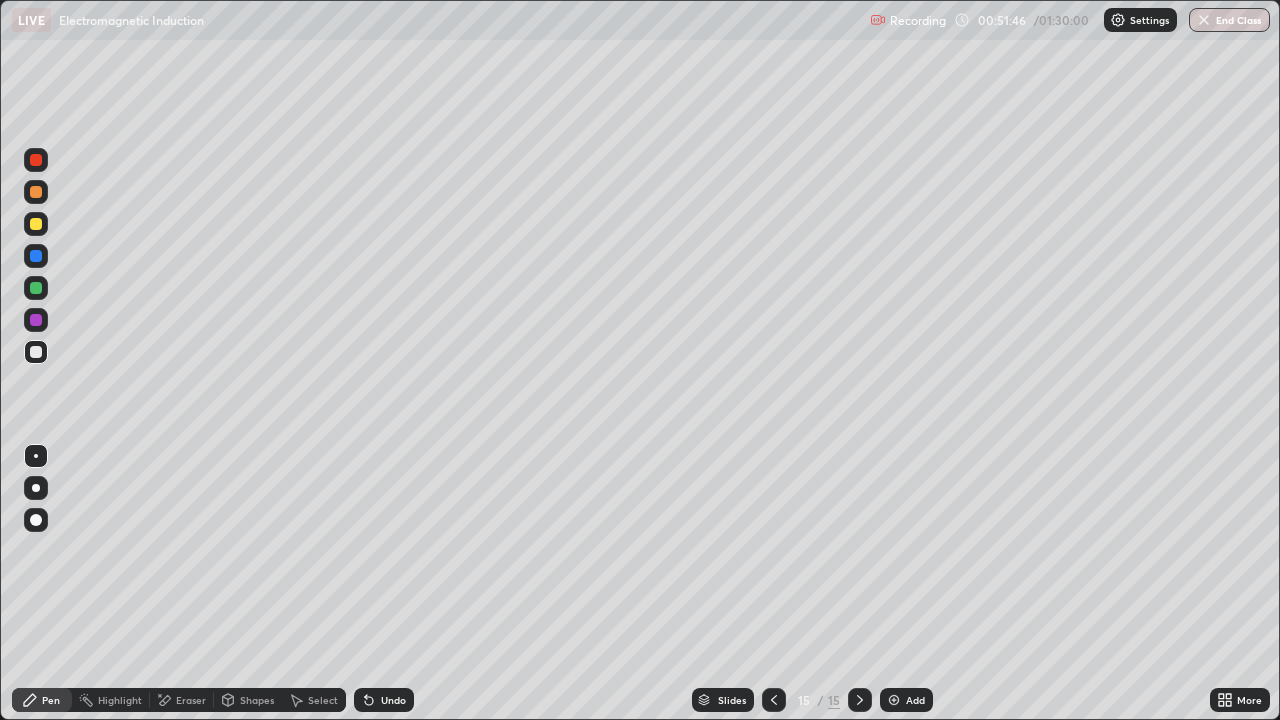 click on "Undo" at bounding box center [393, 700] 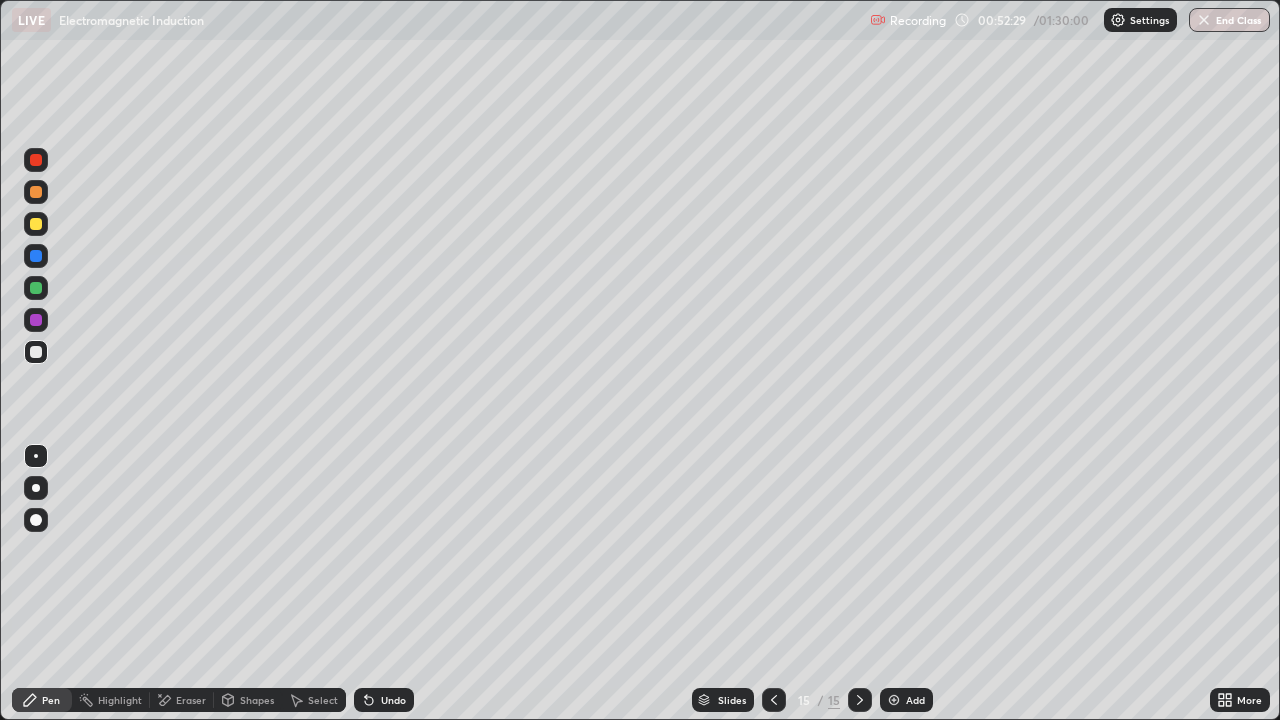 click at bounding box center (774, 700) 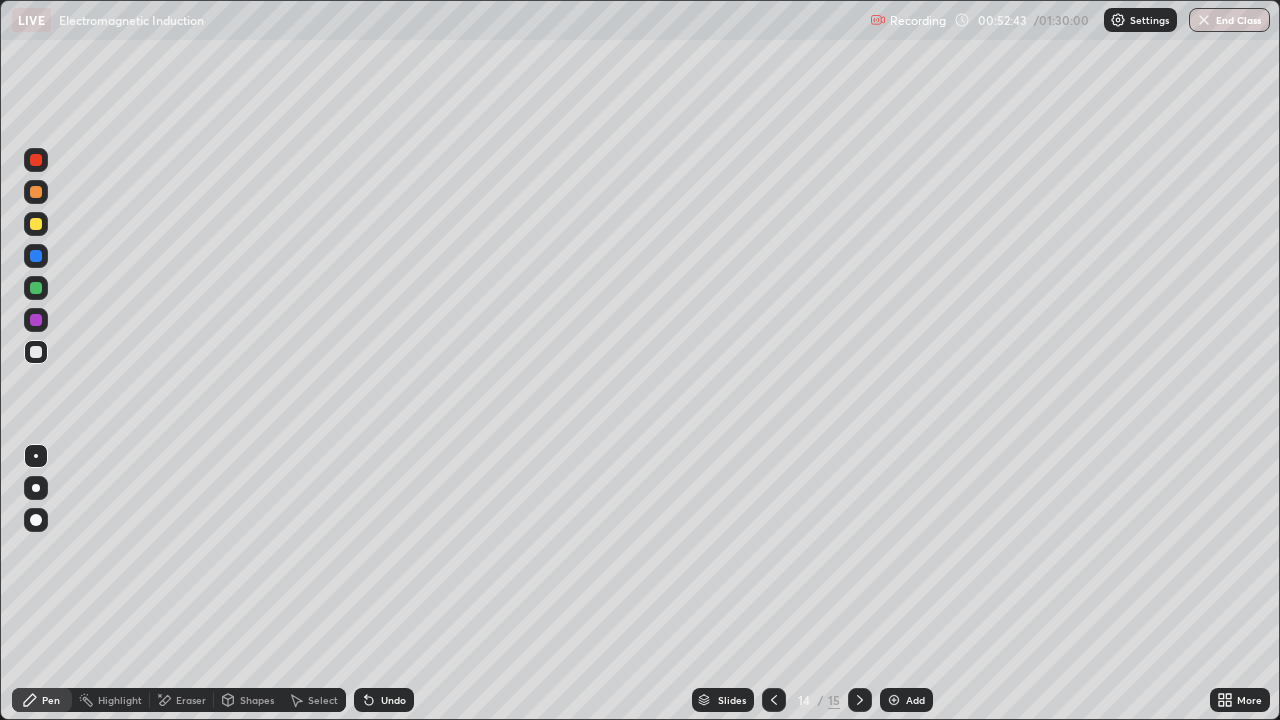 click at bounding box center (774, 700) 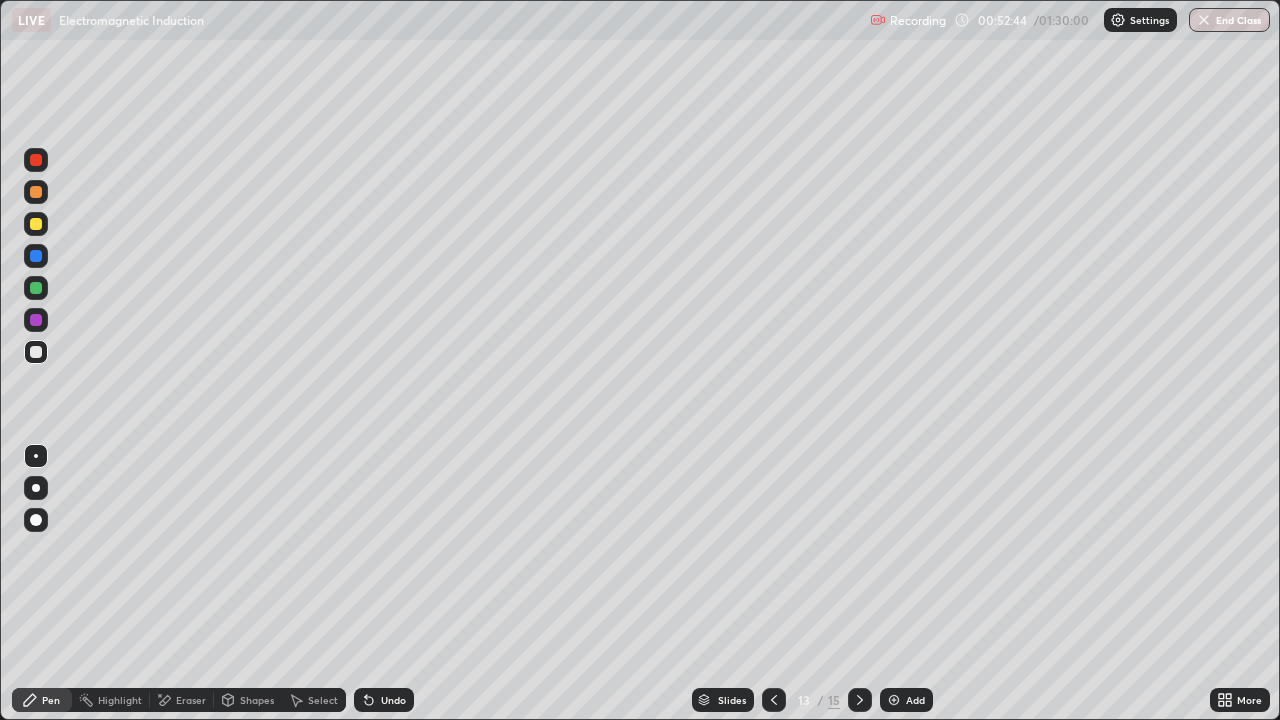 click 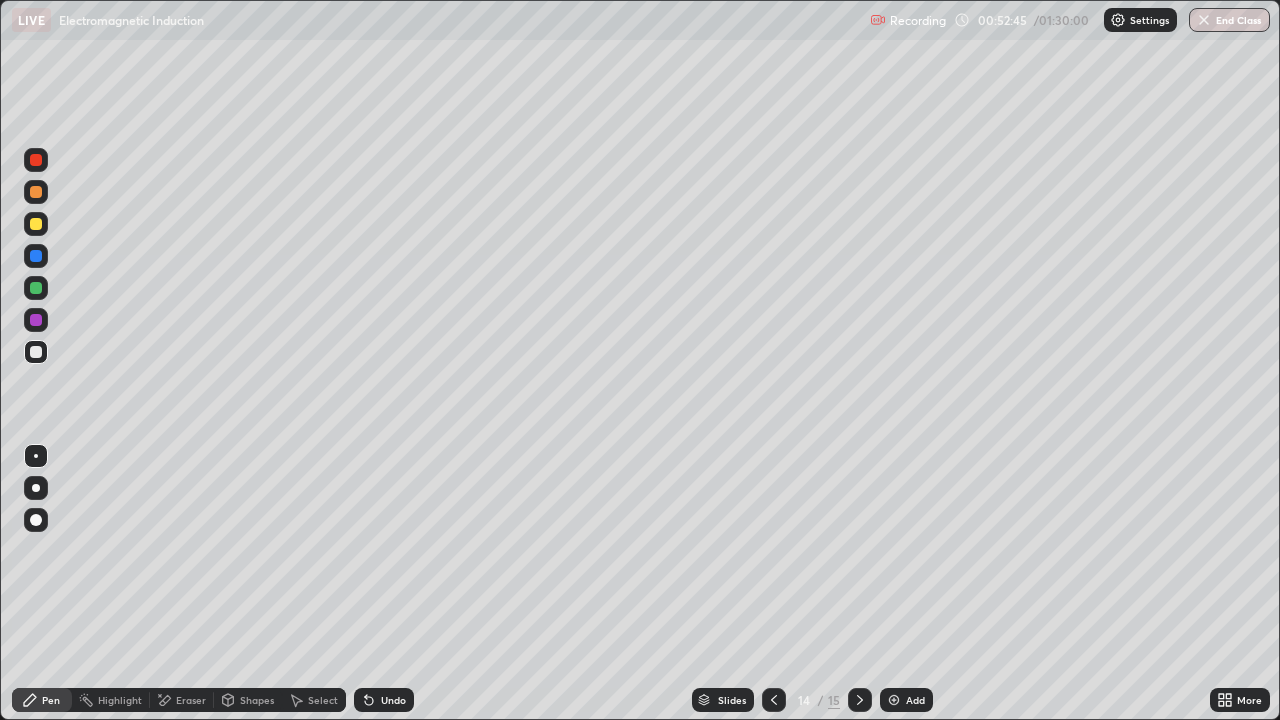 click 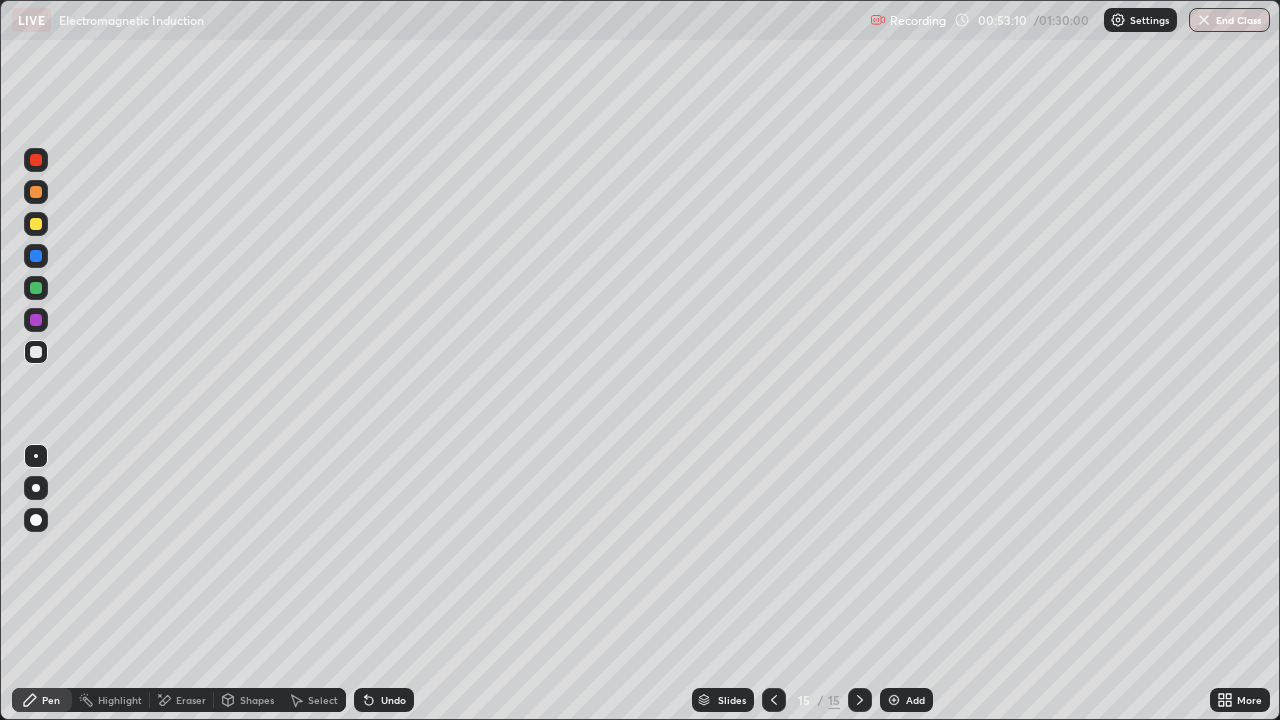 click on "Undo" at bounding box center [384, 700] 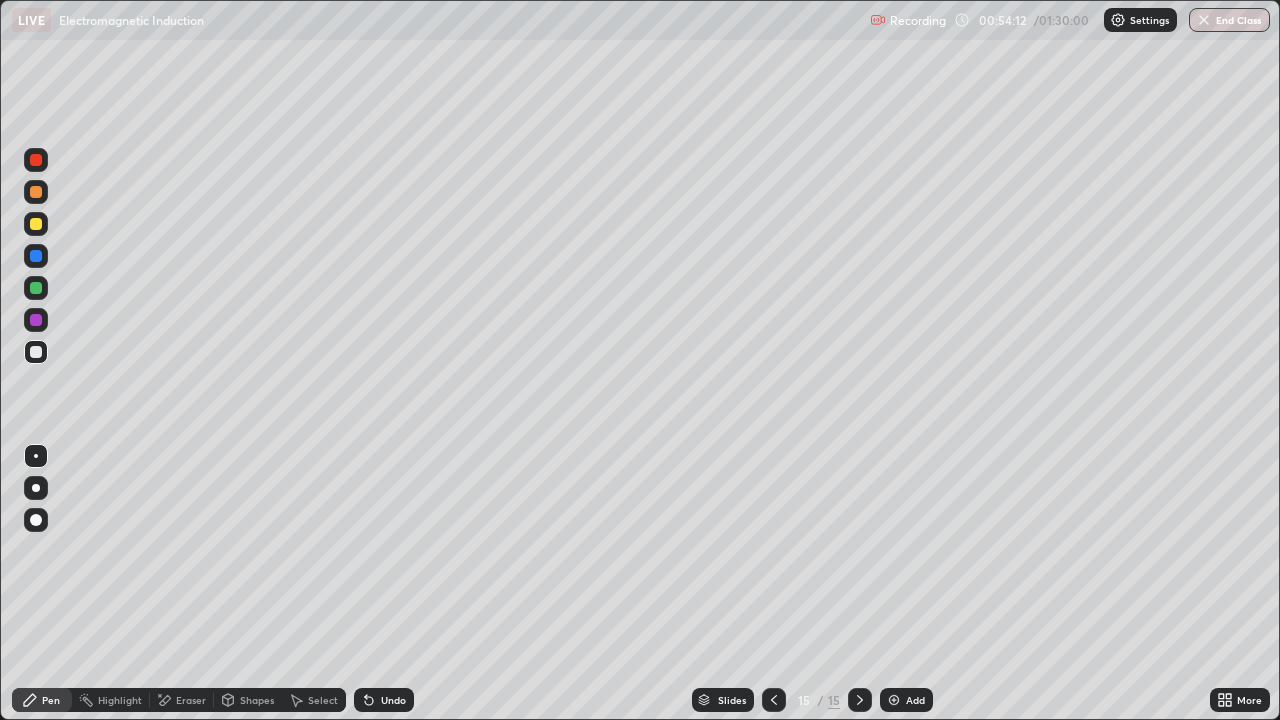 click 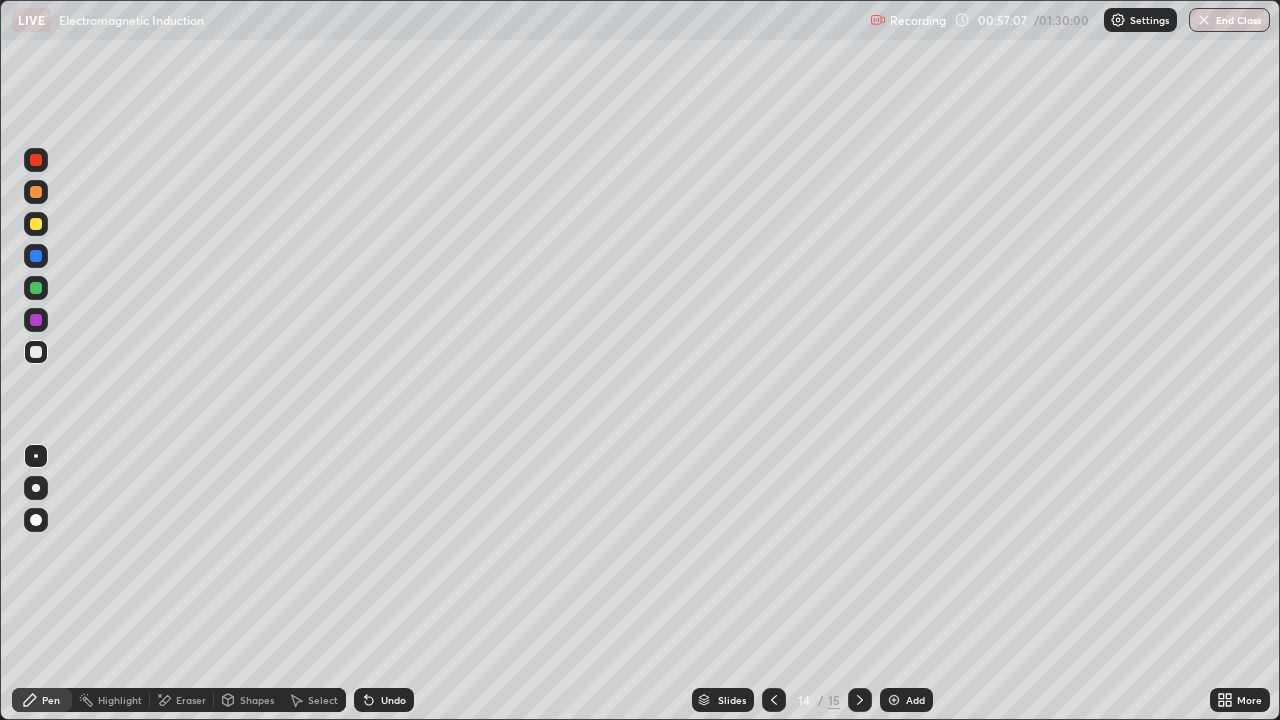 click on "Undo" at bounding box center [384, 700] 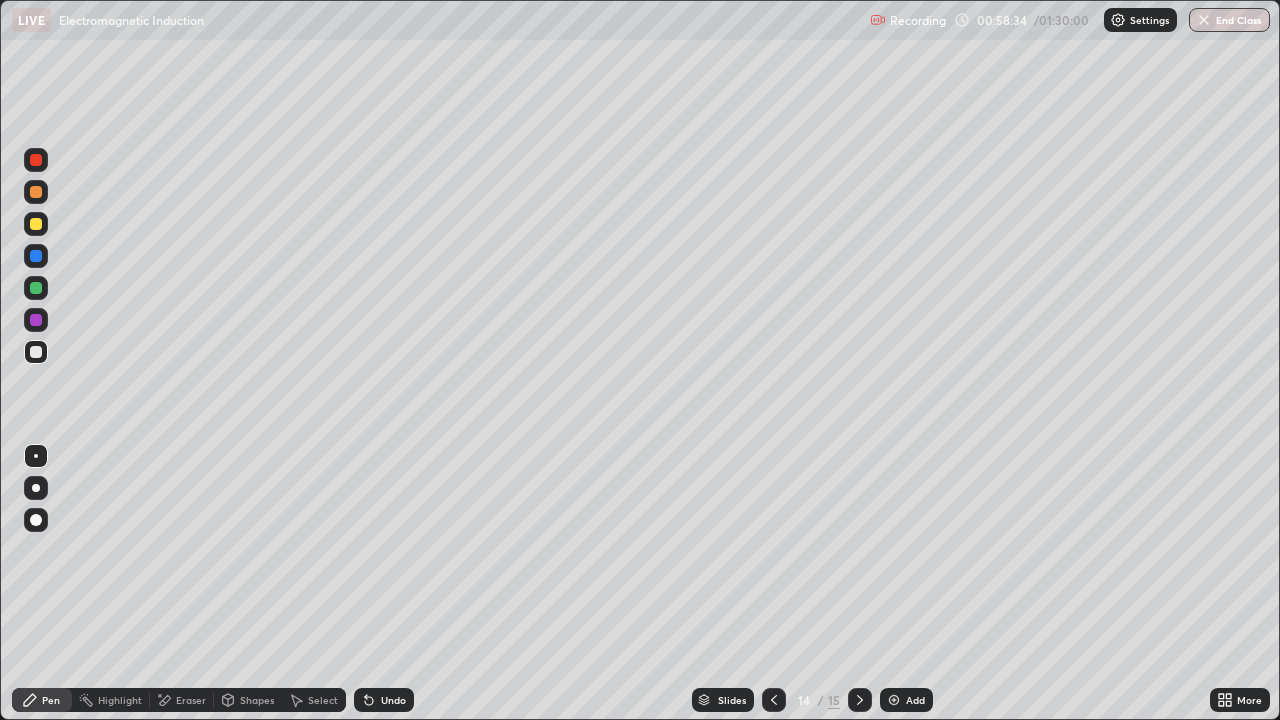 click at bounding box center (860, 700) 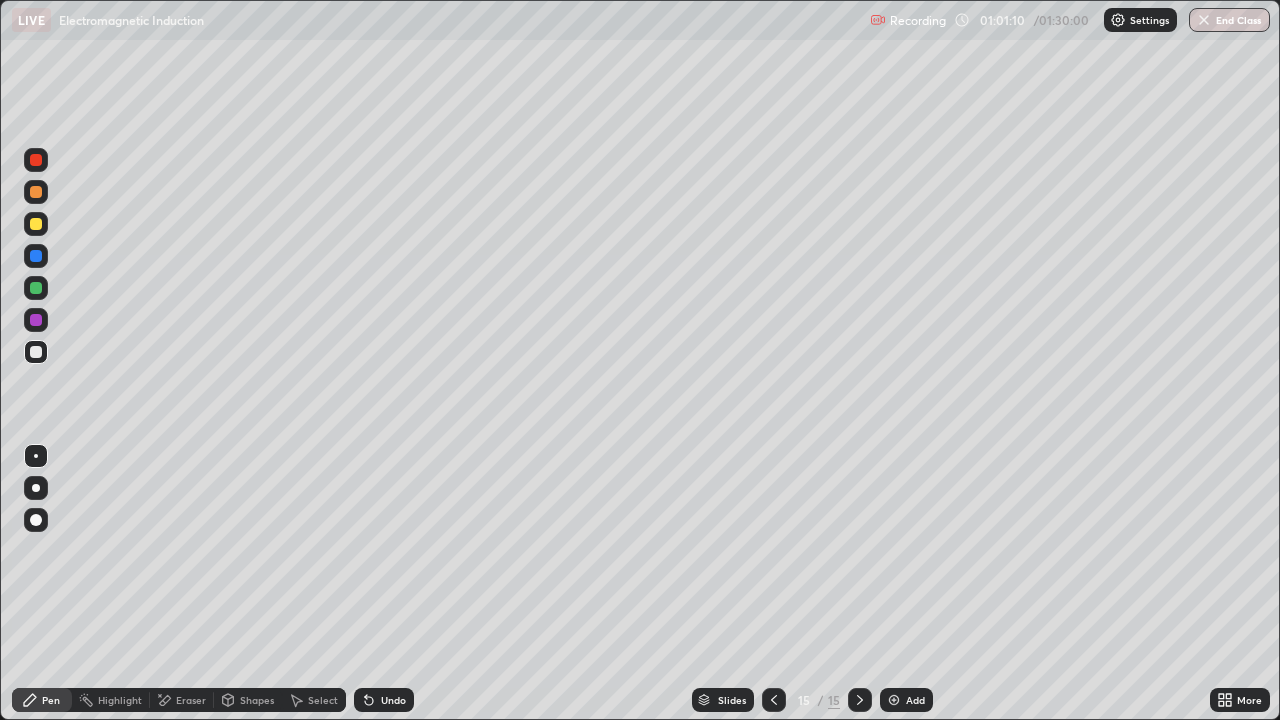 click 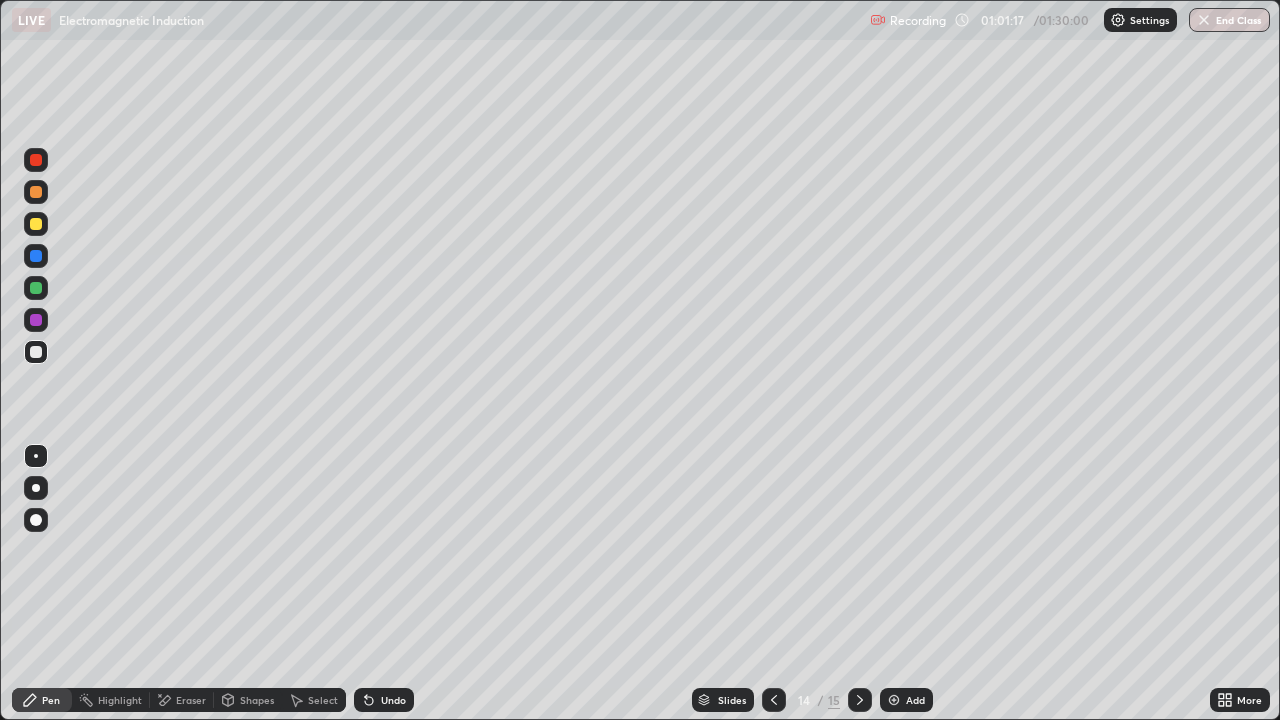 click 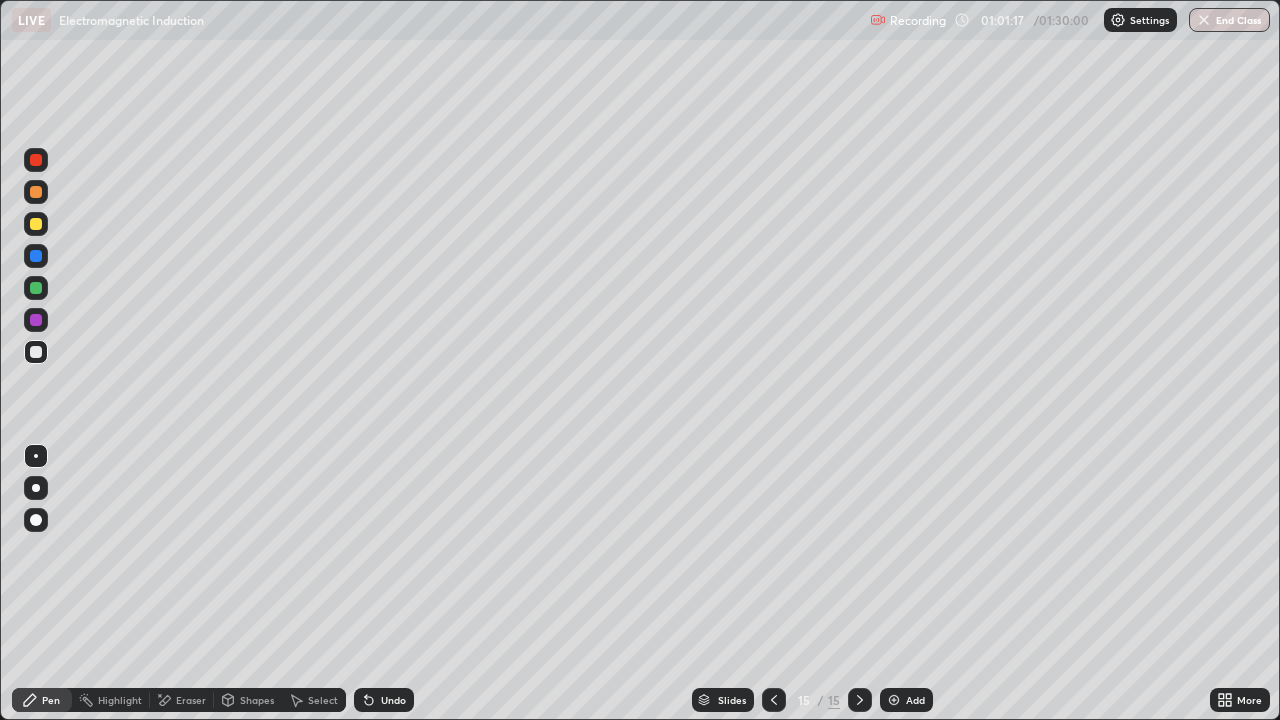click at bounding box center (860, 700) 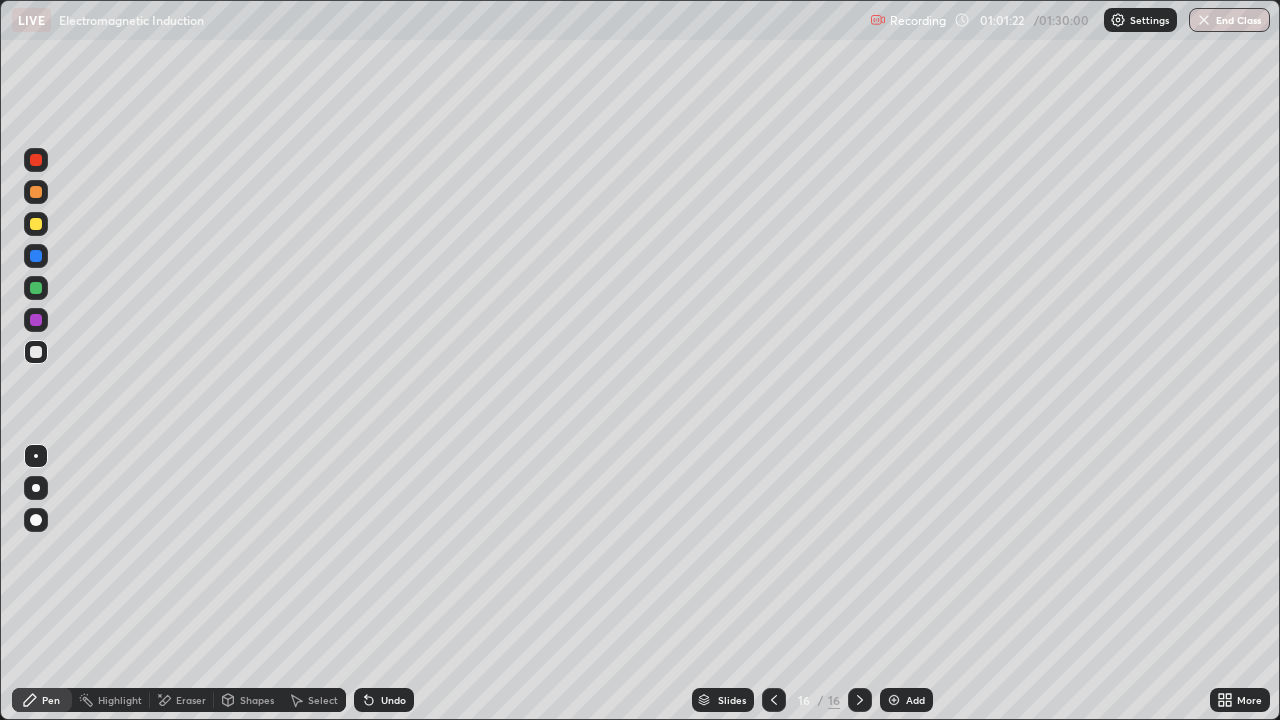 click 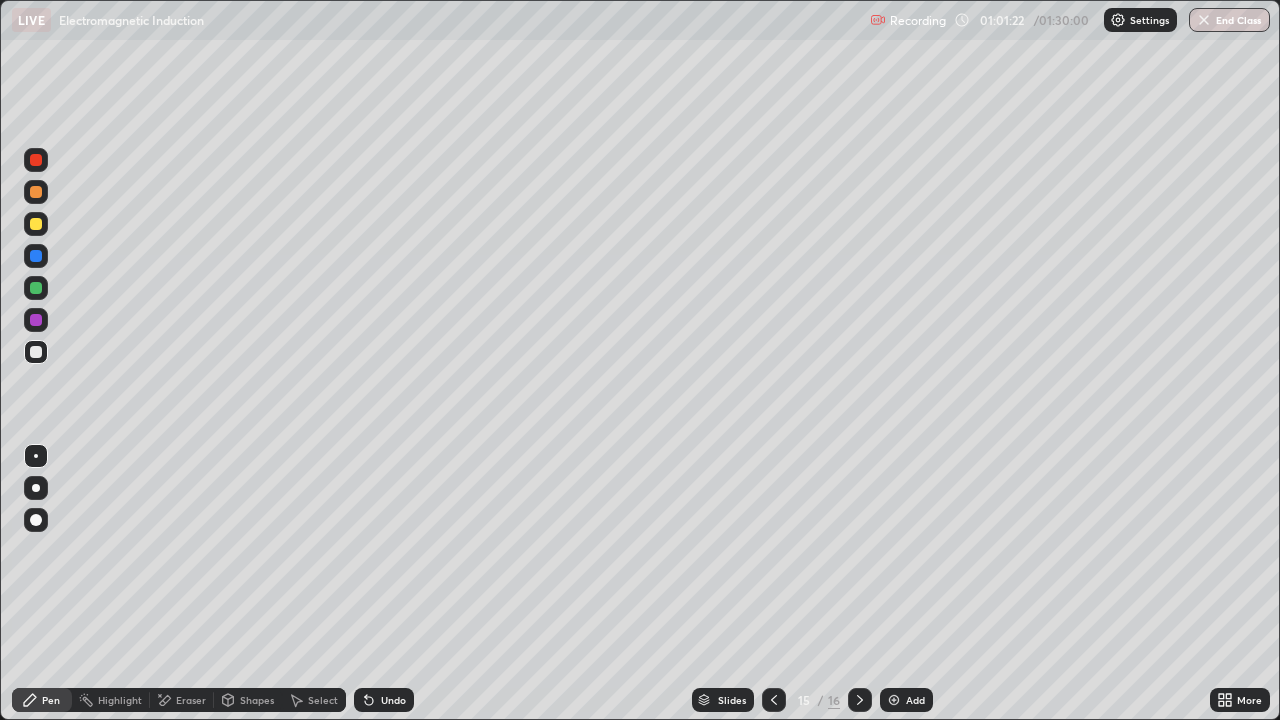 click at bounding box center (774, 700) 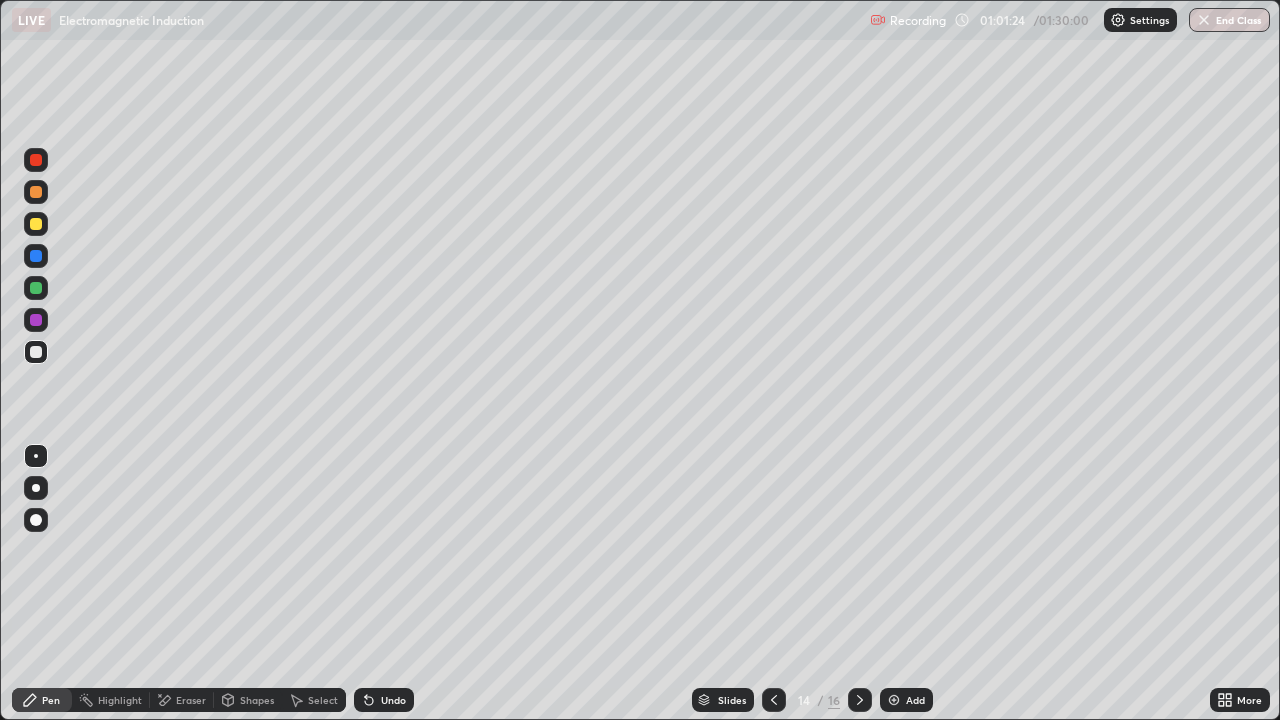 click at bounding box center (36, 256) 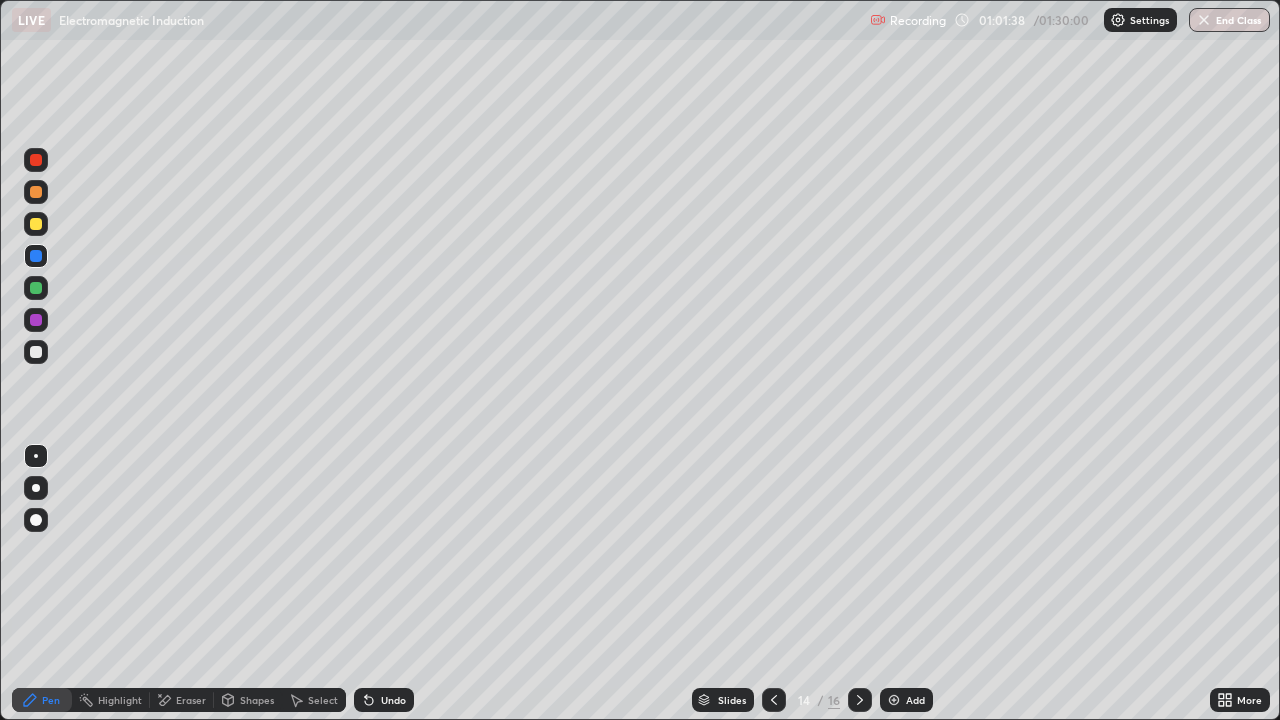click 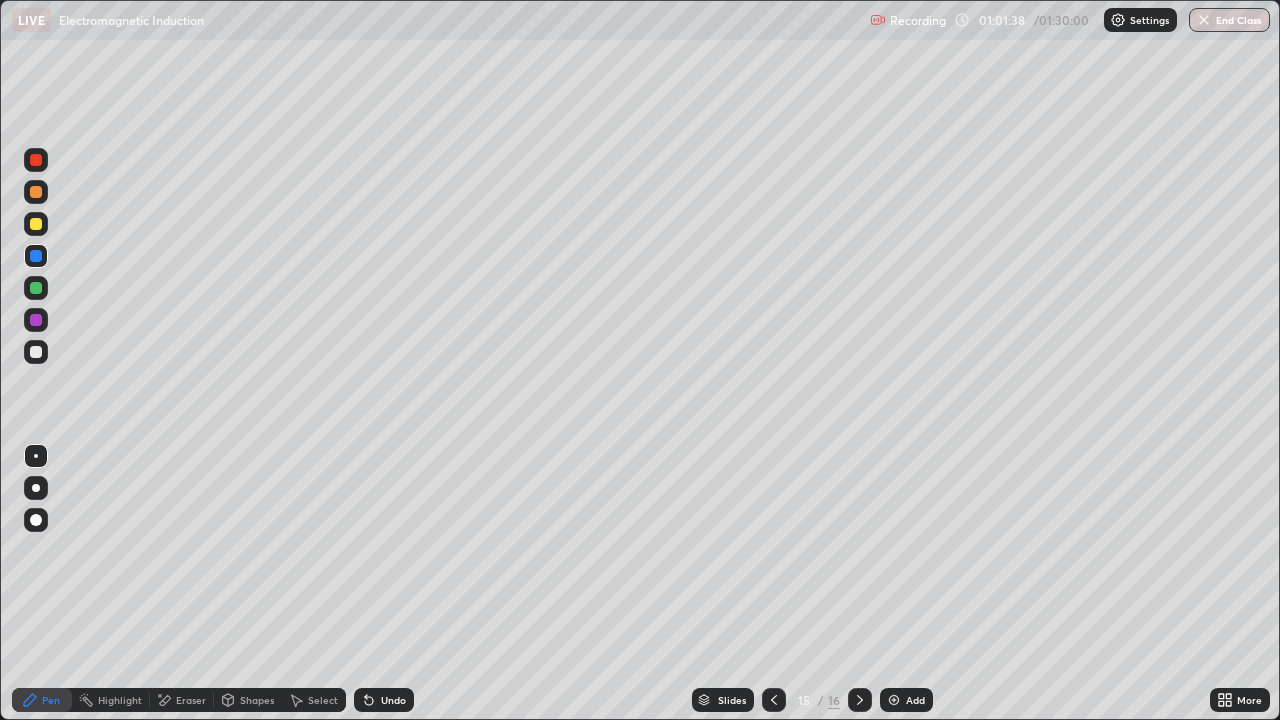 click 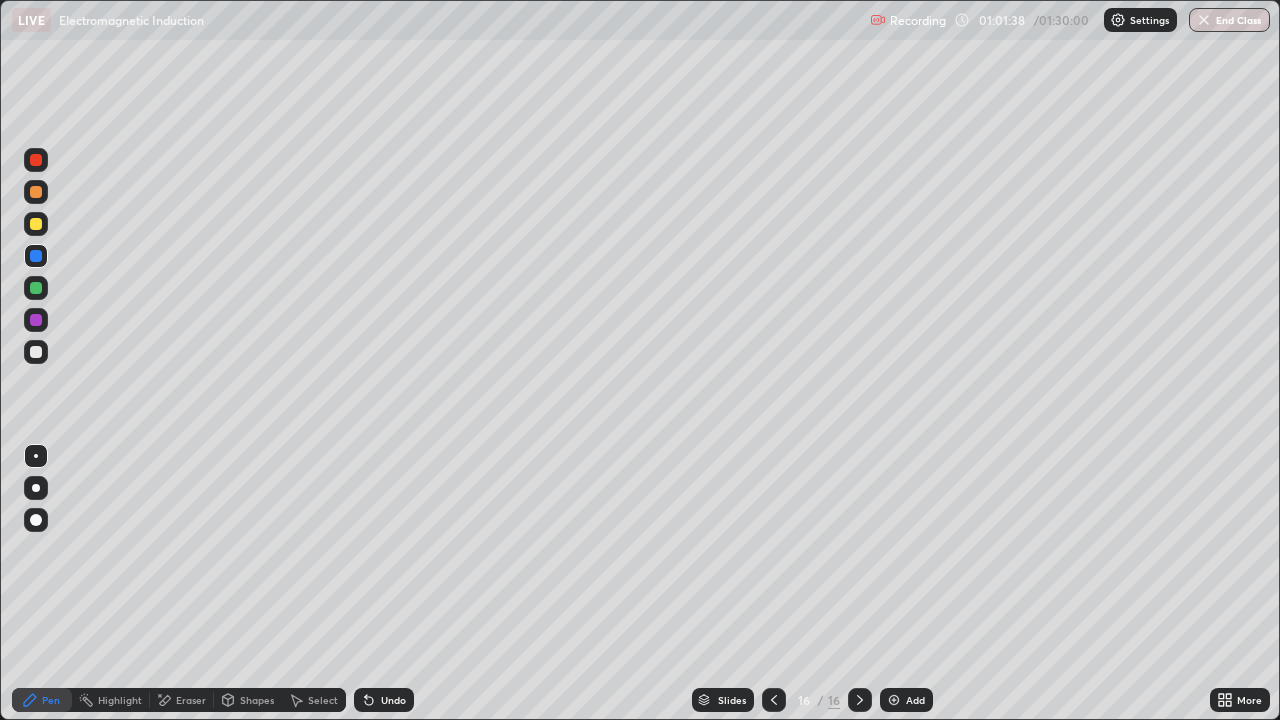 click 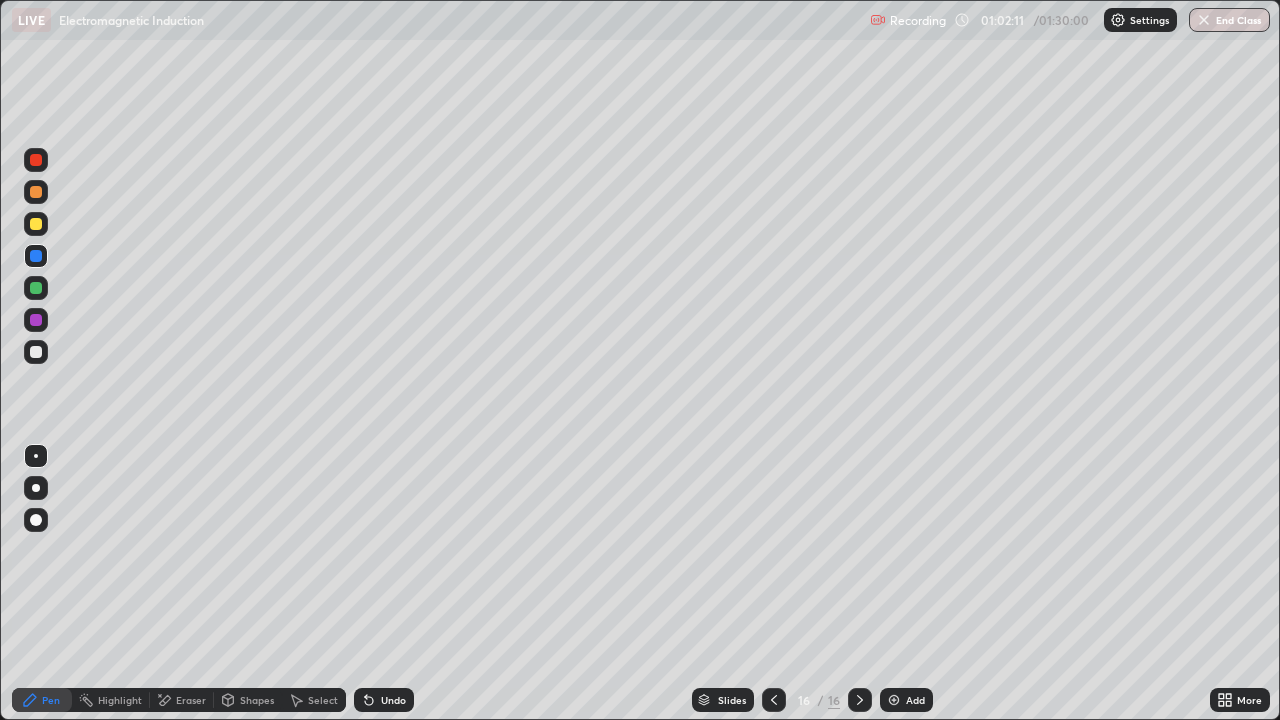click on "Undo" at bounding box center [393, 700] 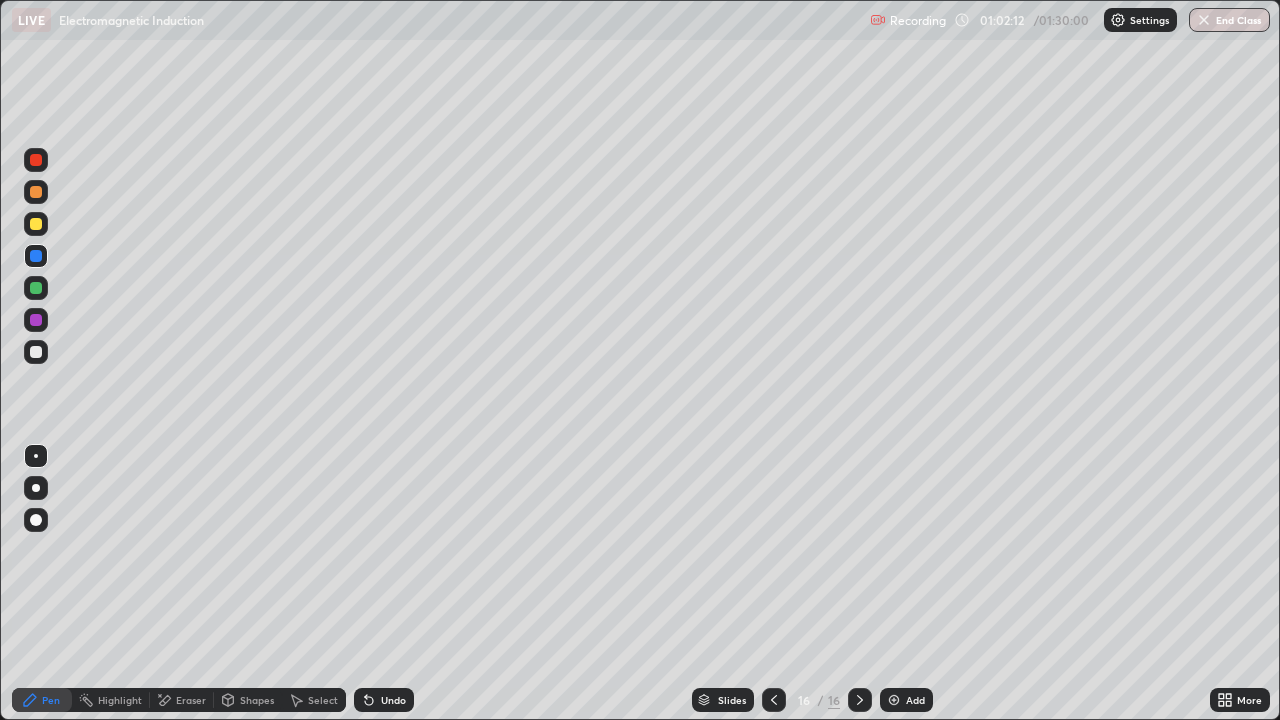 click on "Undo" at bounding box center (393, 700) 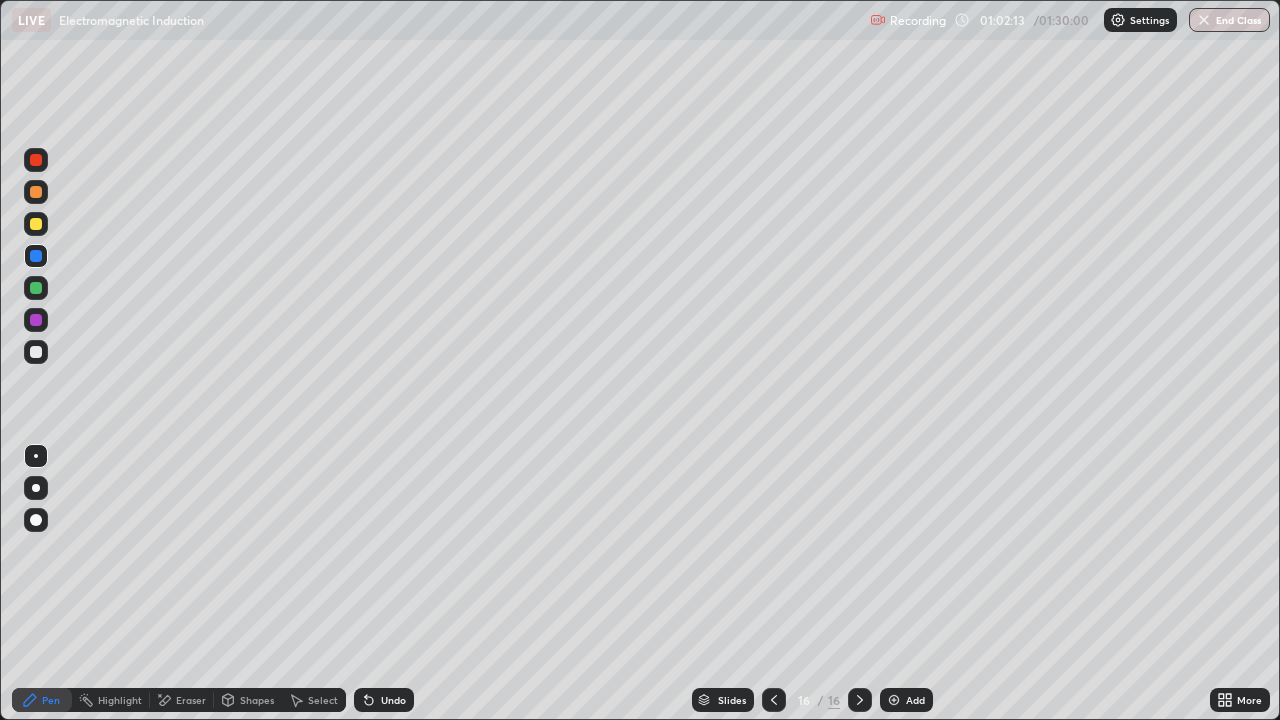 click at bounding box center (774, 700) 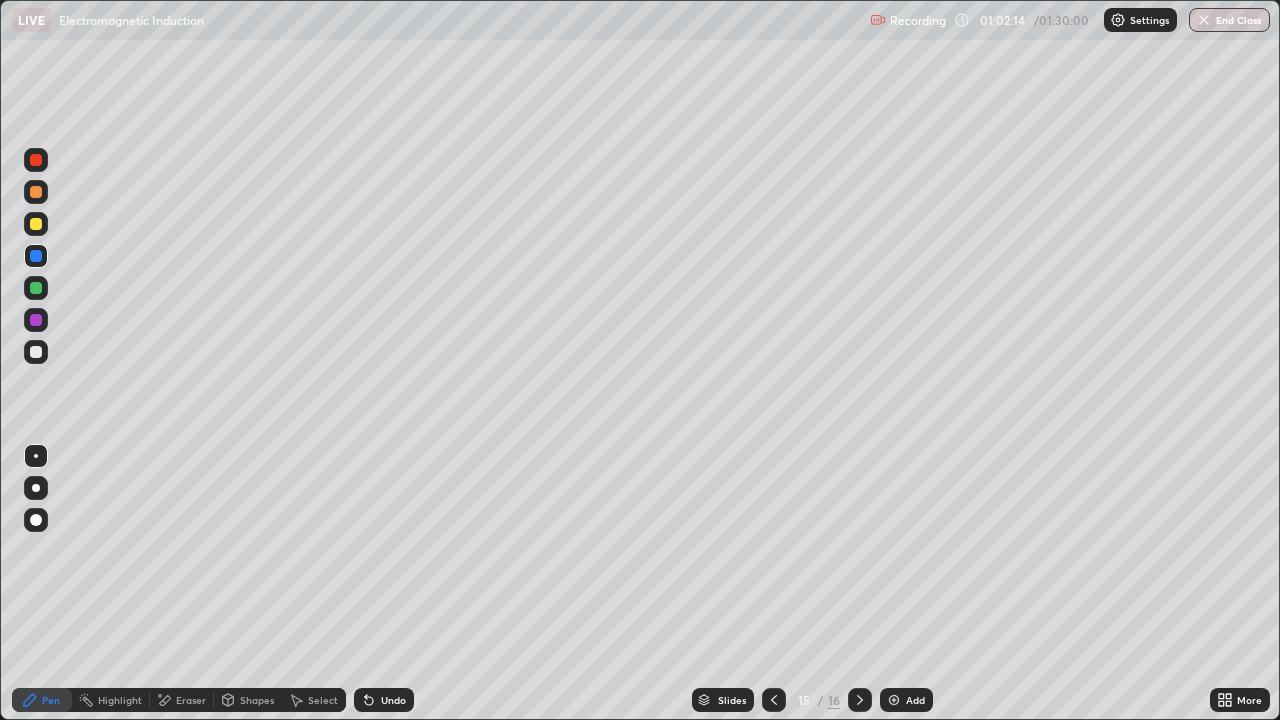click at bounding box center [774, 700] 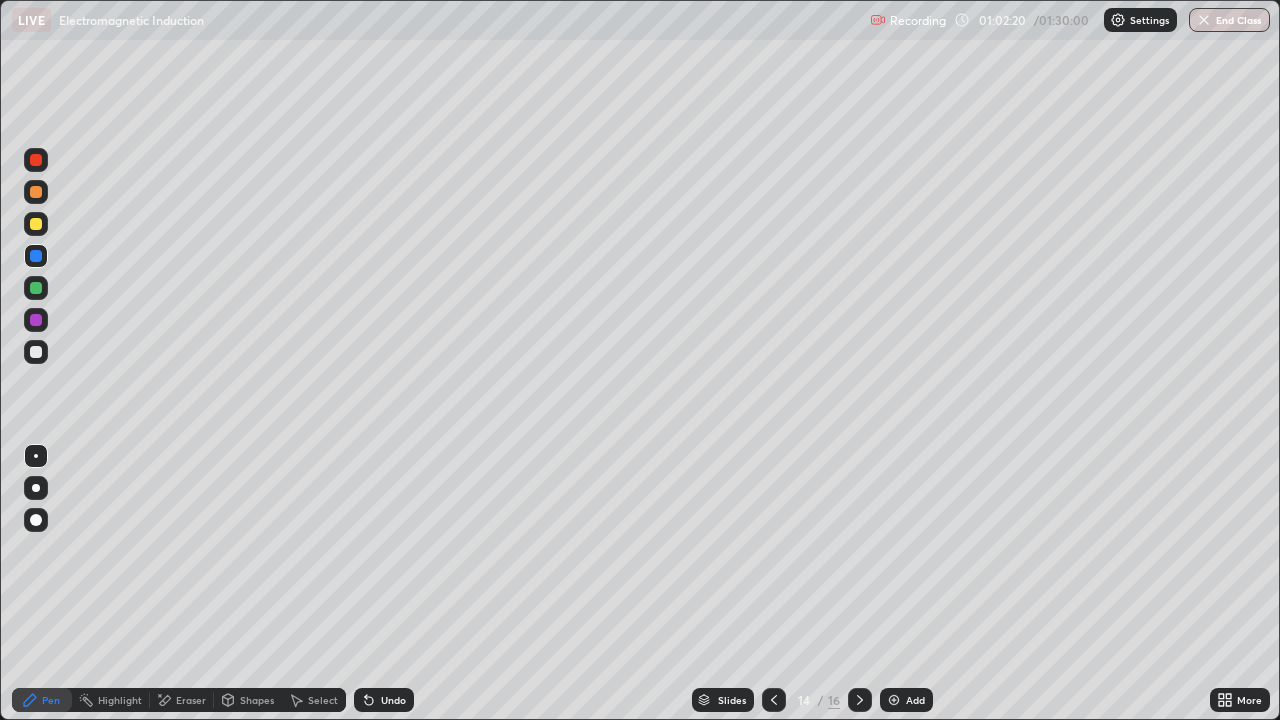 click on "Highlight" at bounding box center (111, 700) 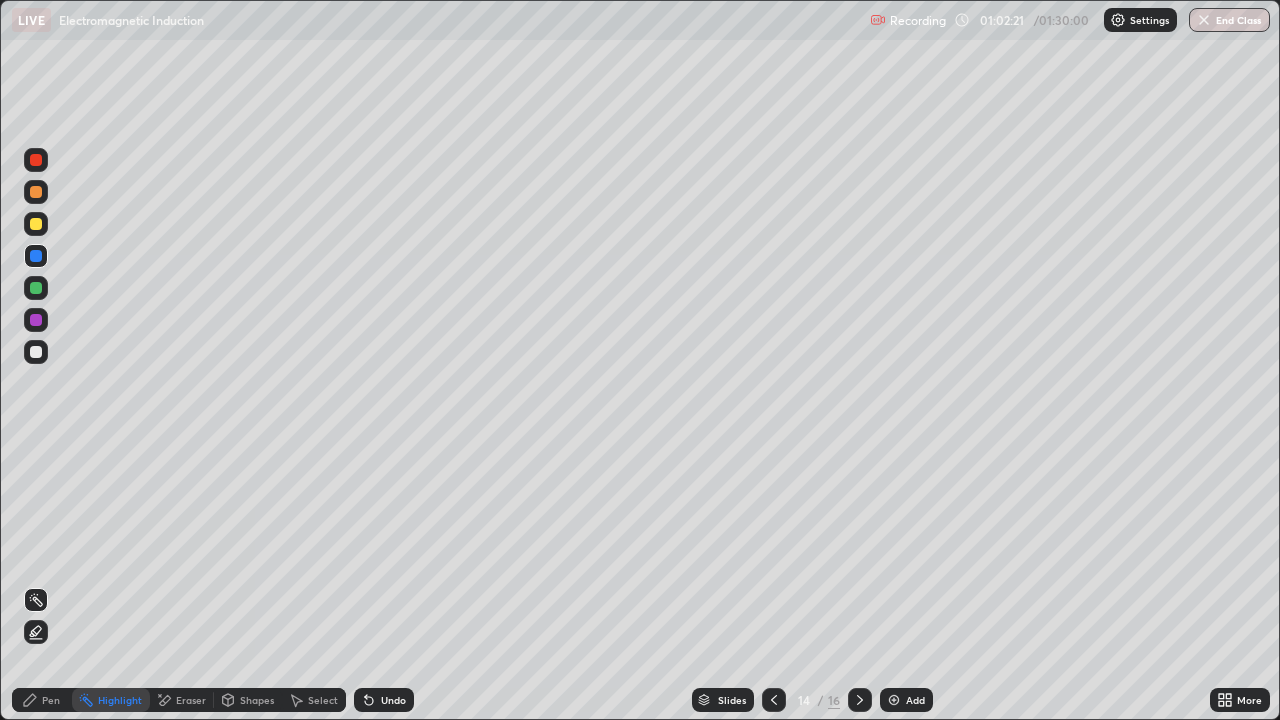 click 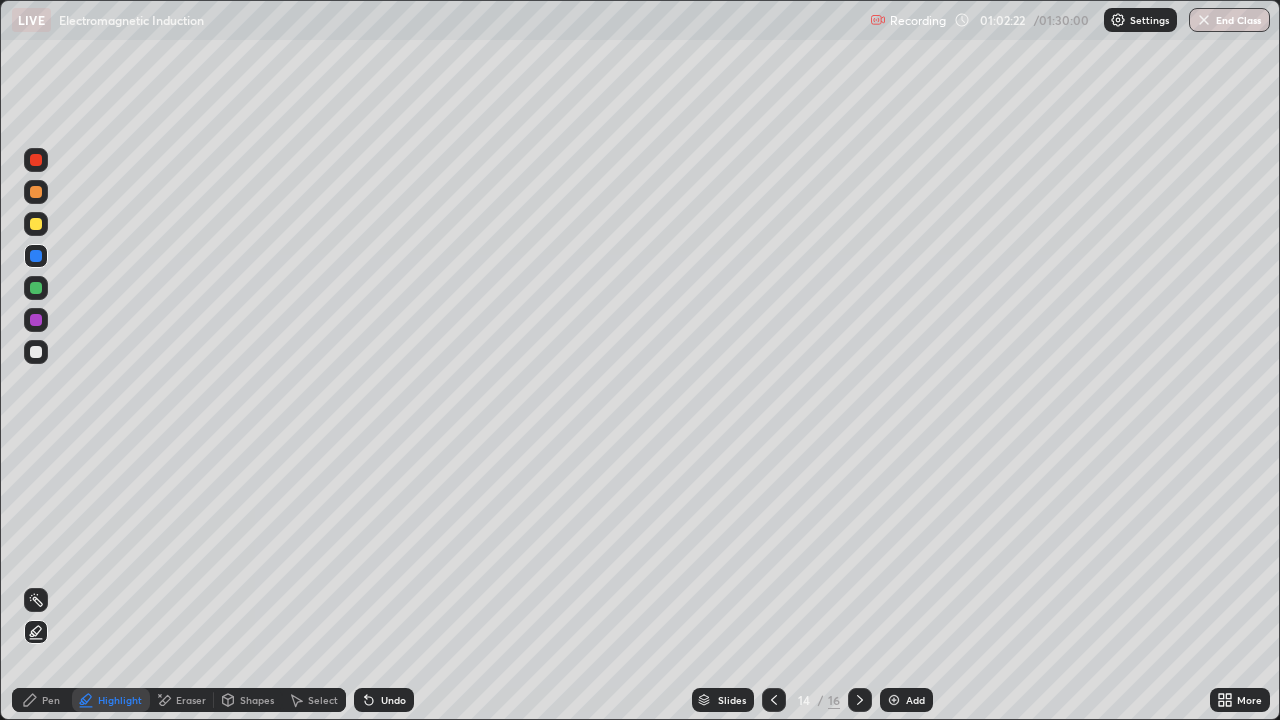 click 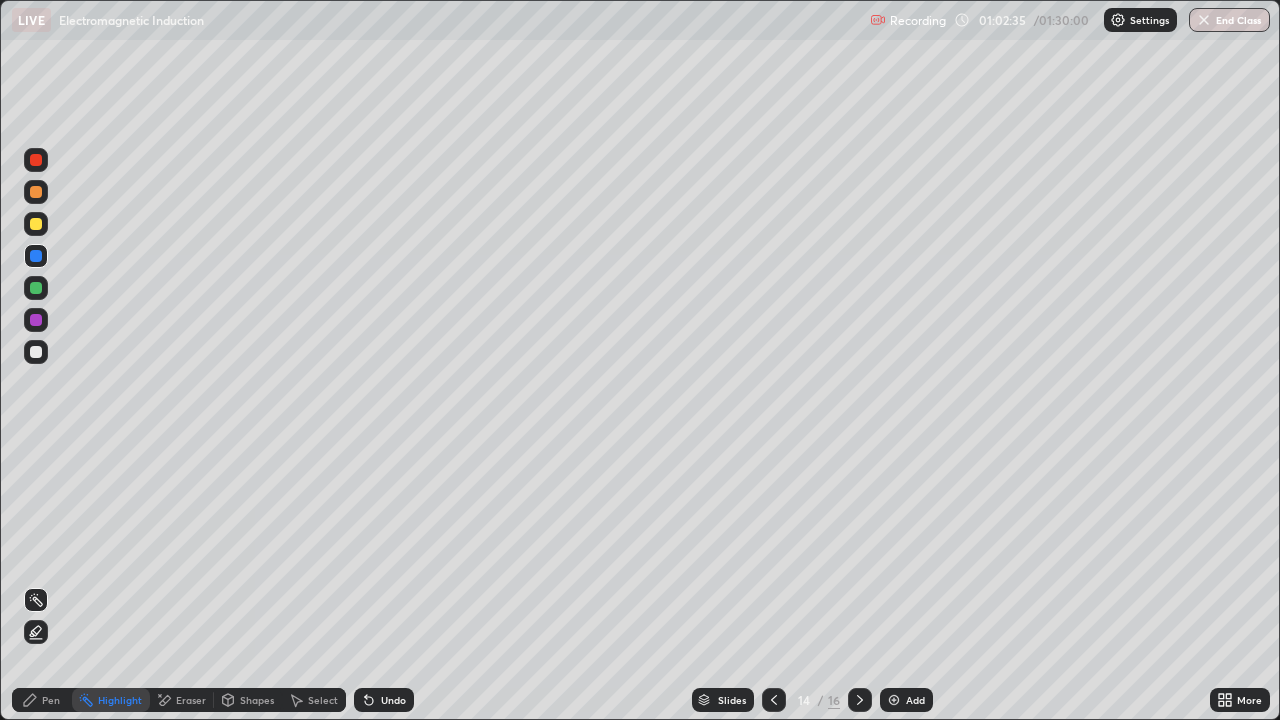 click on "Pen" at bounding box center (51, 700) 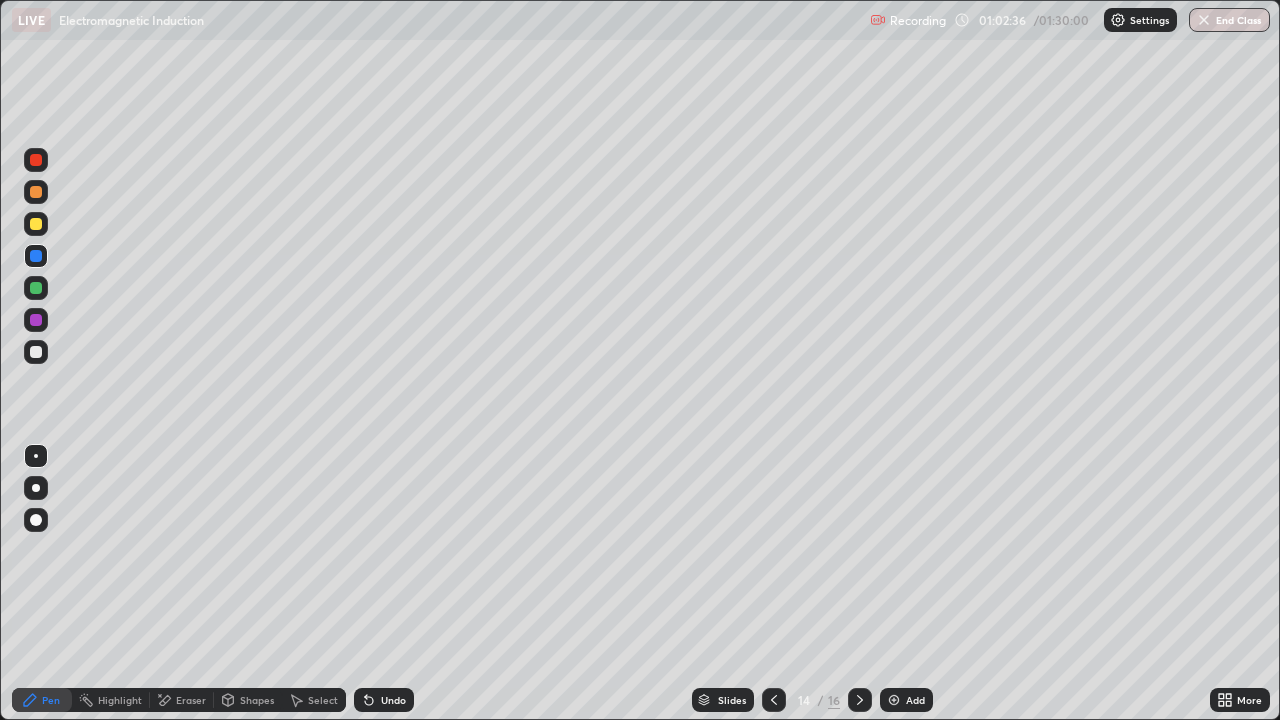click 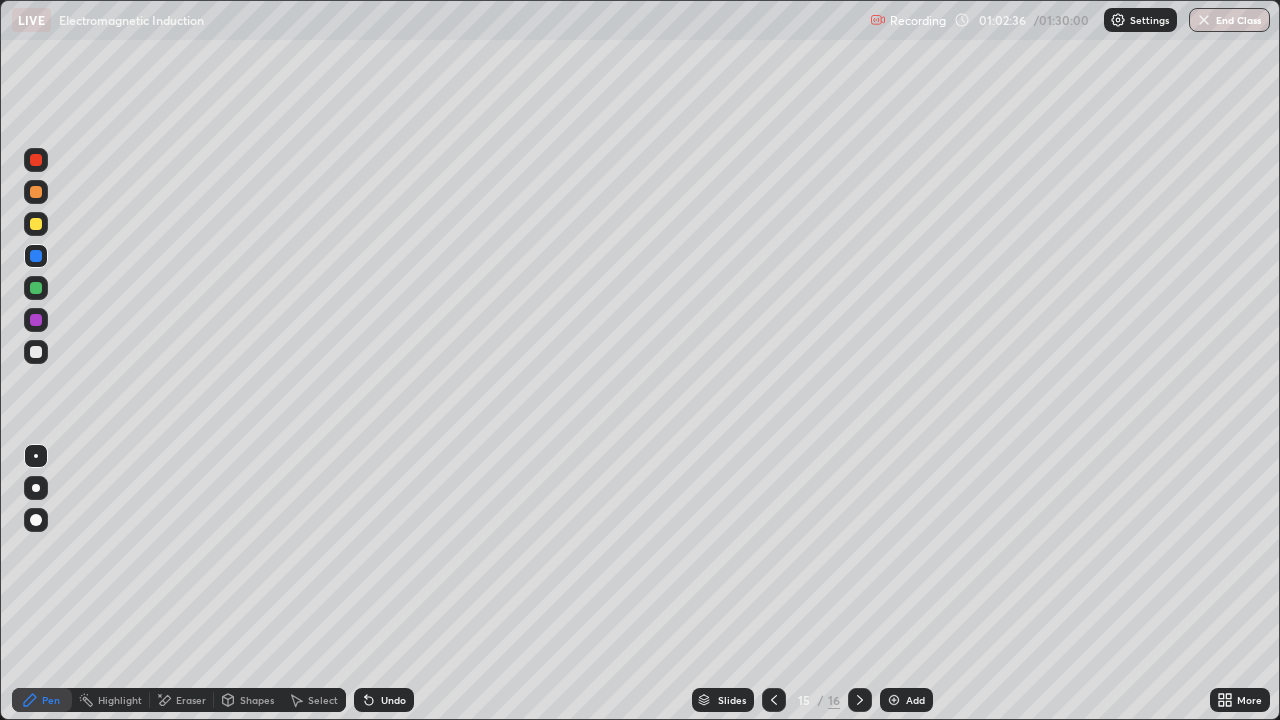 click 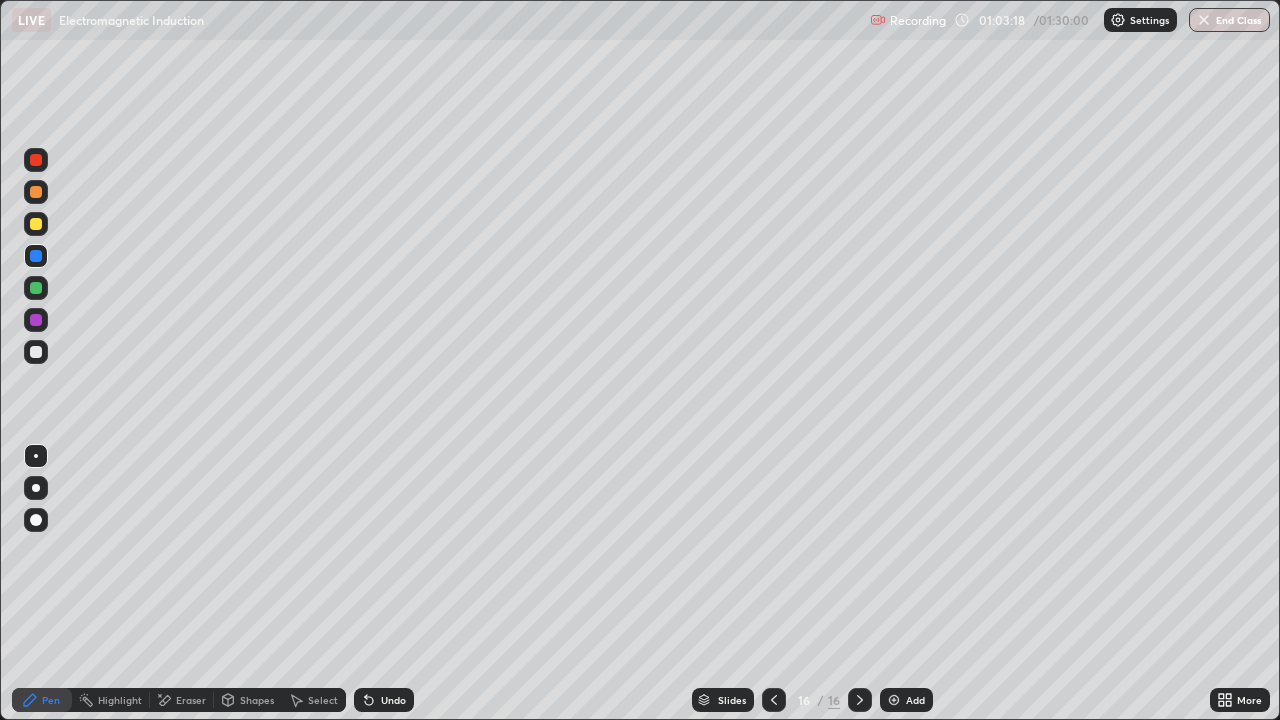 click on "Add" at bounding box center (906, 700) 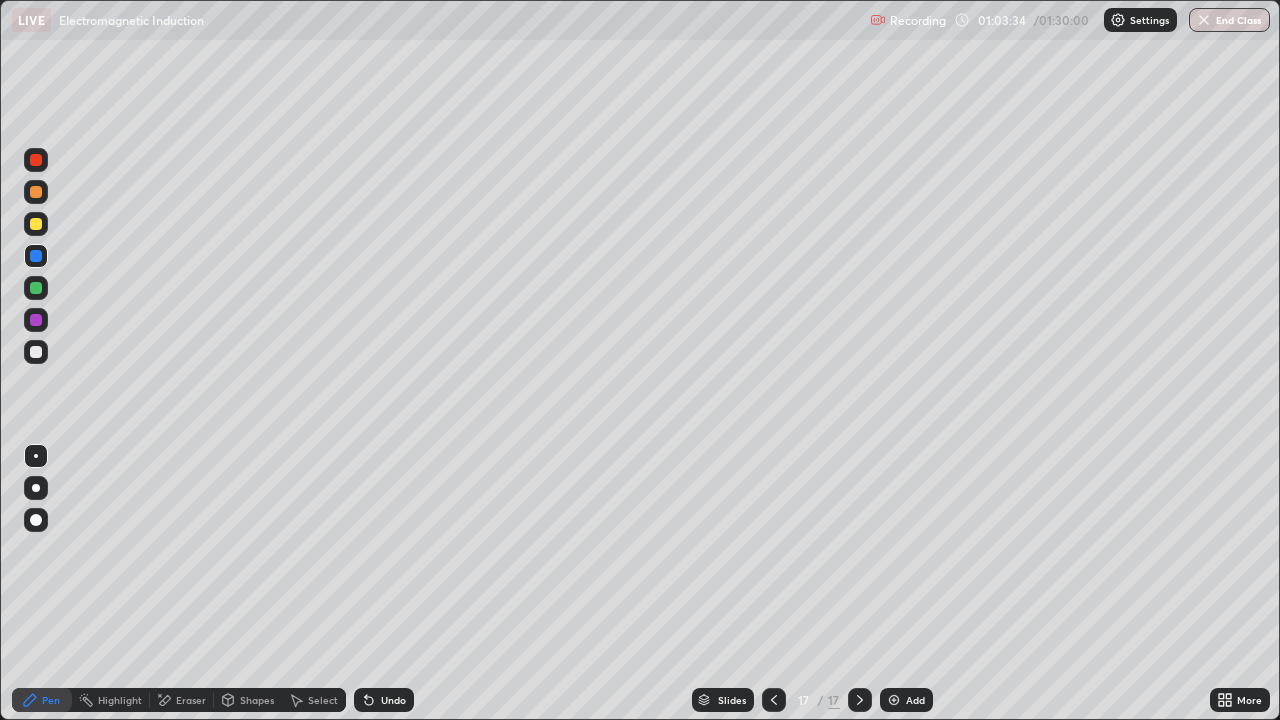 click 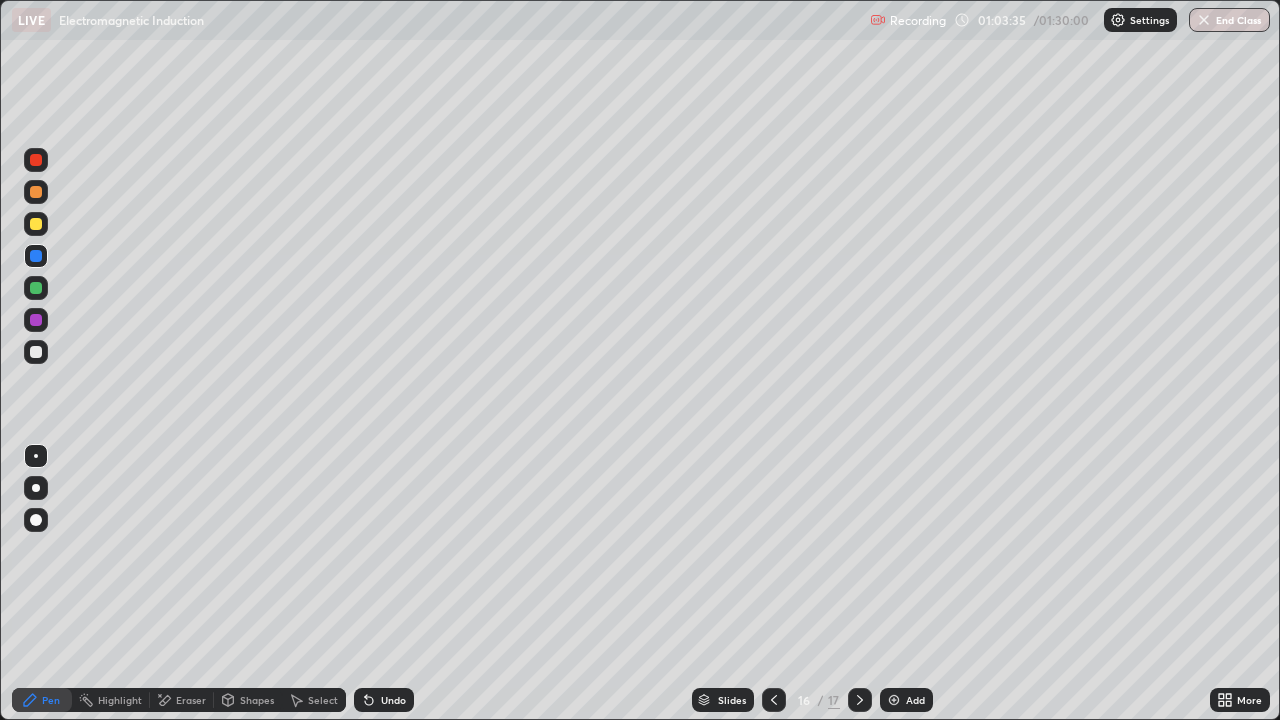 click at bounding box center [774, 700] 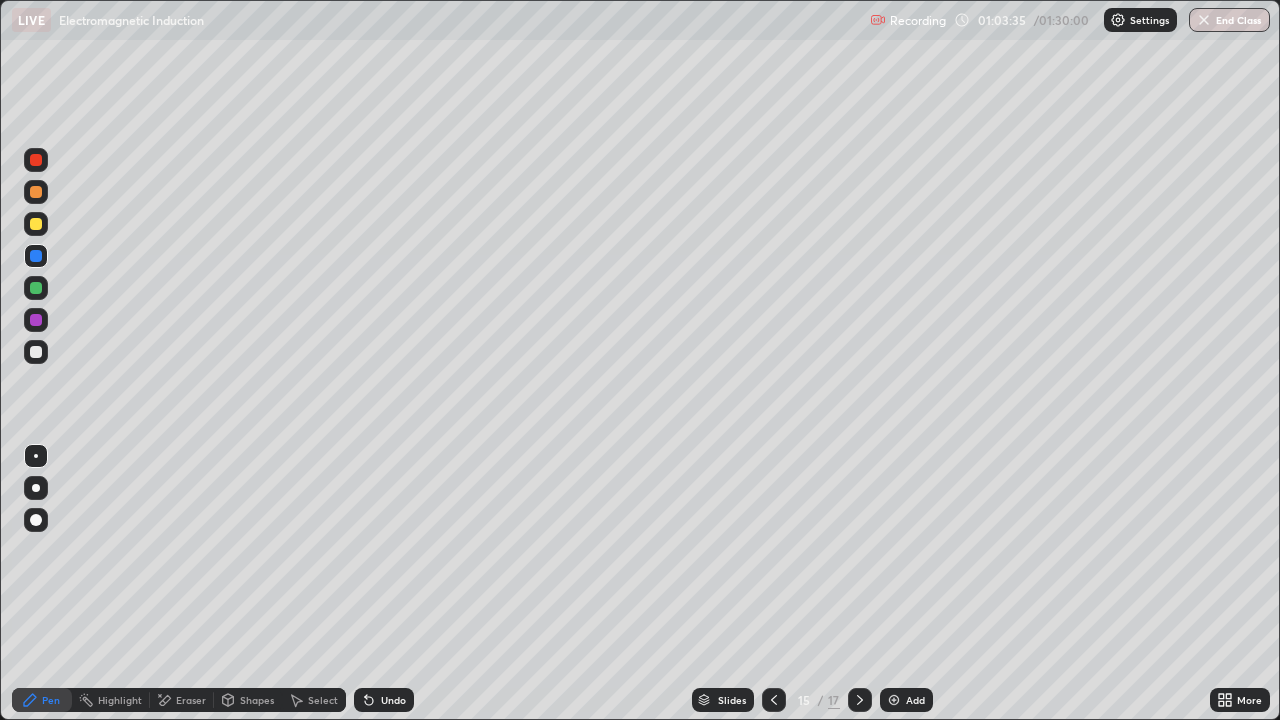 click 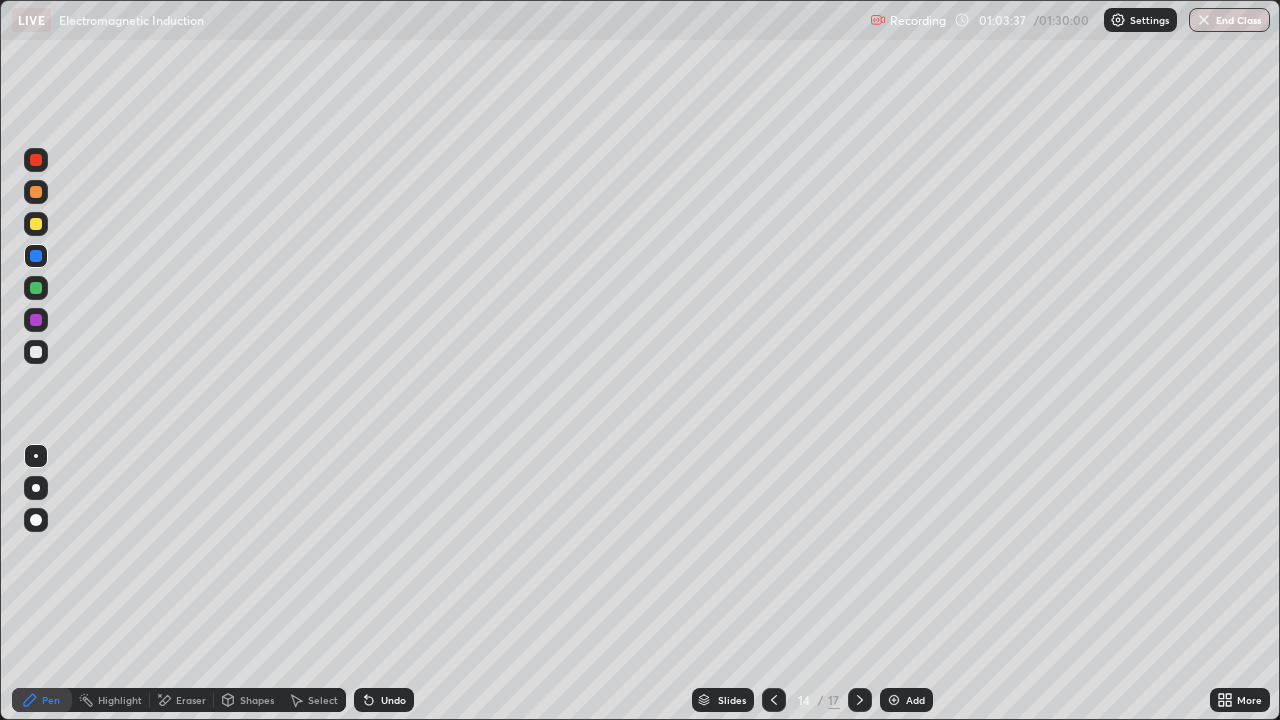 click on "Highlight" at bounding box center [111, 700] 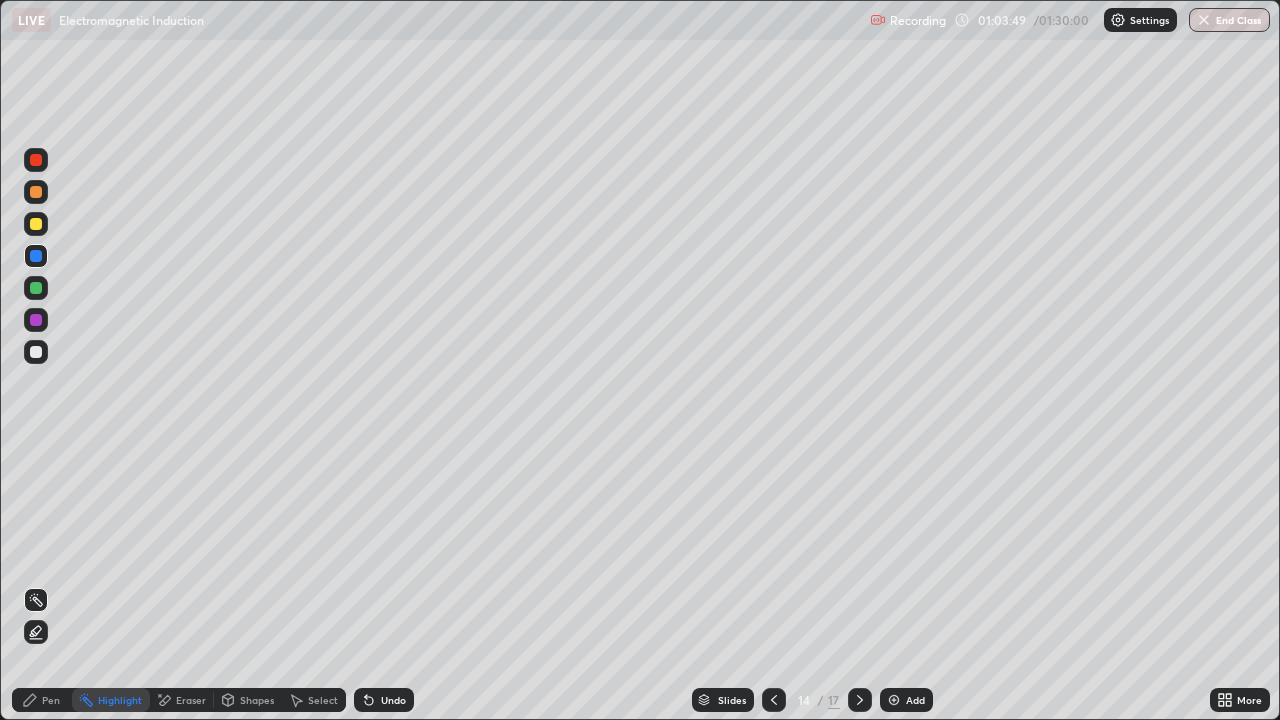click 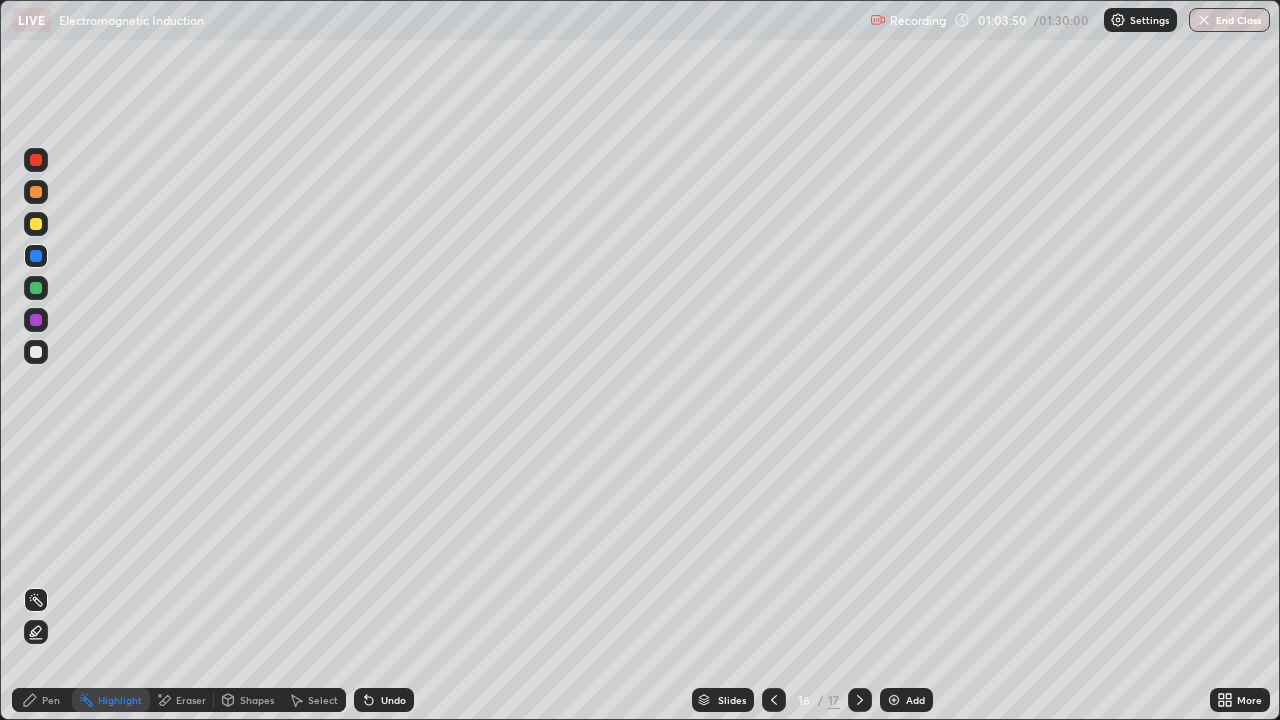 click at bounding box center [860, 700] 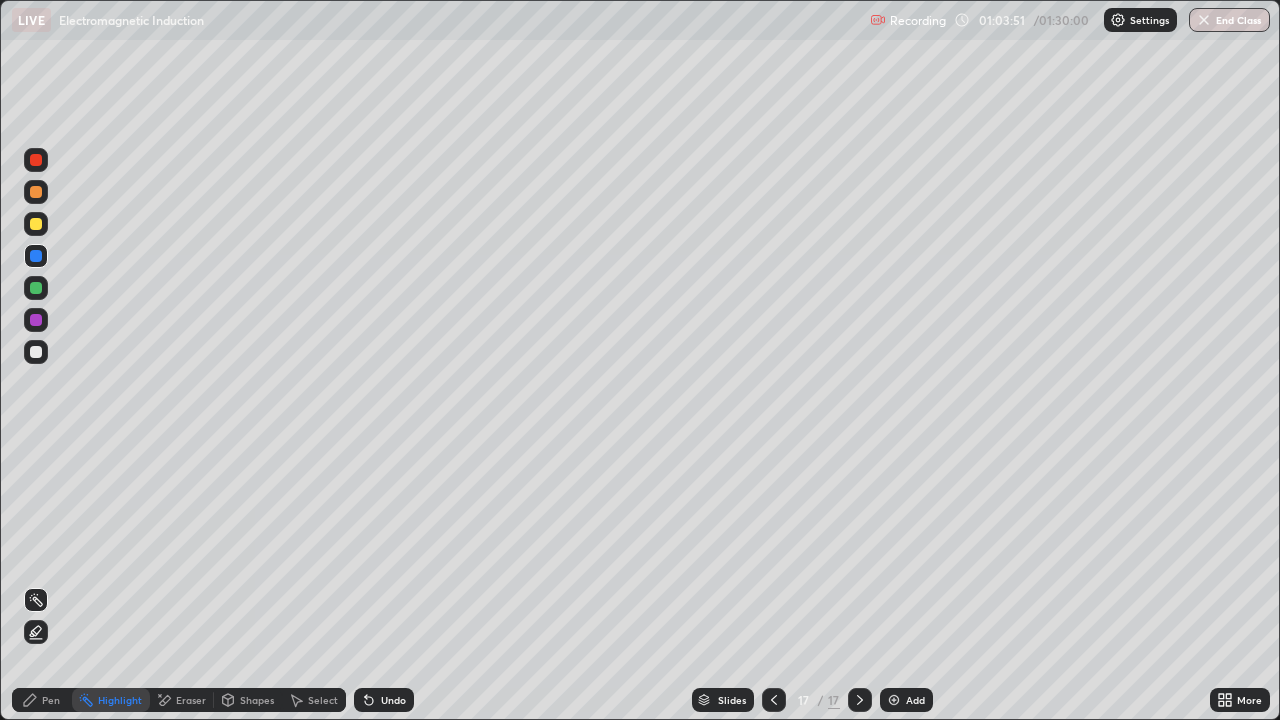 click on "Pen" at bounding box center [42, 700] 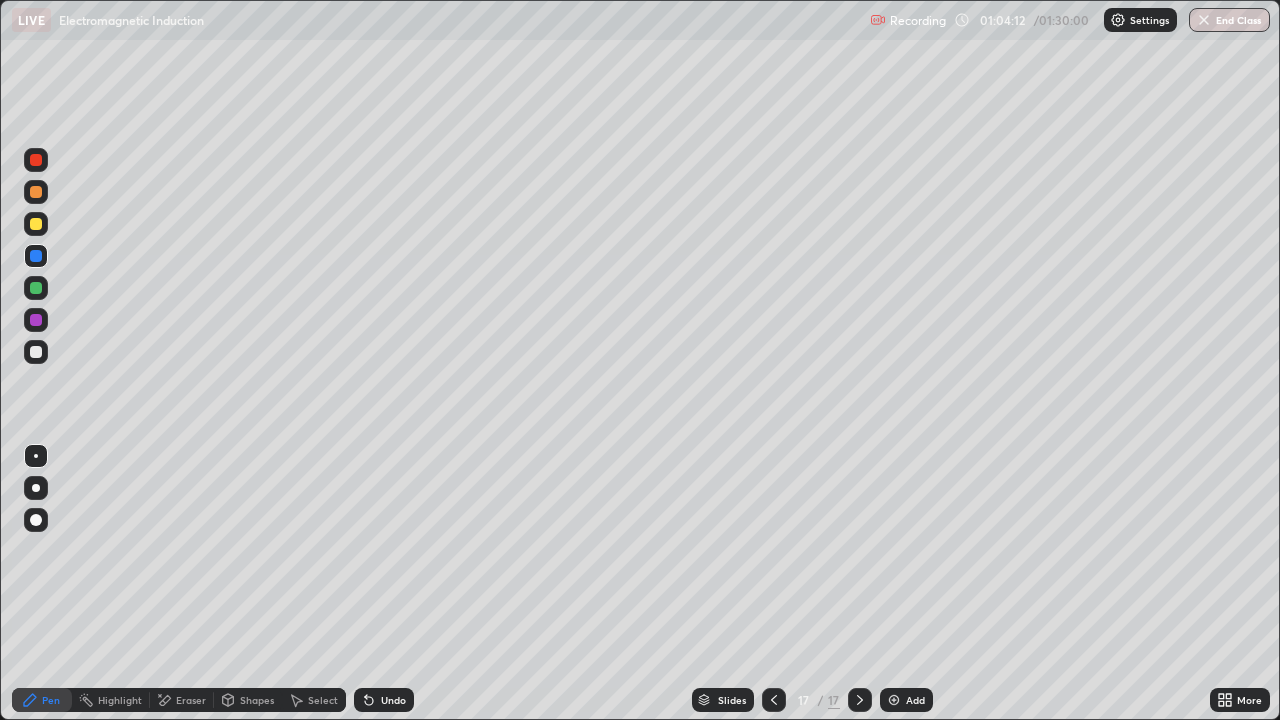 click on "Undo" at bounding box center (384, 700) 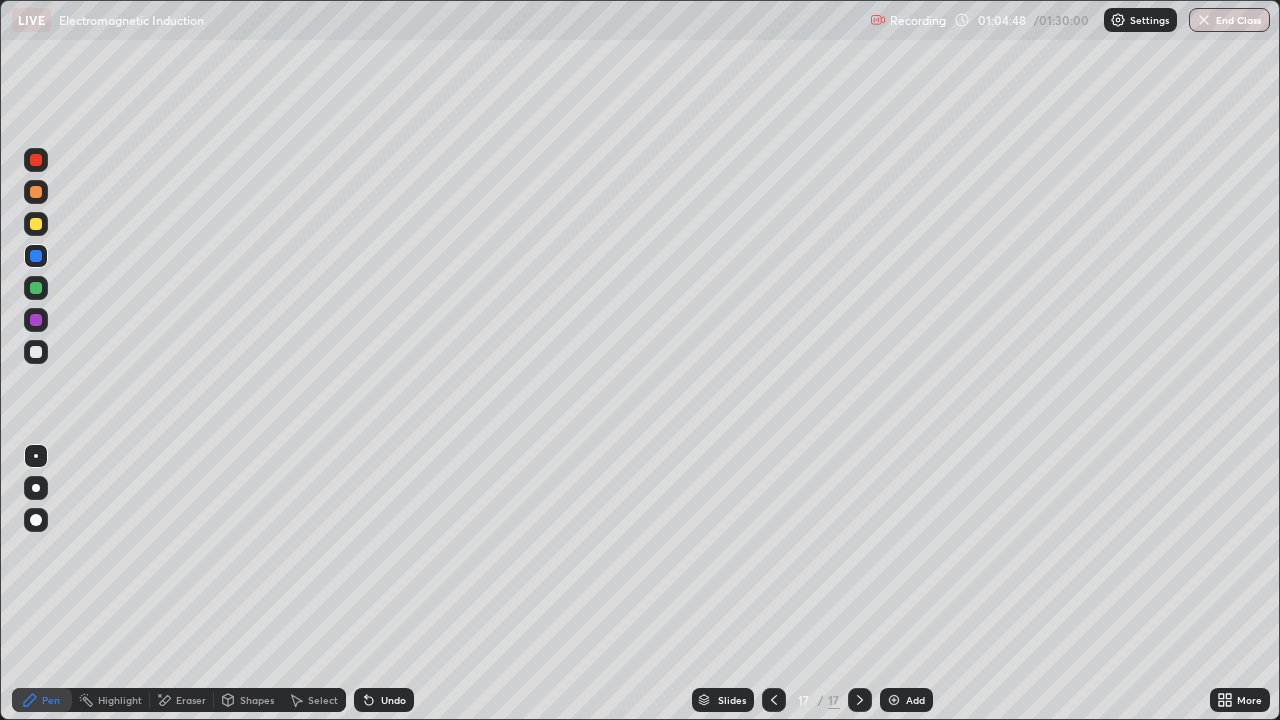 click 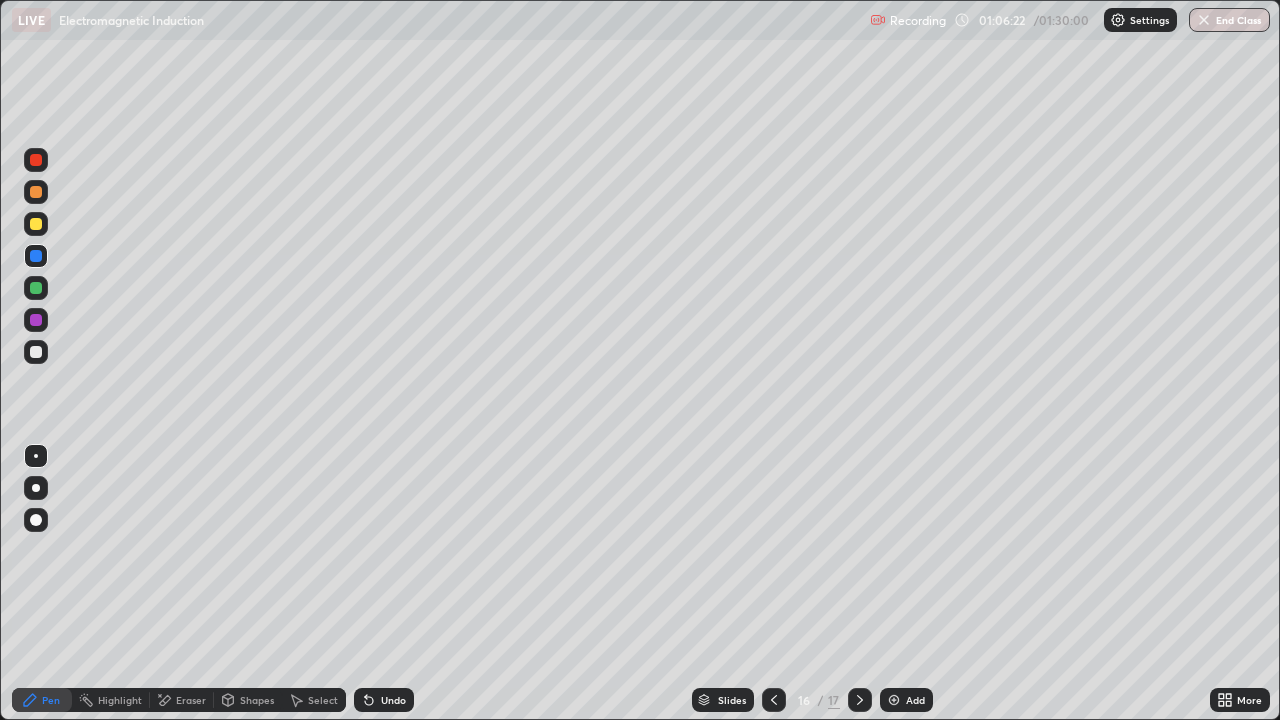 click at bounding box center [860, 700] 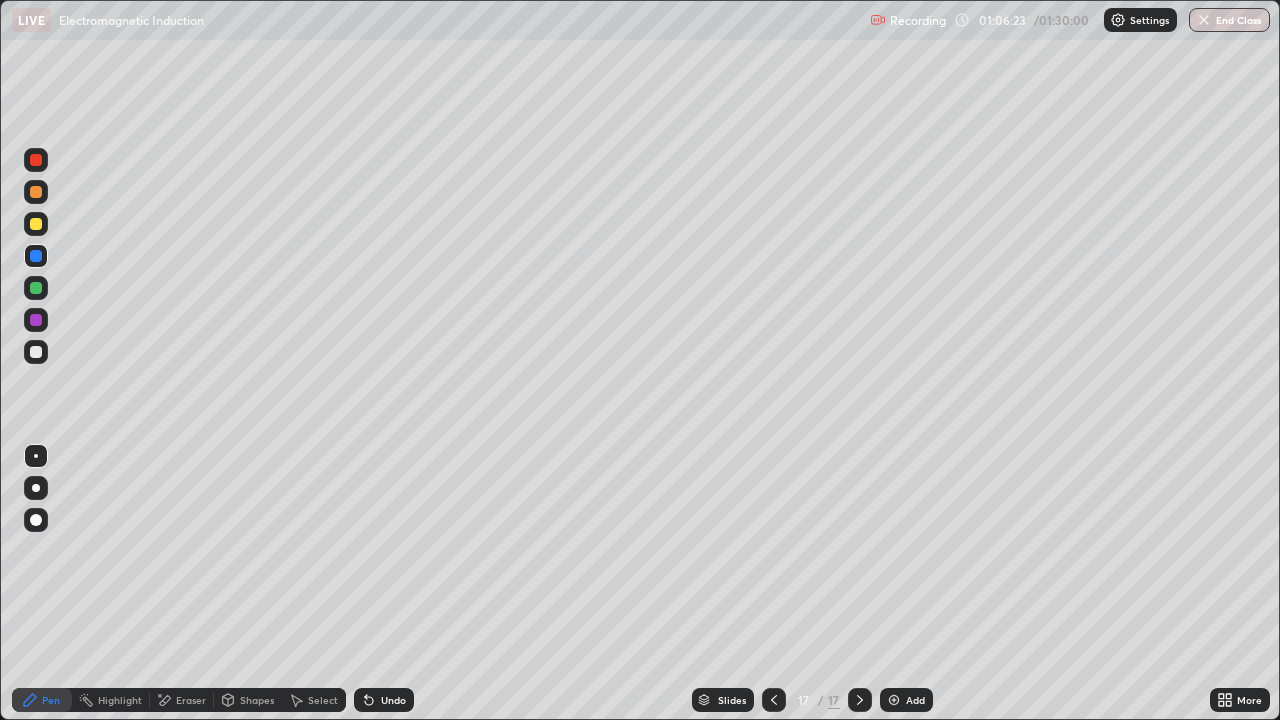 click at bounding box center (774, 700) 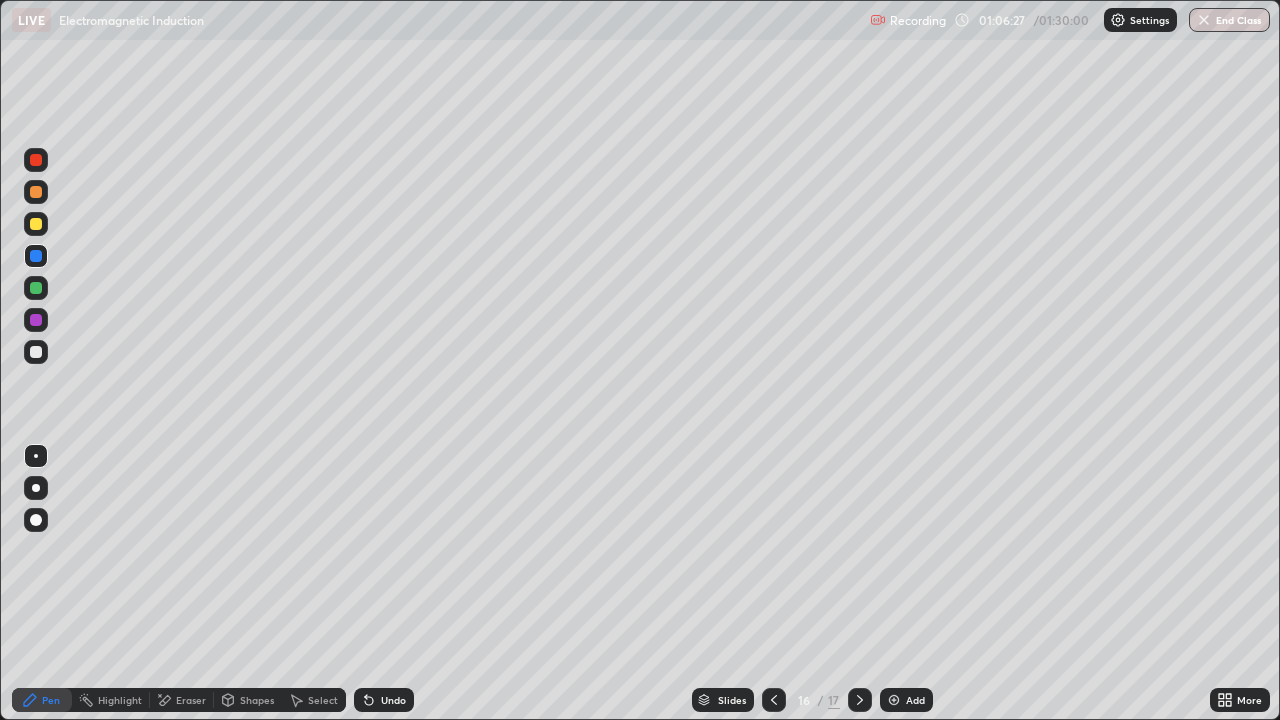 click 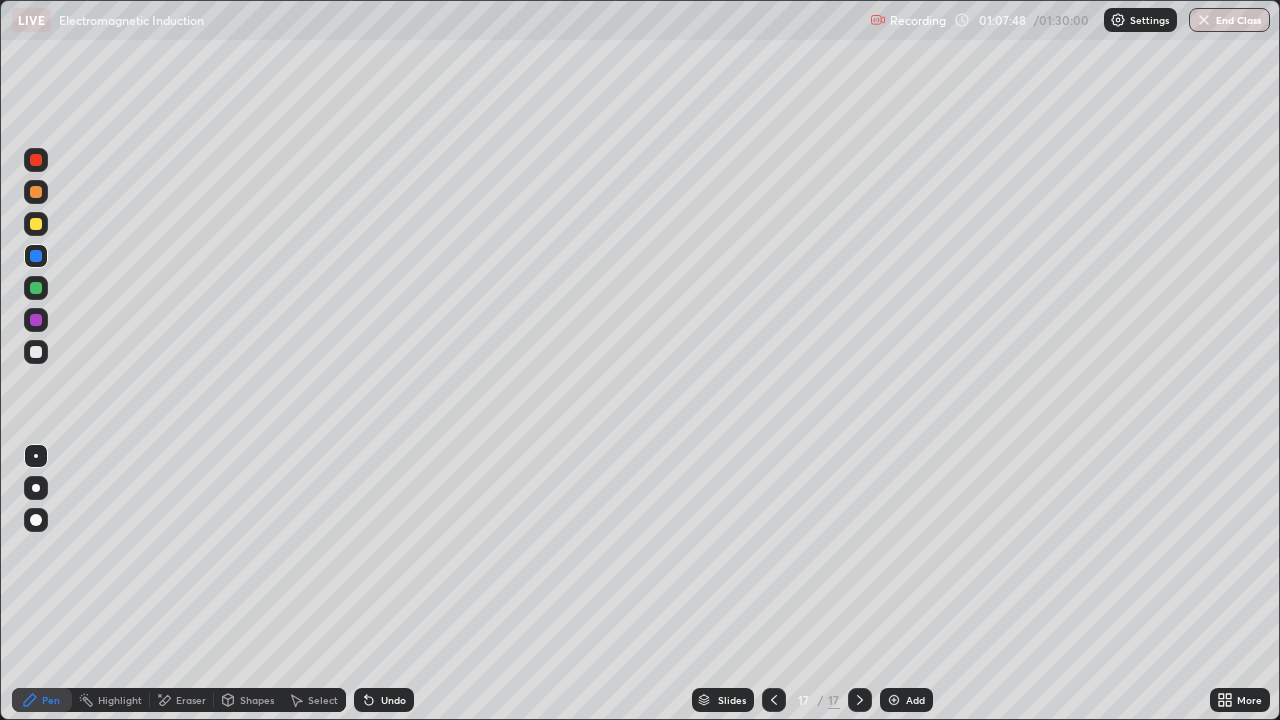 click 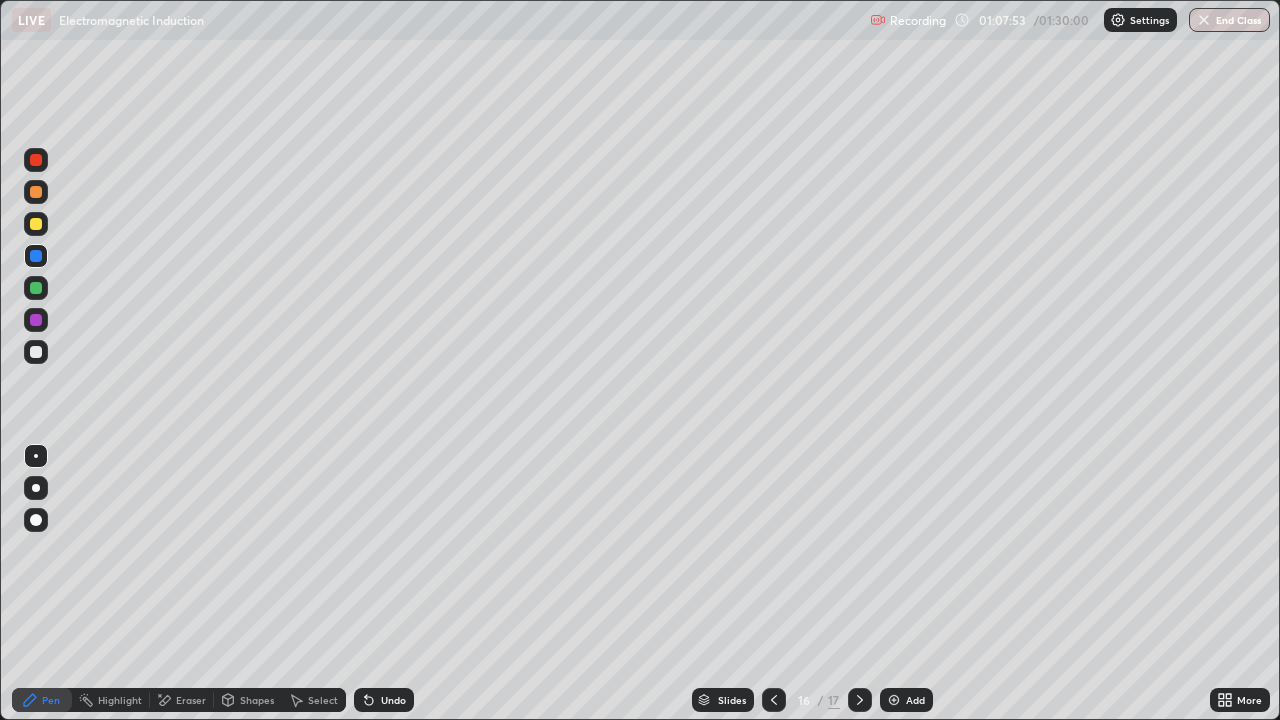click 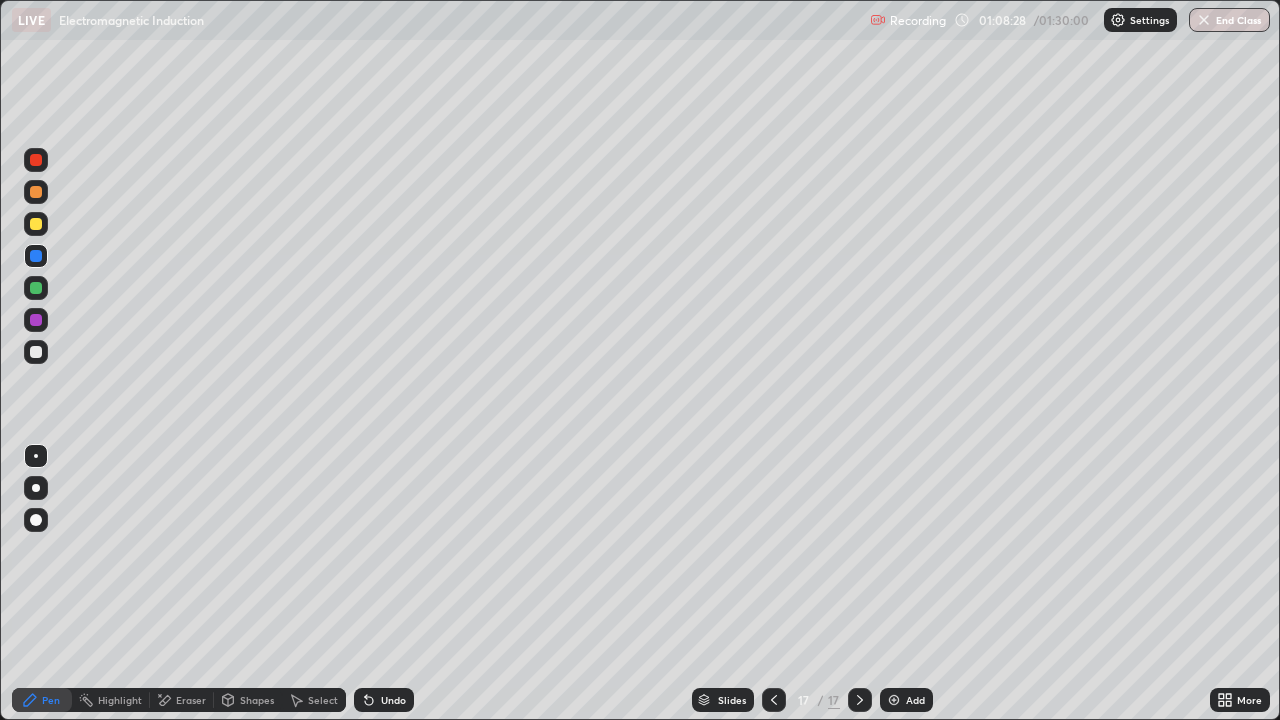 click at bounding box center (894, 700) 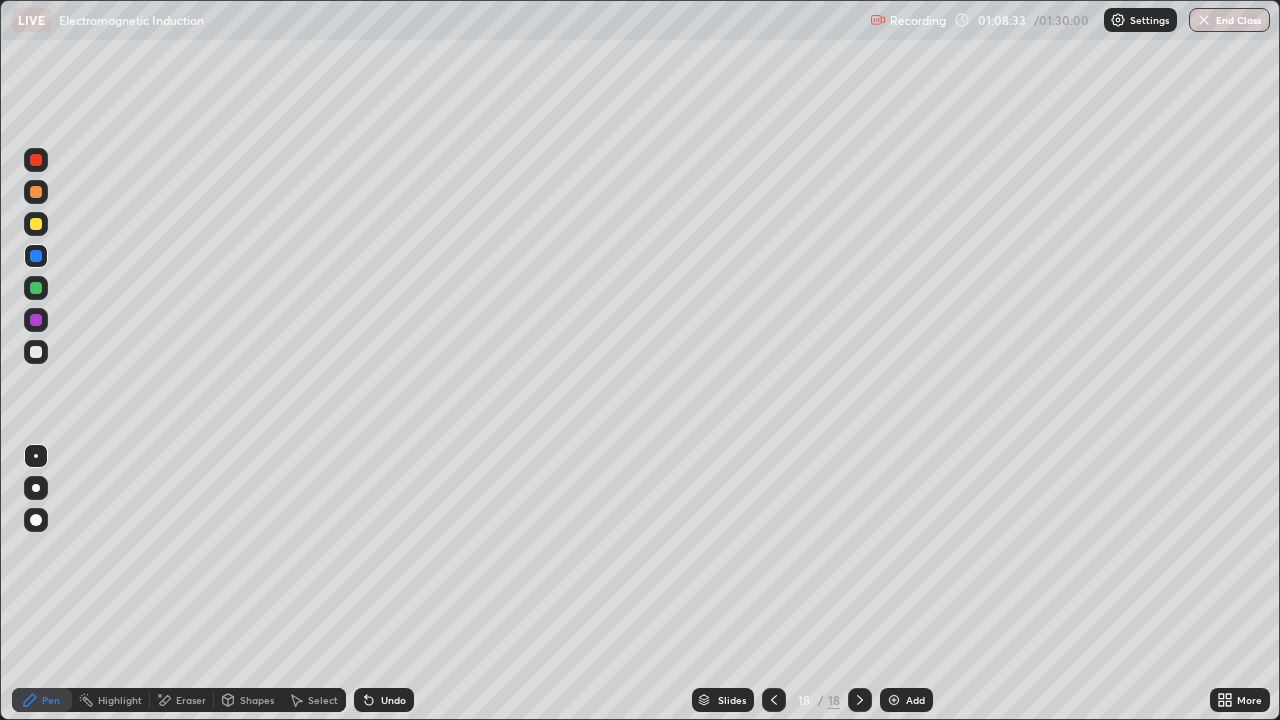 click at bounding box center [774, 700] 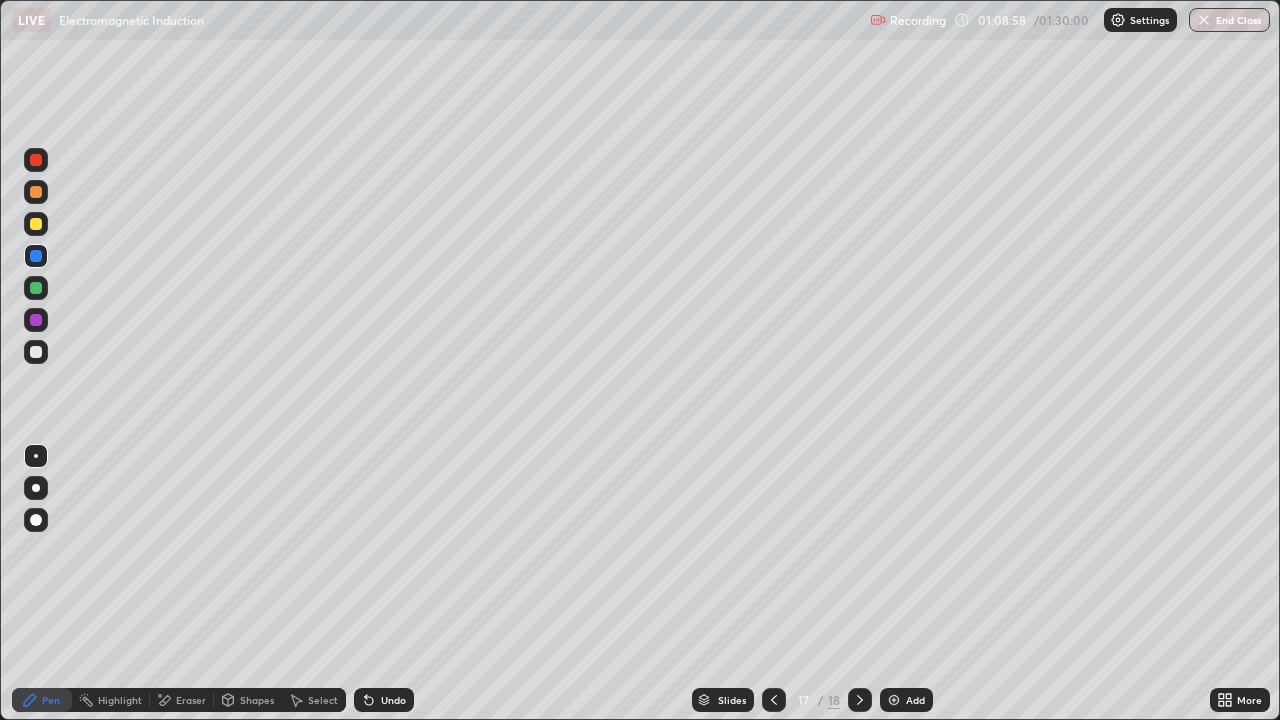 click 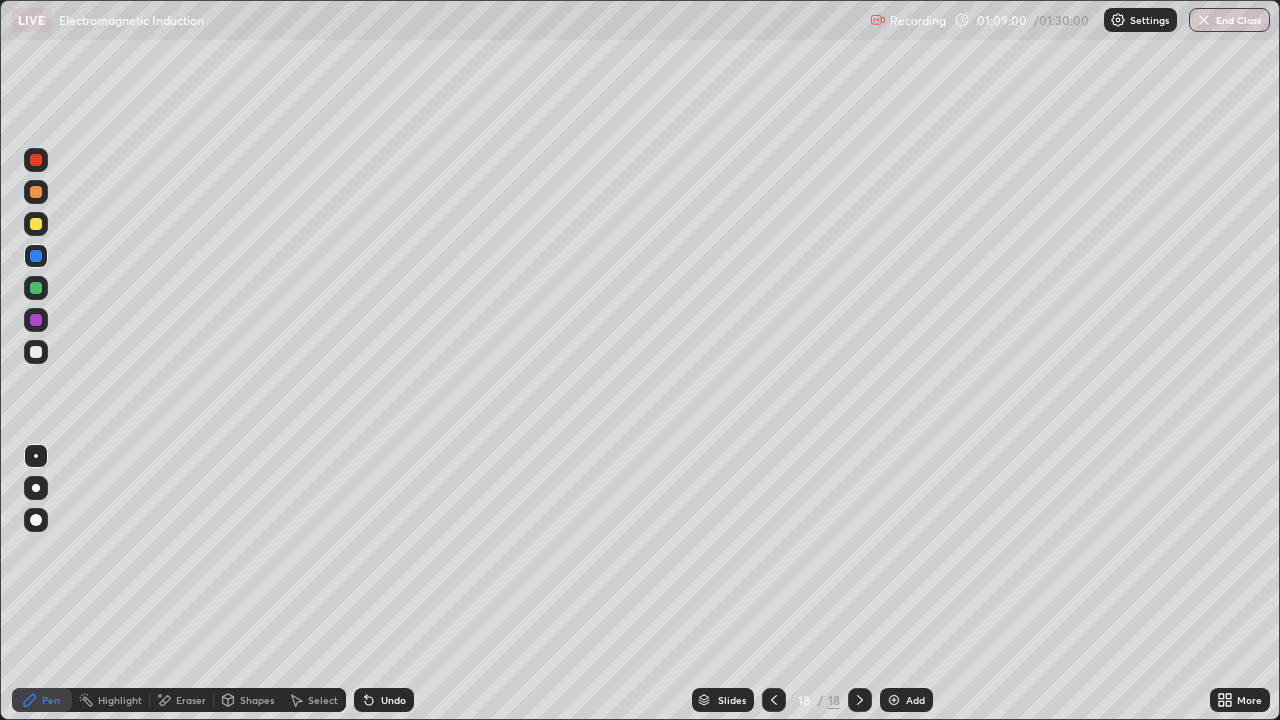 click at bounding box center [36, 352] 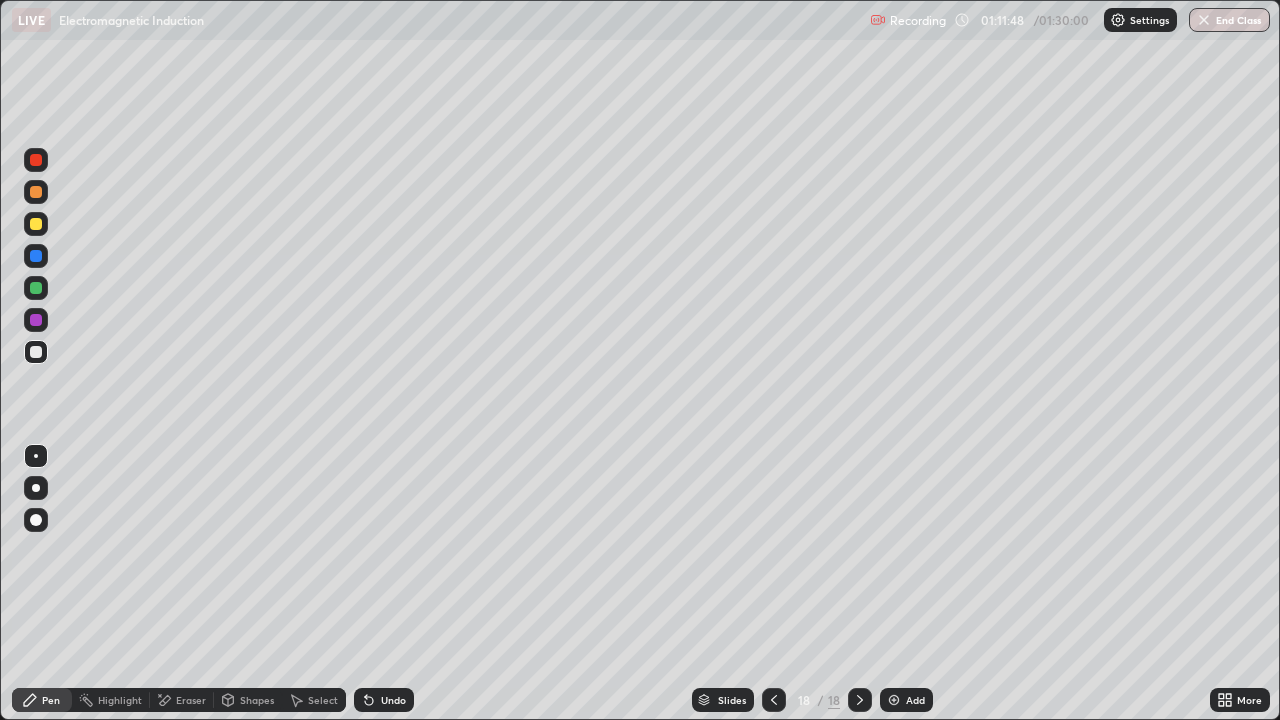 click at bounding box center (894, 700) 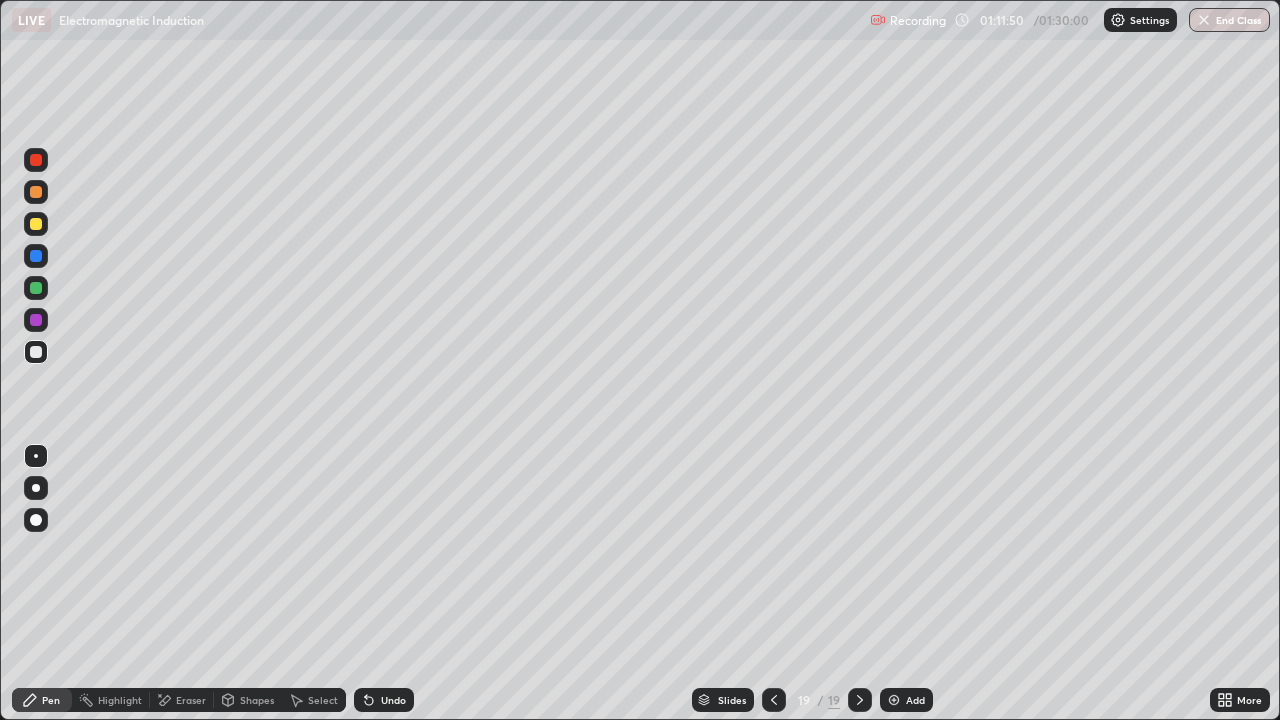 click at bounding box center [36, 224] 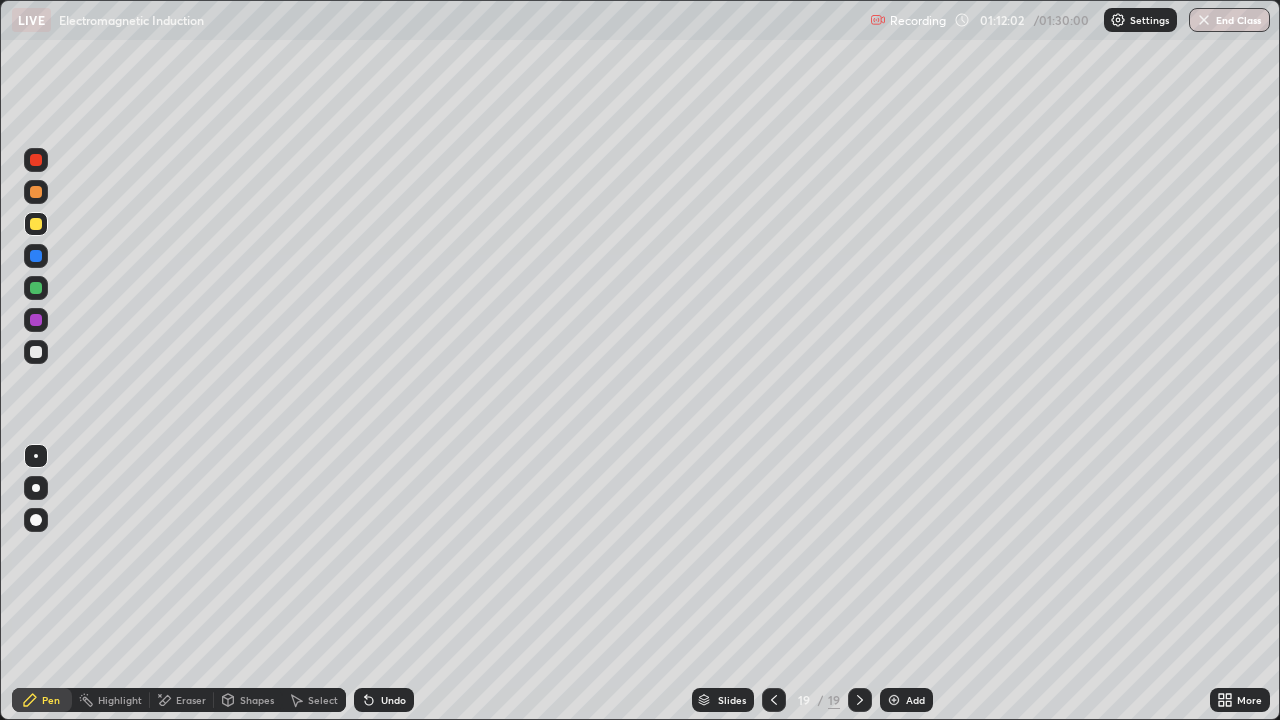click on "Shapes" at bounding box center (257, 700) 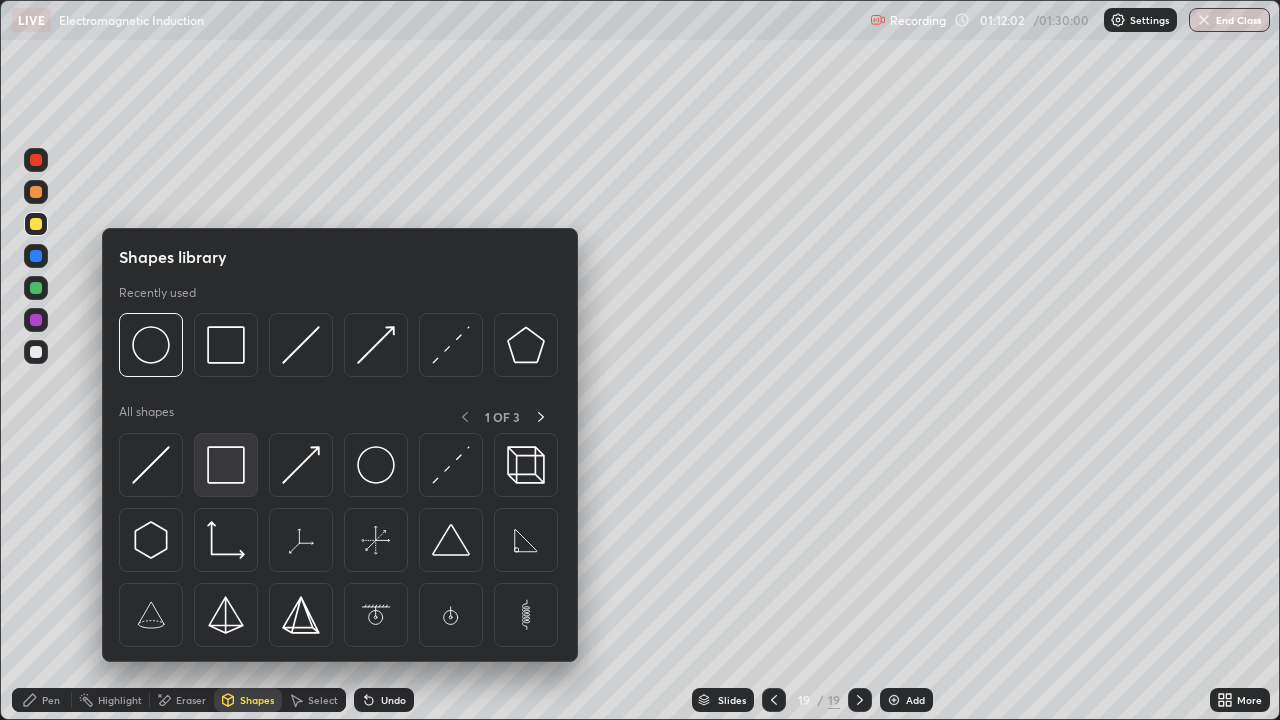 click at bounding box center (226, 465) 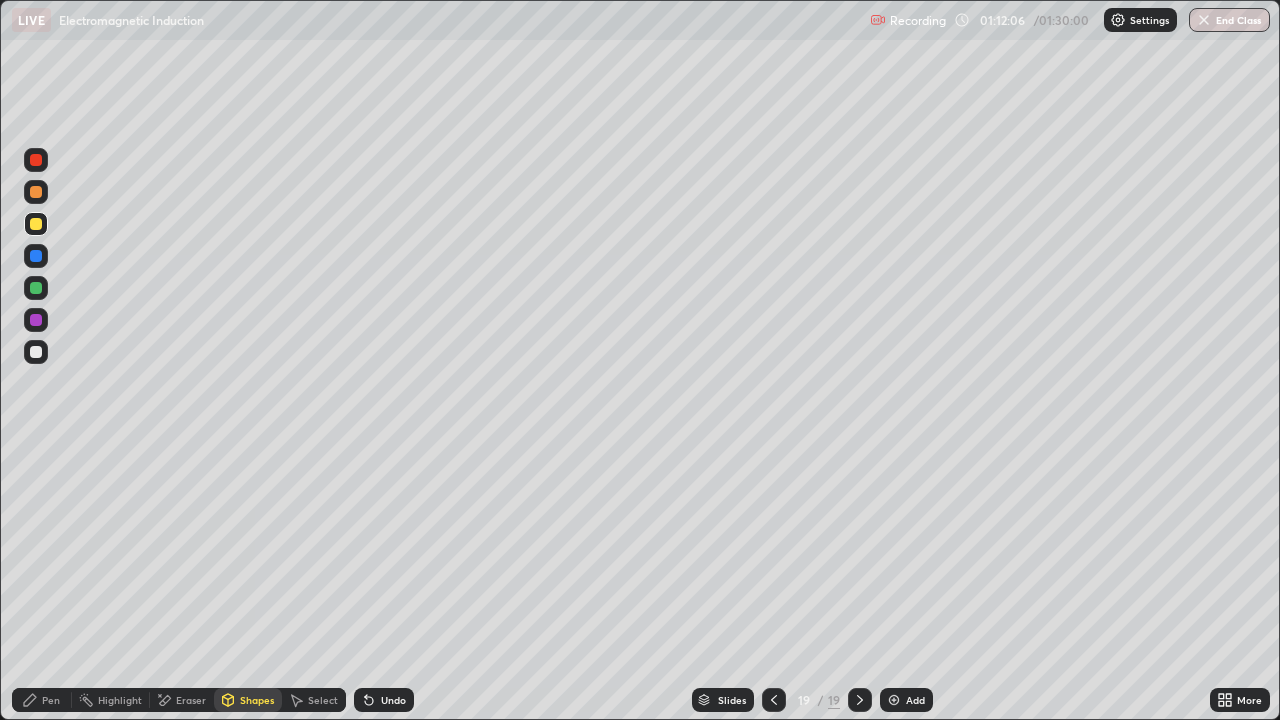 click on "Pen" at bounding box center [42, 700] 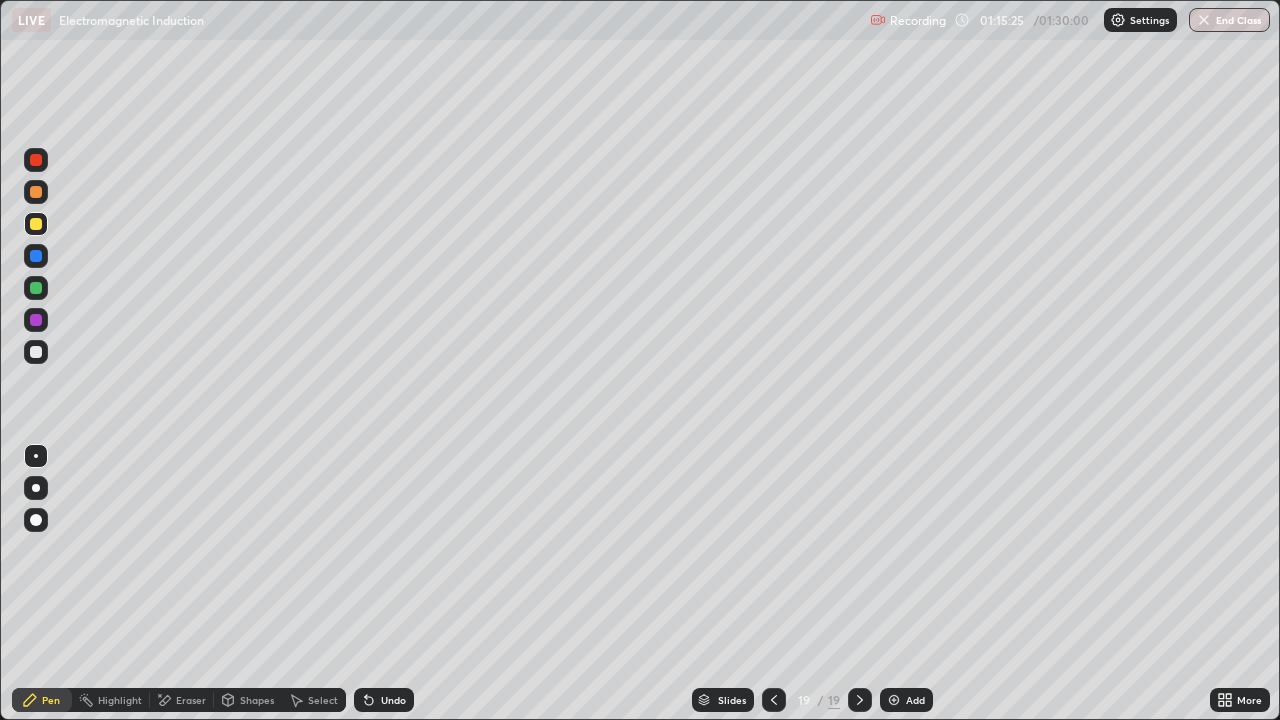 click on "Eraser" at bounding box center (182, 700) 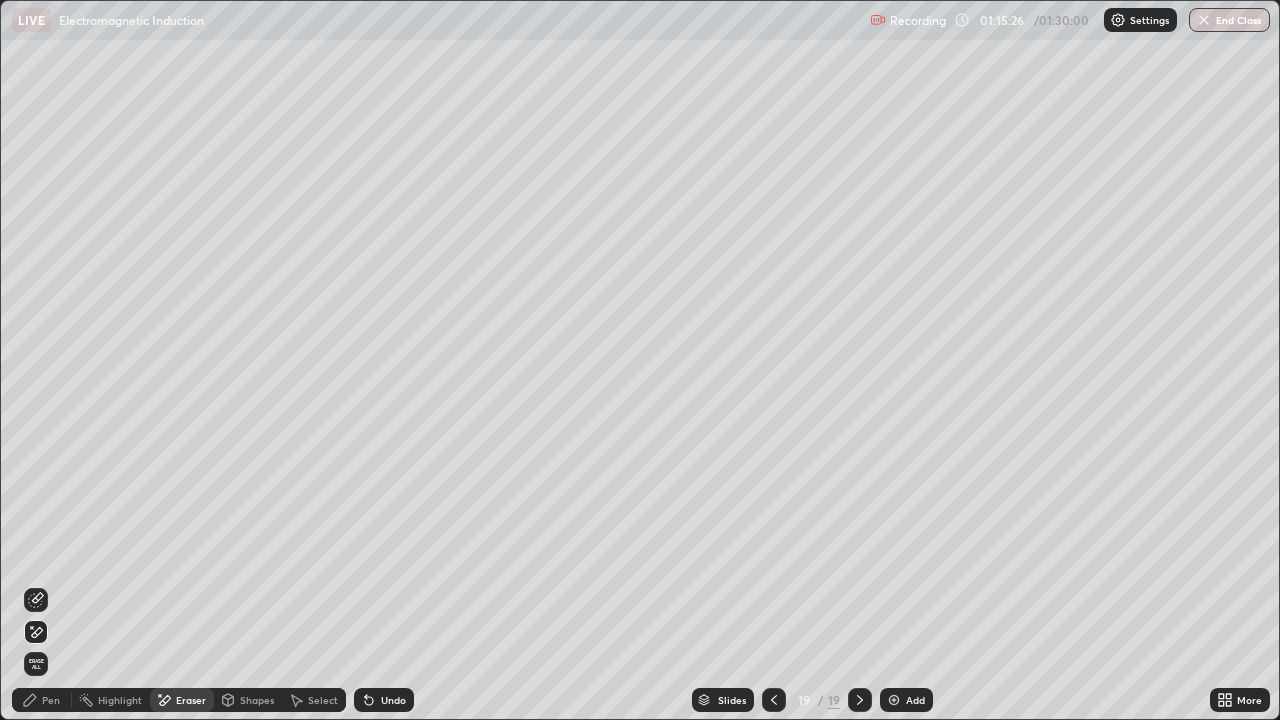 click 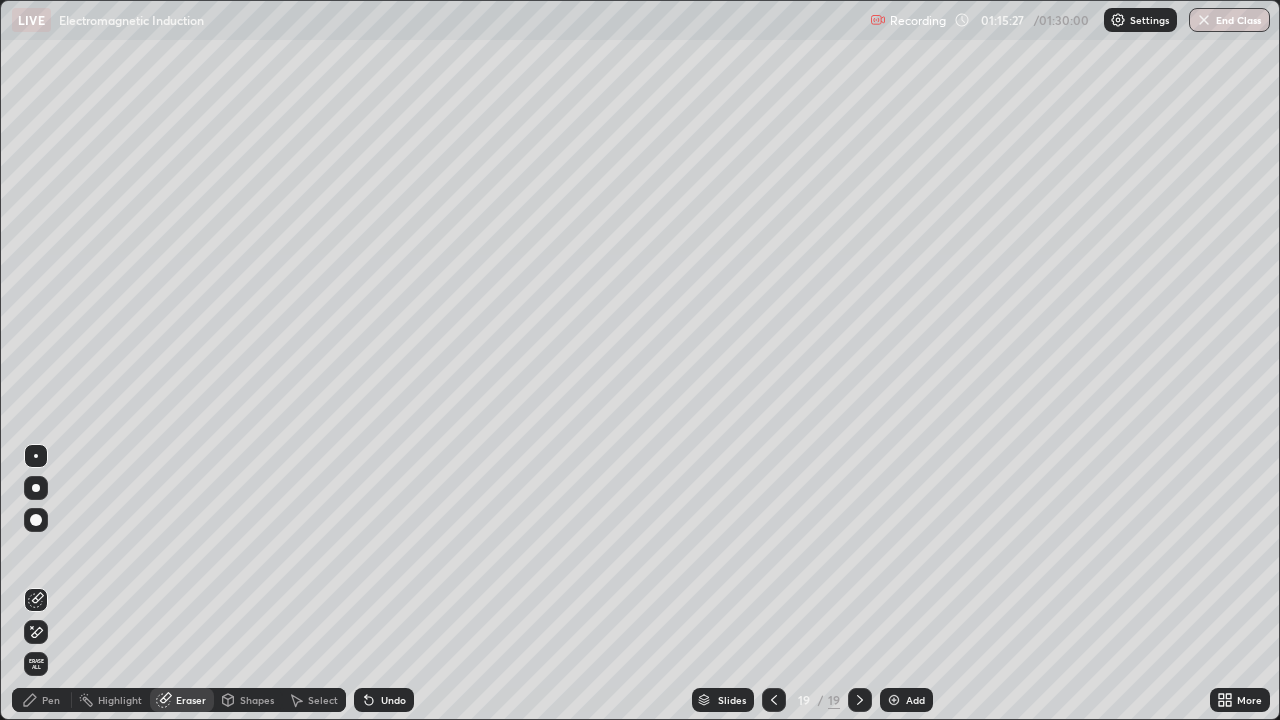 click 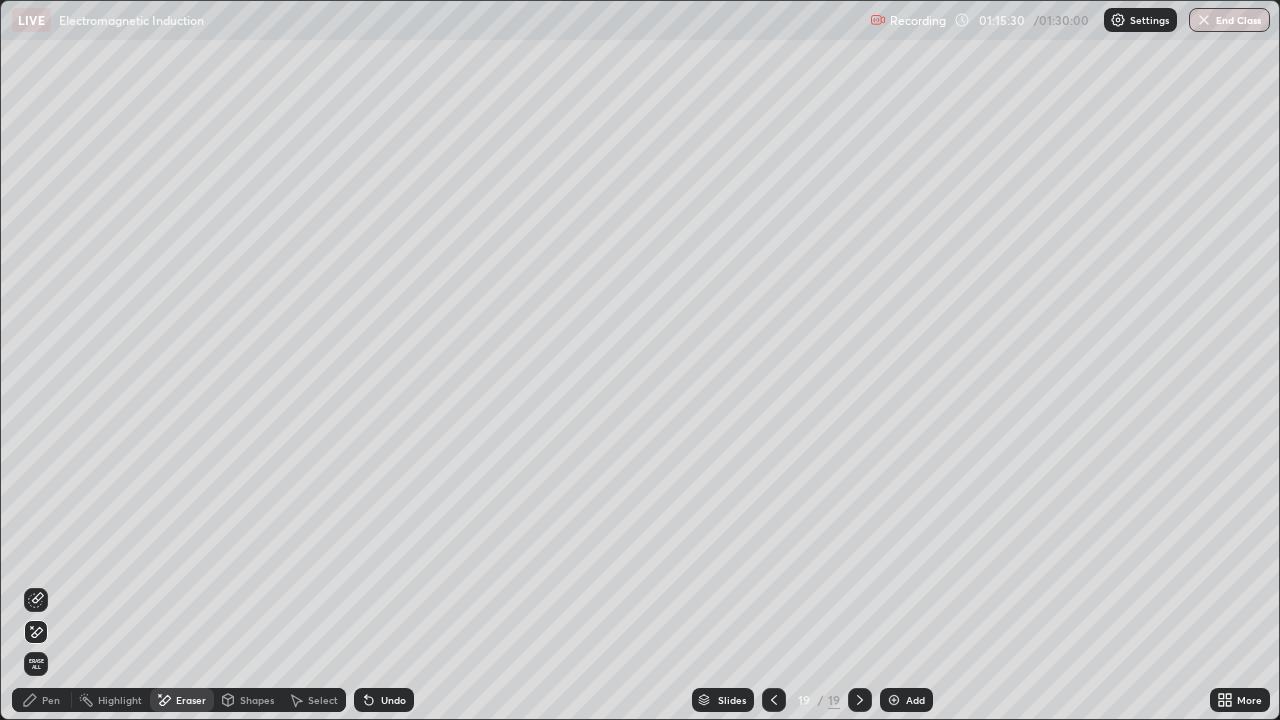 click on "Pen" at bounding box center [51, 700] 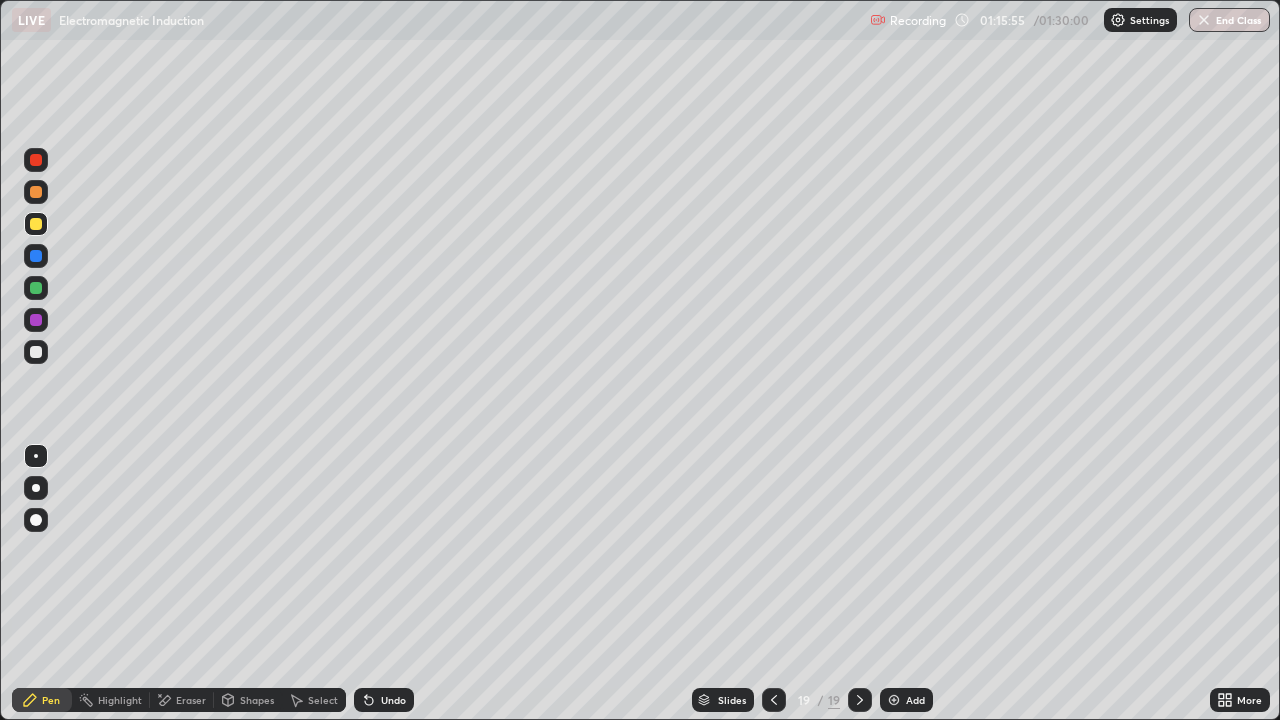 click at bounding box center [36, 352] 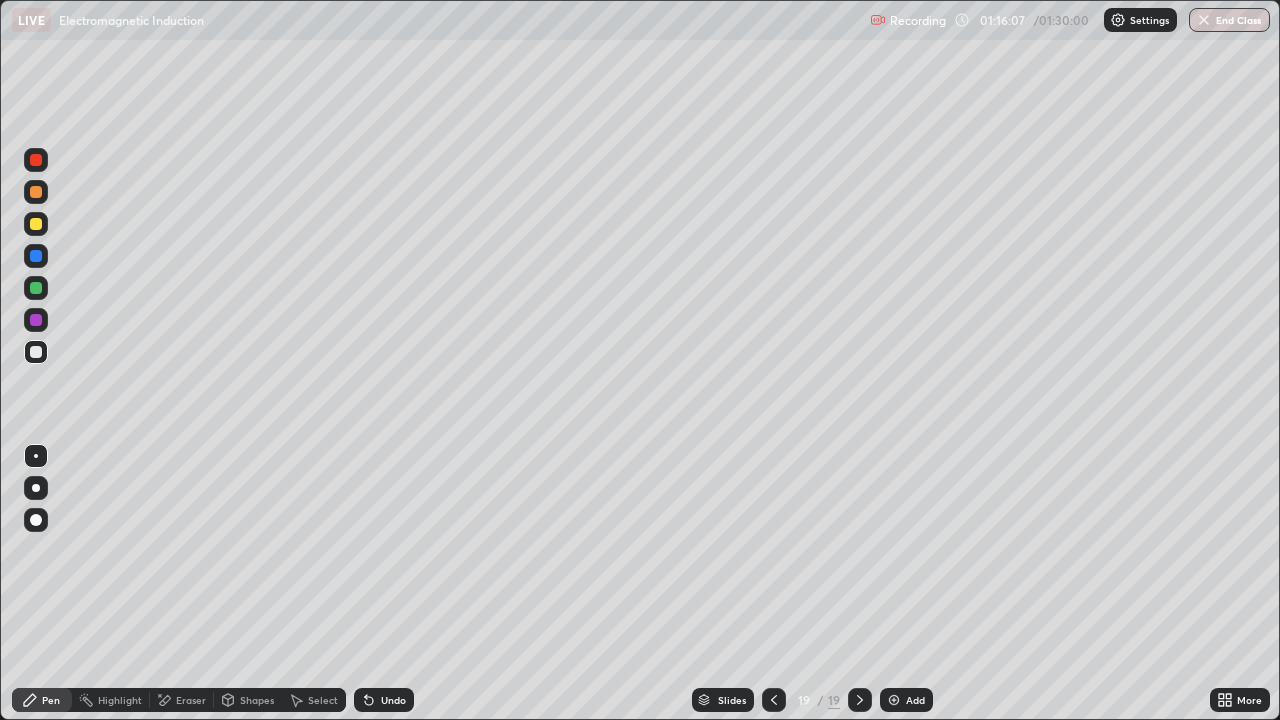 click 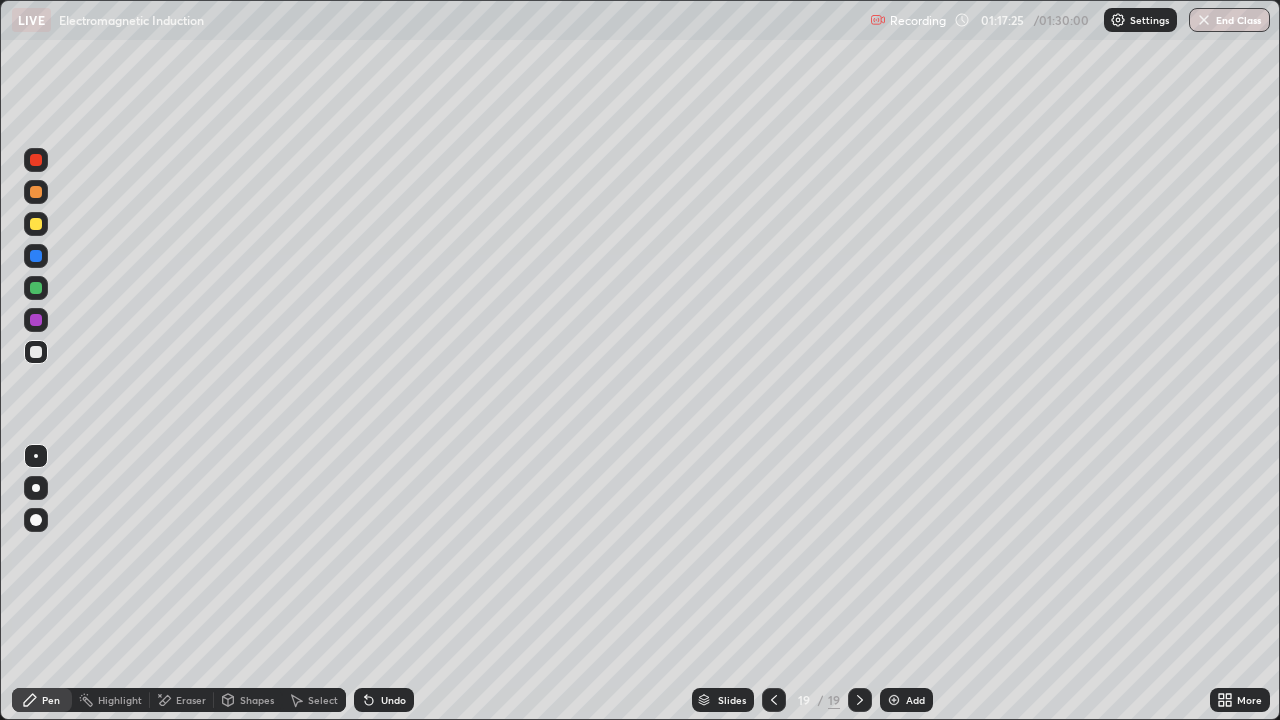 click on "Undo" at bounding box center (393, 700) 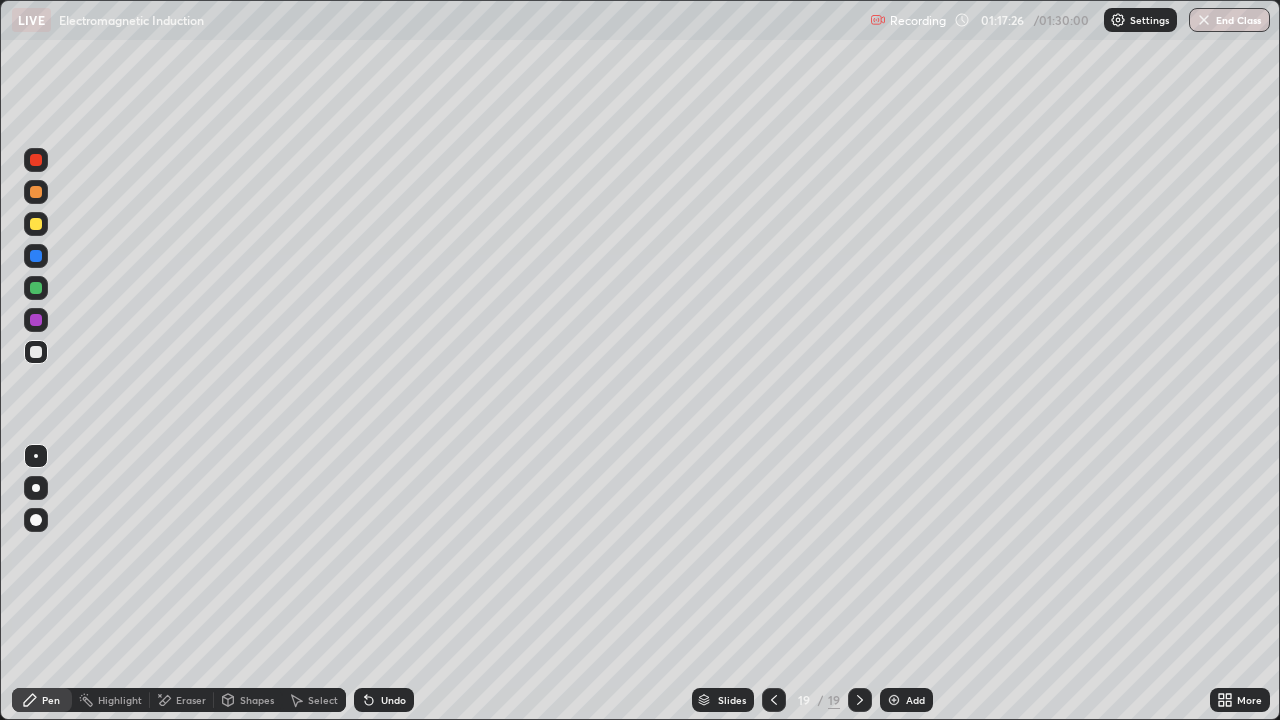 click on "Undo" at bounding box center (384, 700) 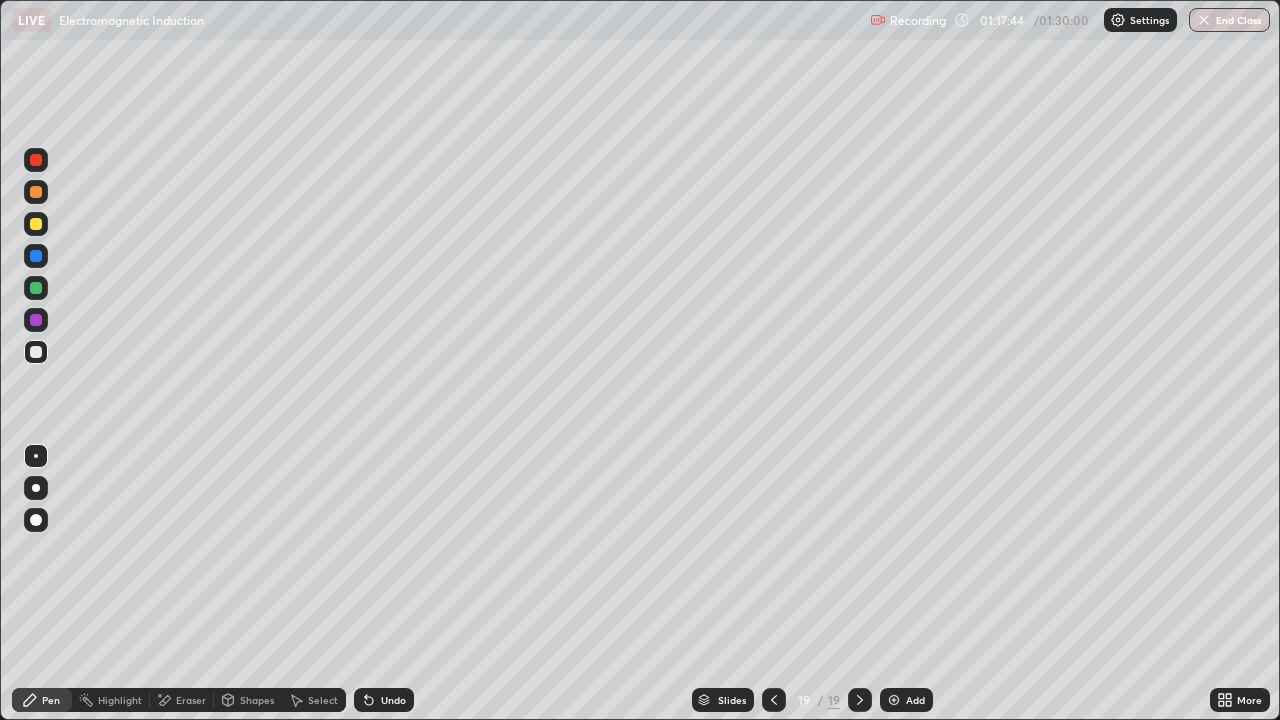 click at bounding box center [894, 700] 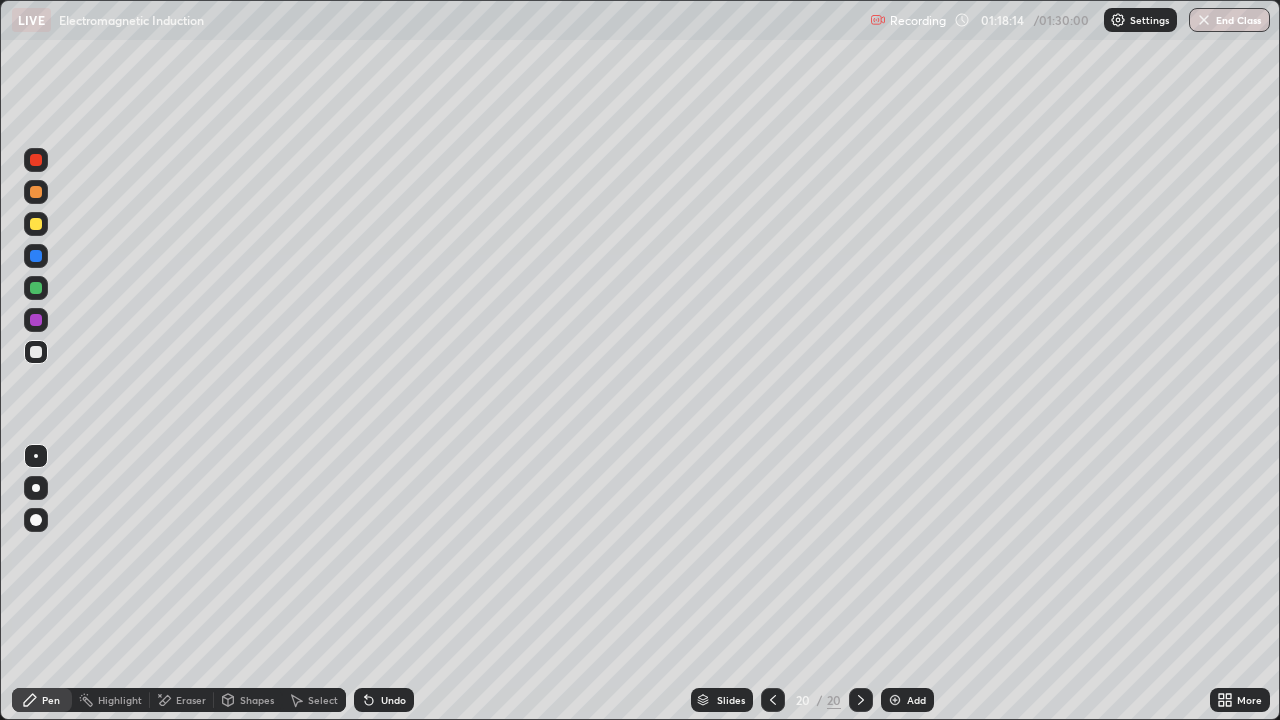 click 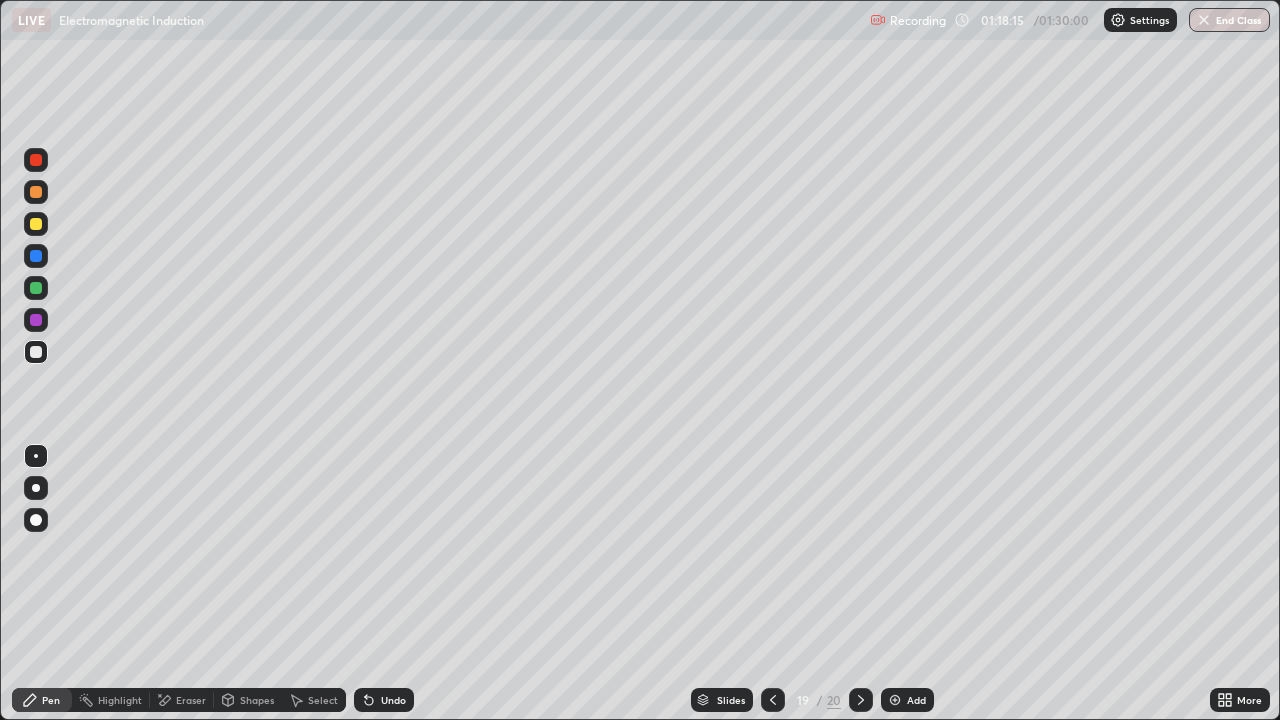 click at bounding box center (861, 700) 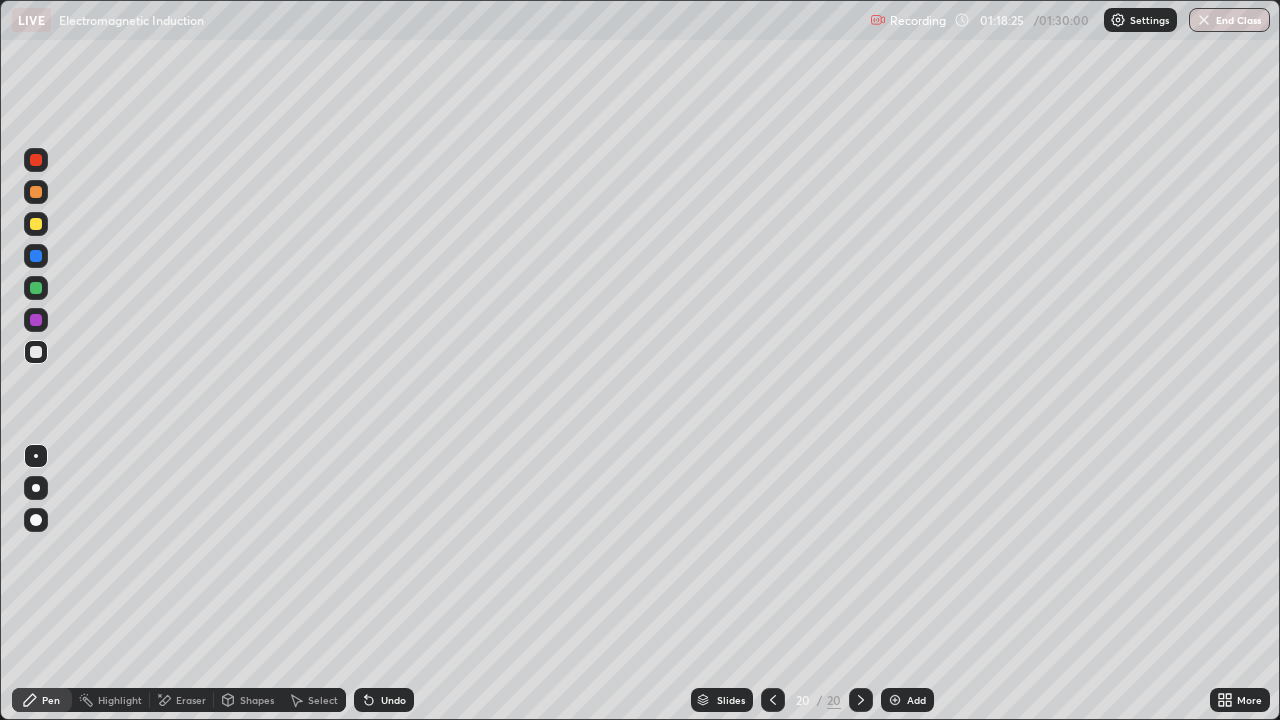 click 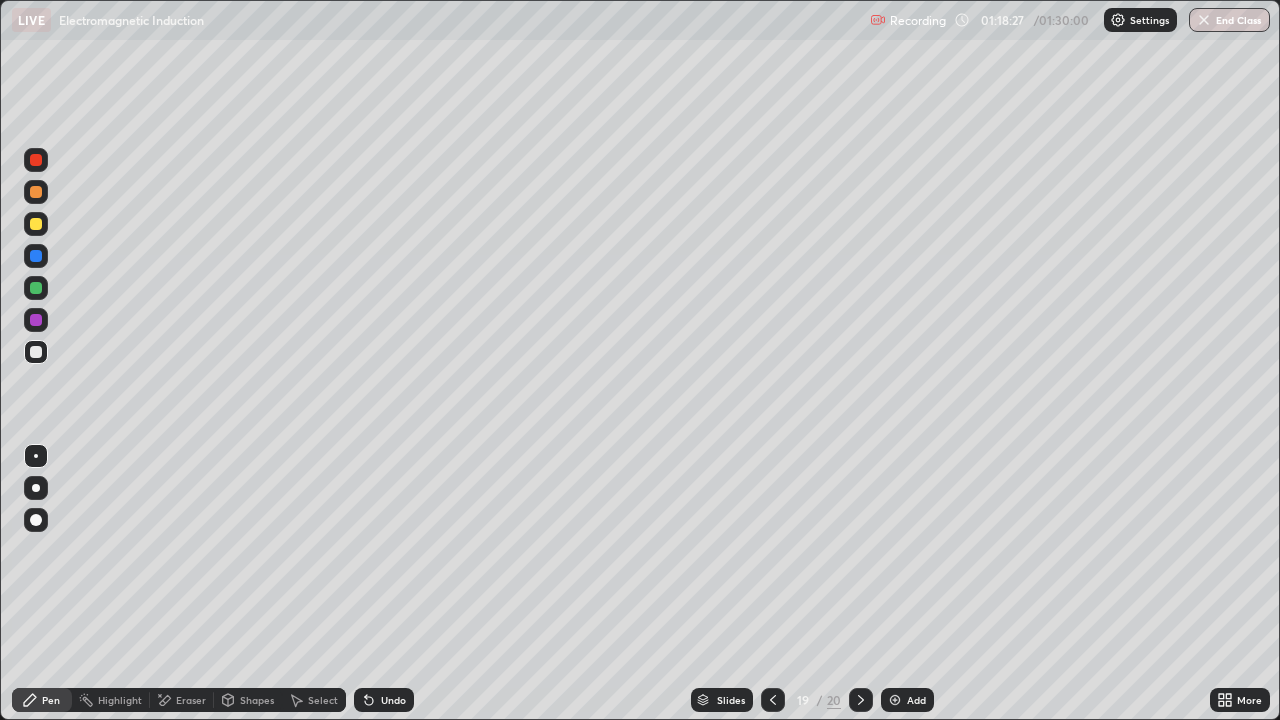 click on "Highlight" at bounding box center [120, 700] 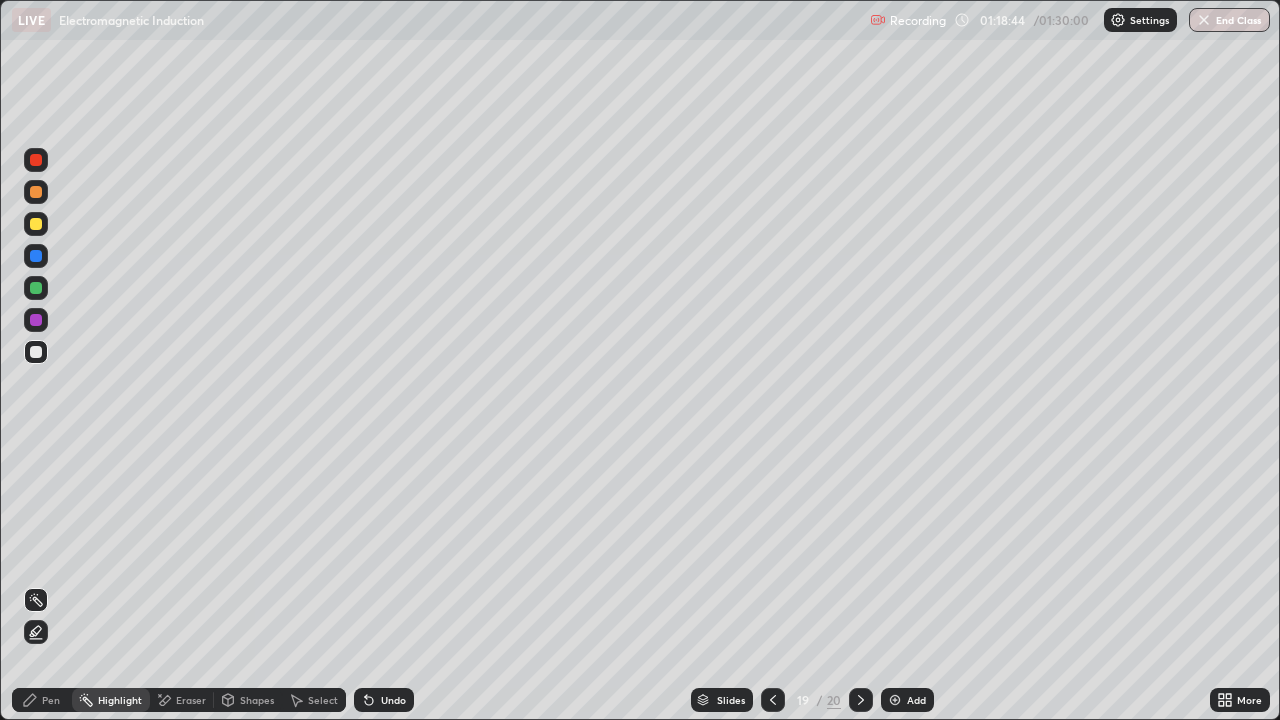 click 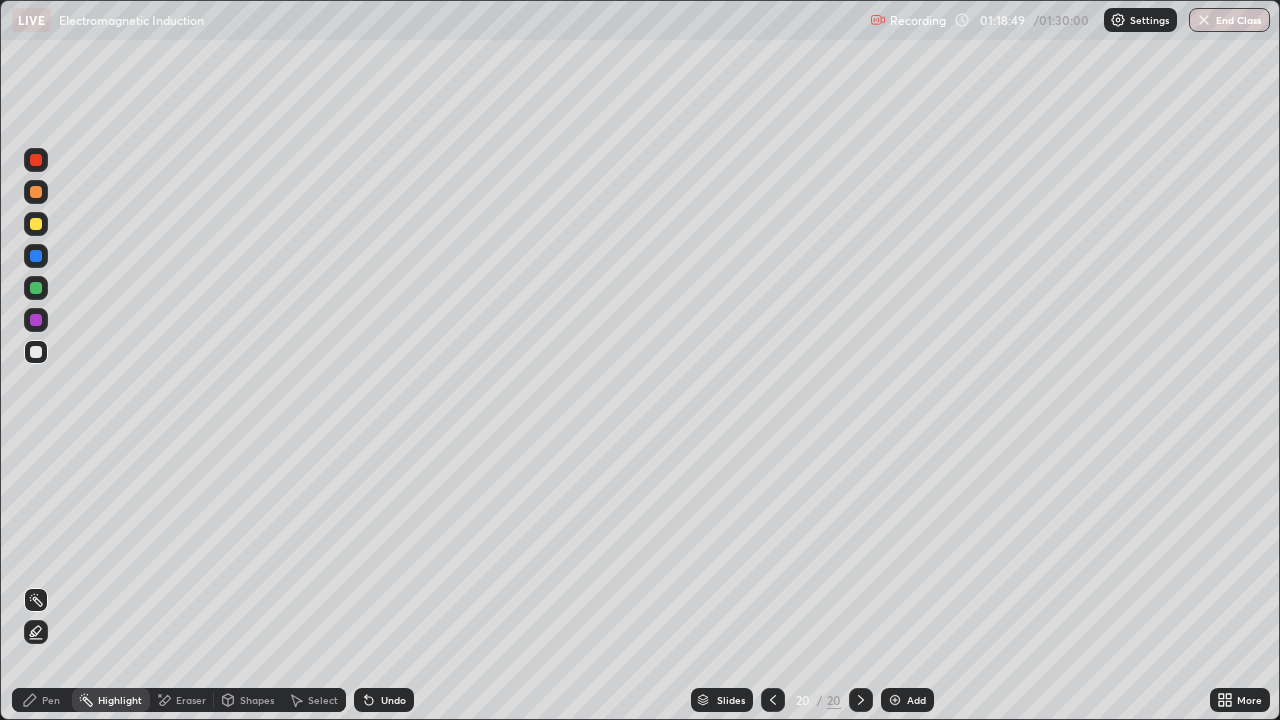click on "Pen" at bounding box center [42, 700] 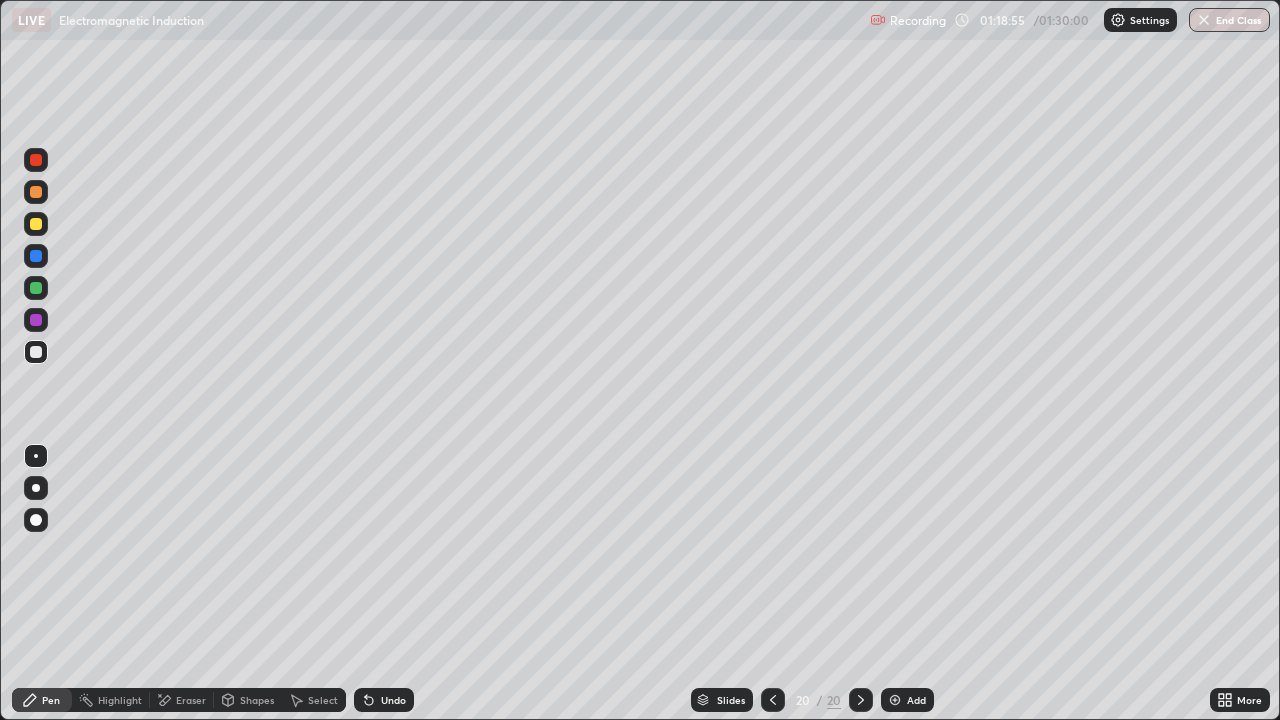 click on "Undo" at bounding box center (393, 700) 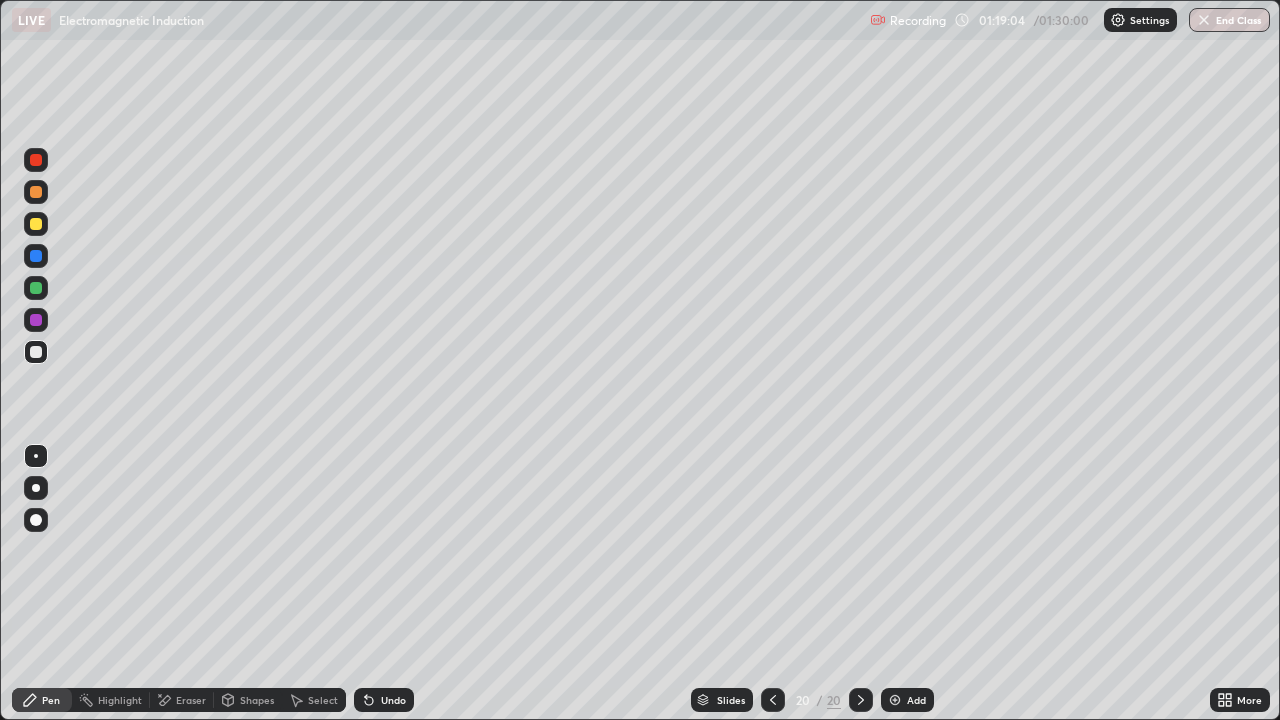 click on "Undo" at bounding box center [393, 700] 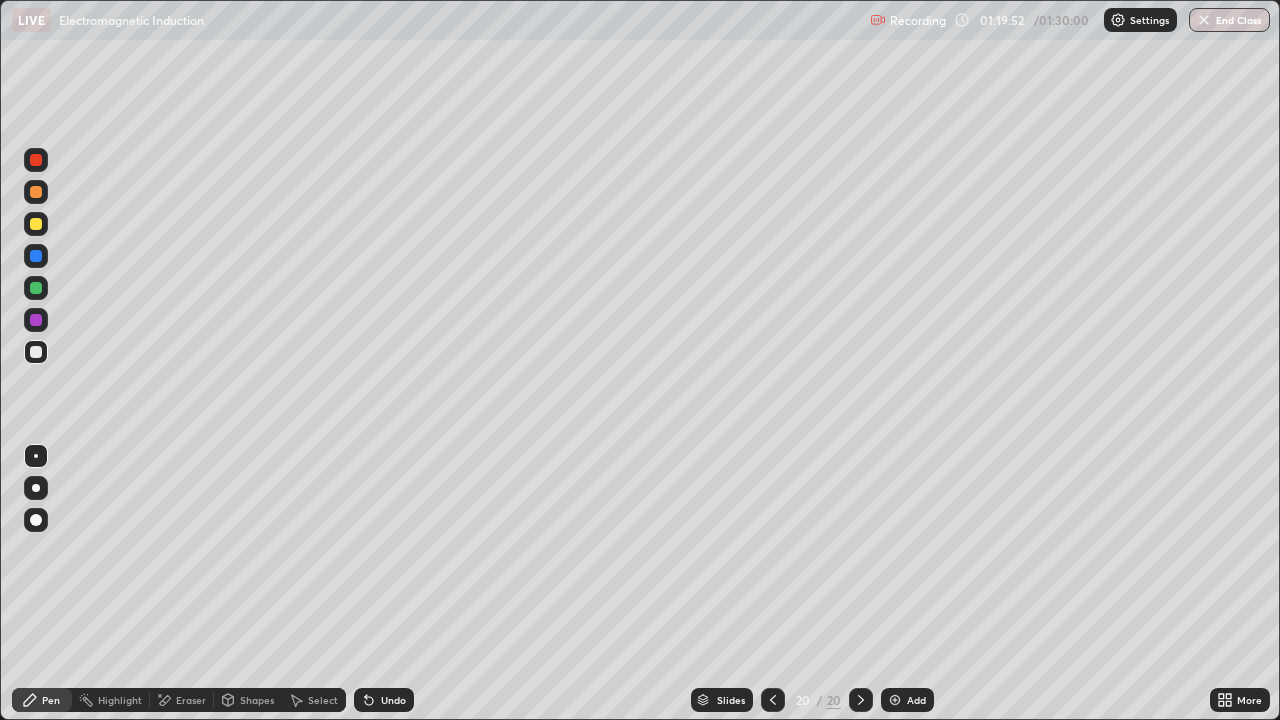 click on "Add" at bounding box center [907, 700] 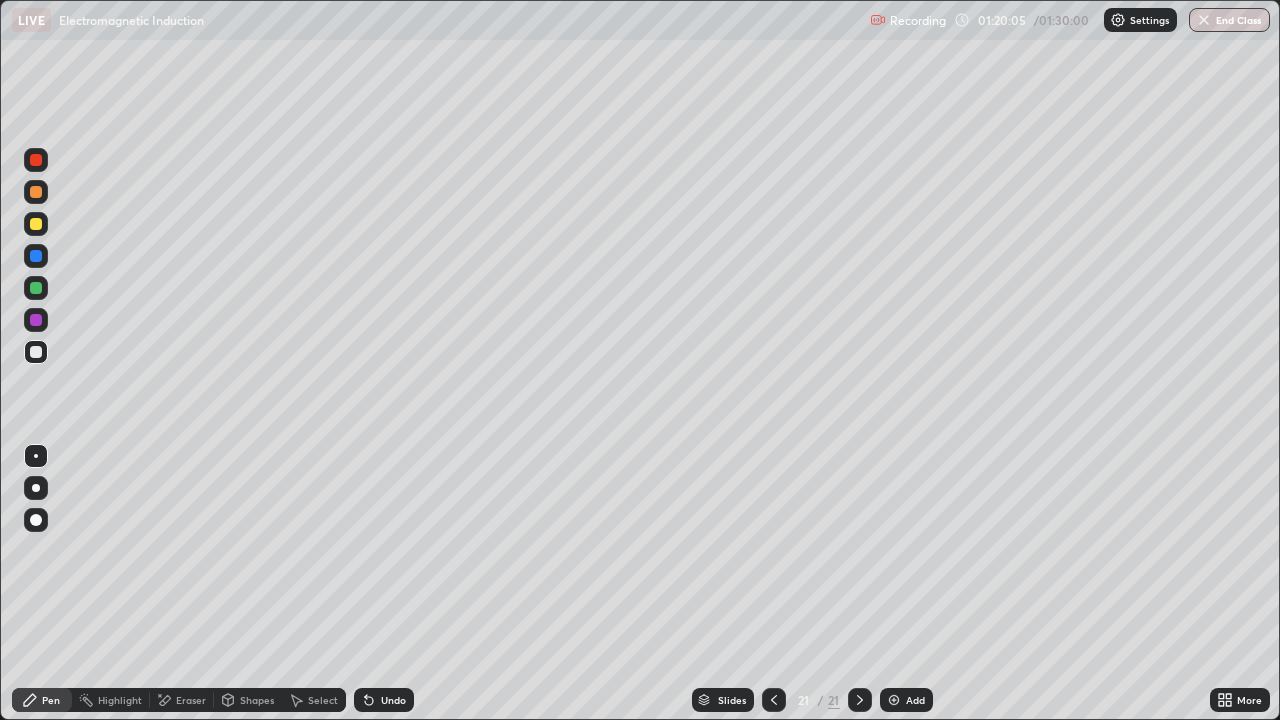 click 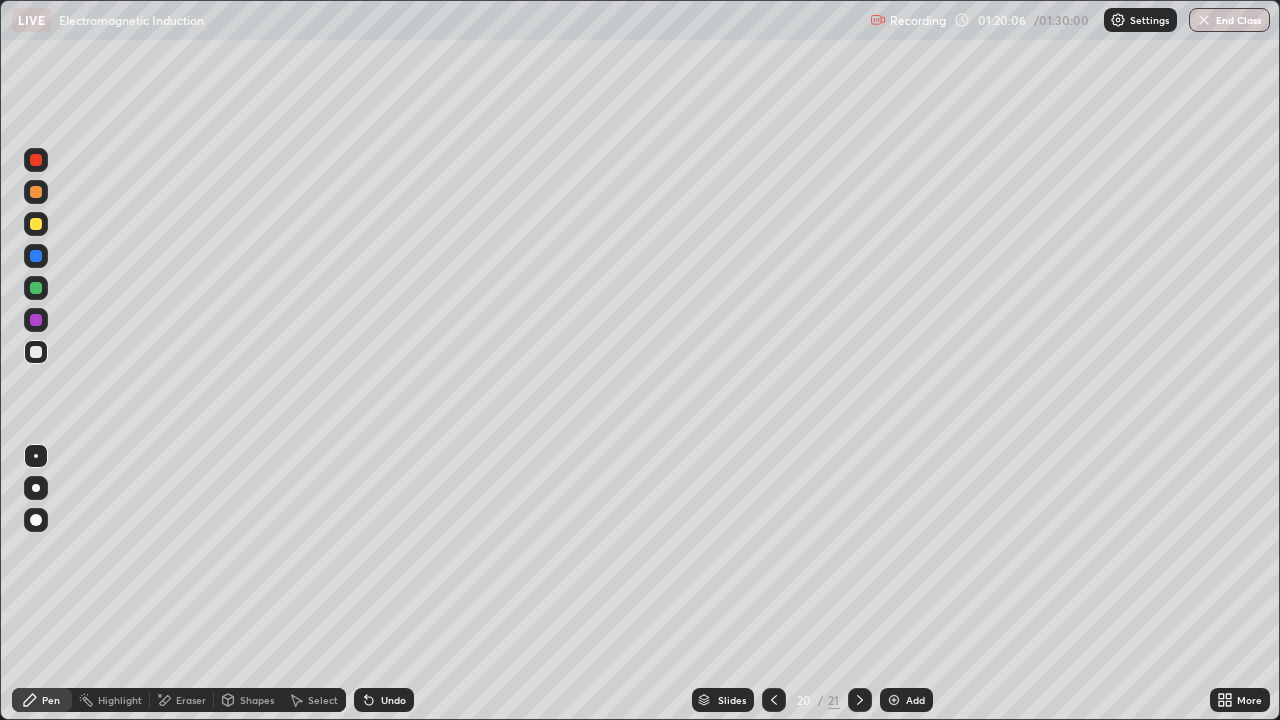 click at bounding box center (774, 700) 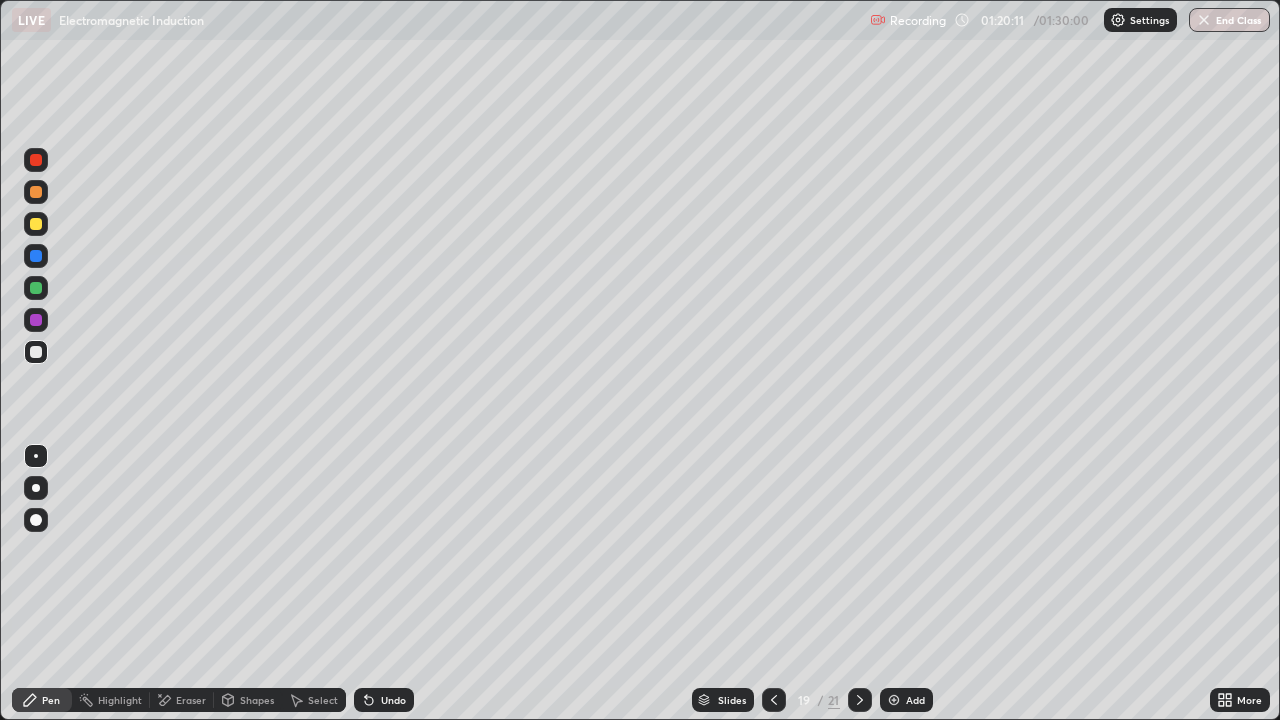 click 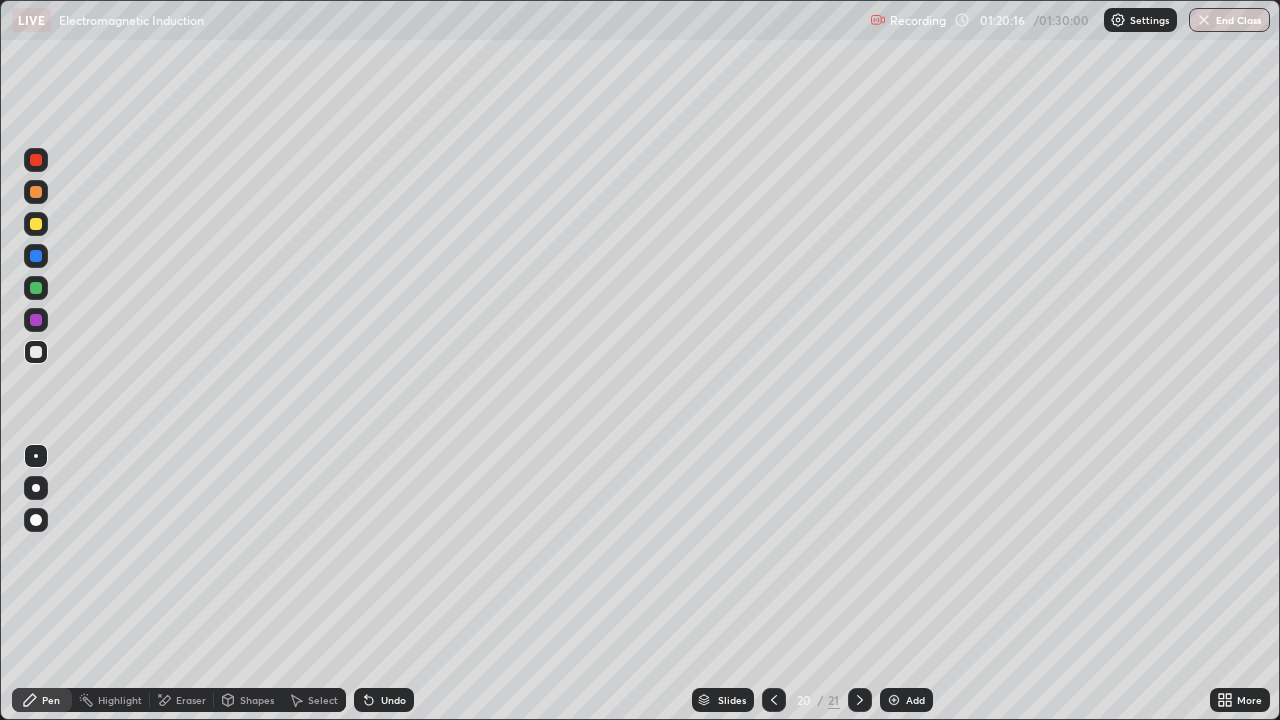 click 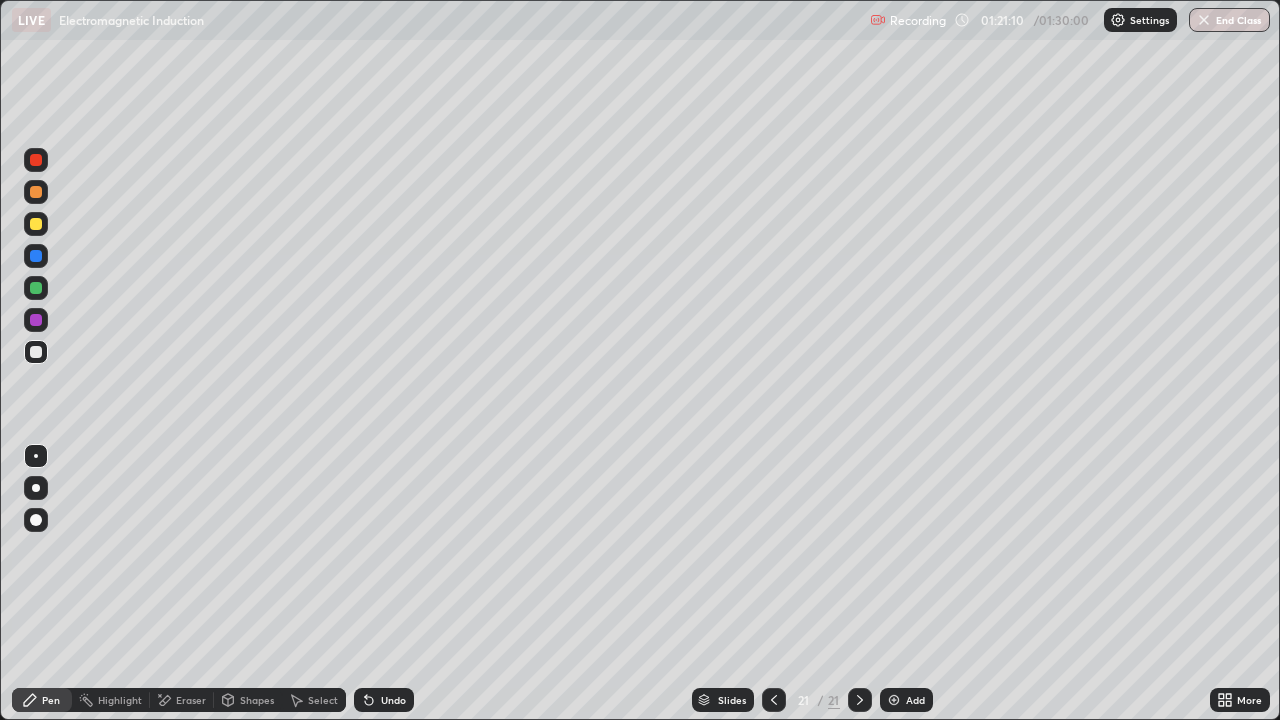 click on "Eraser" at bounding box center (191, 700) 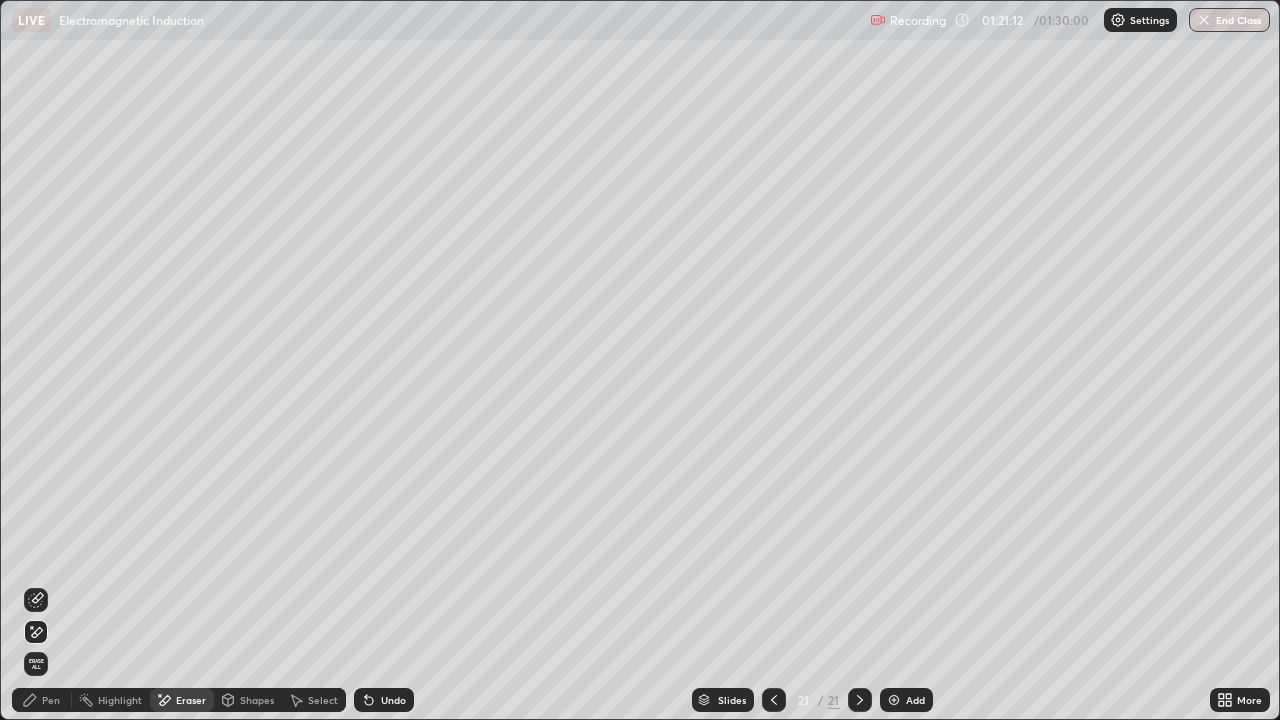 click 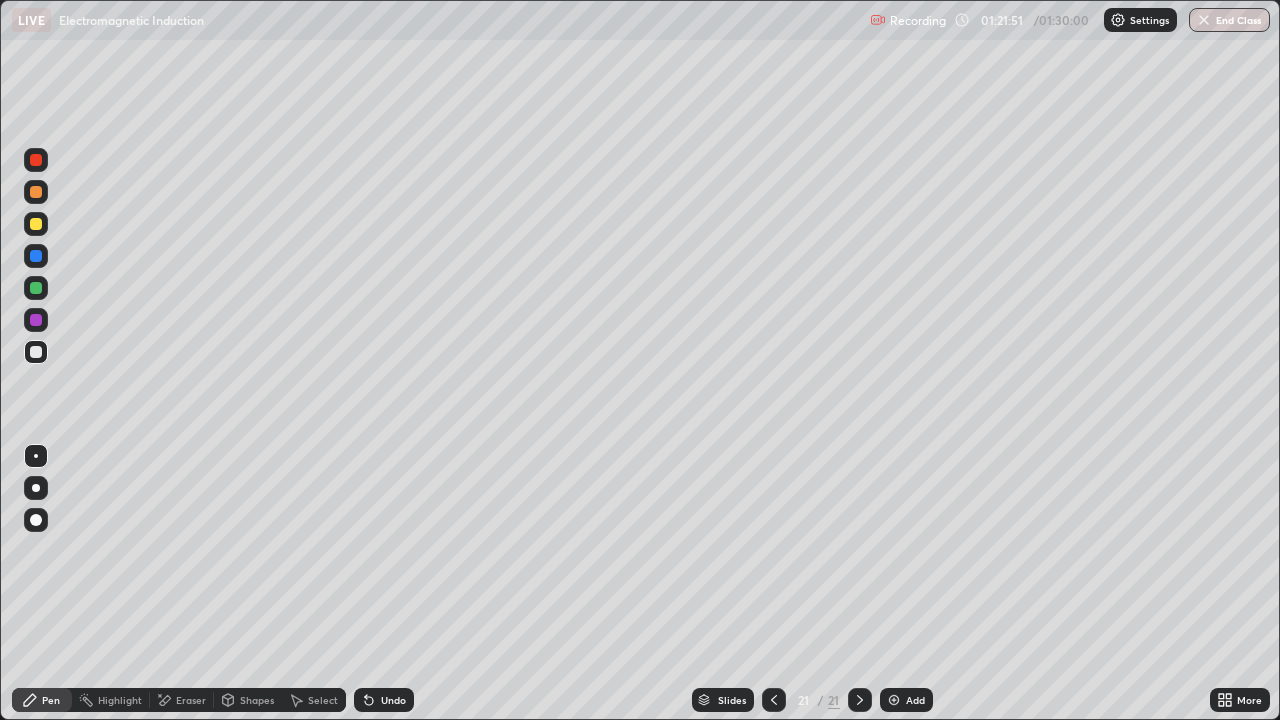 click on "Eraser" at bounding box center [191, 700] 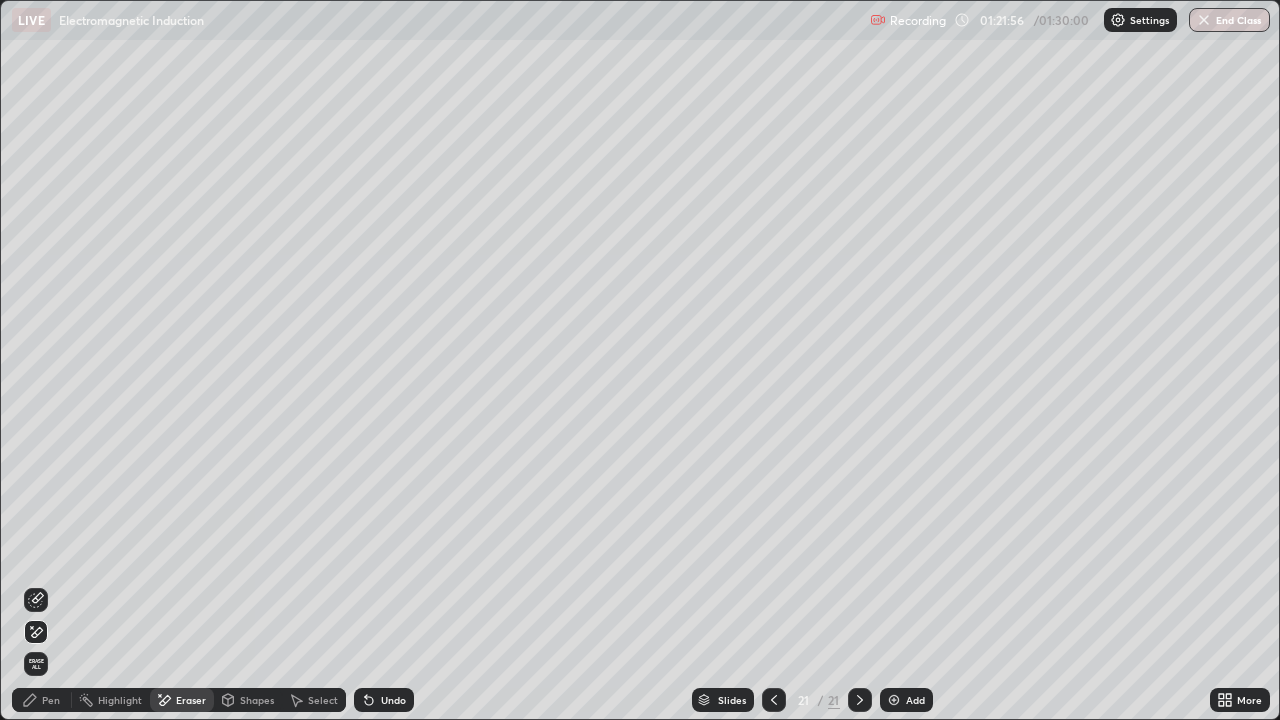 click on "Undo" at bounding box center (393, 700) 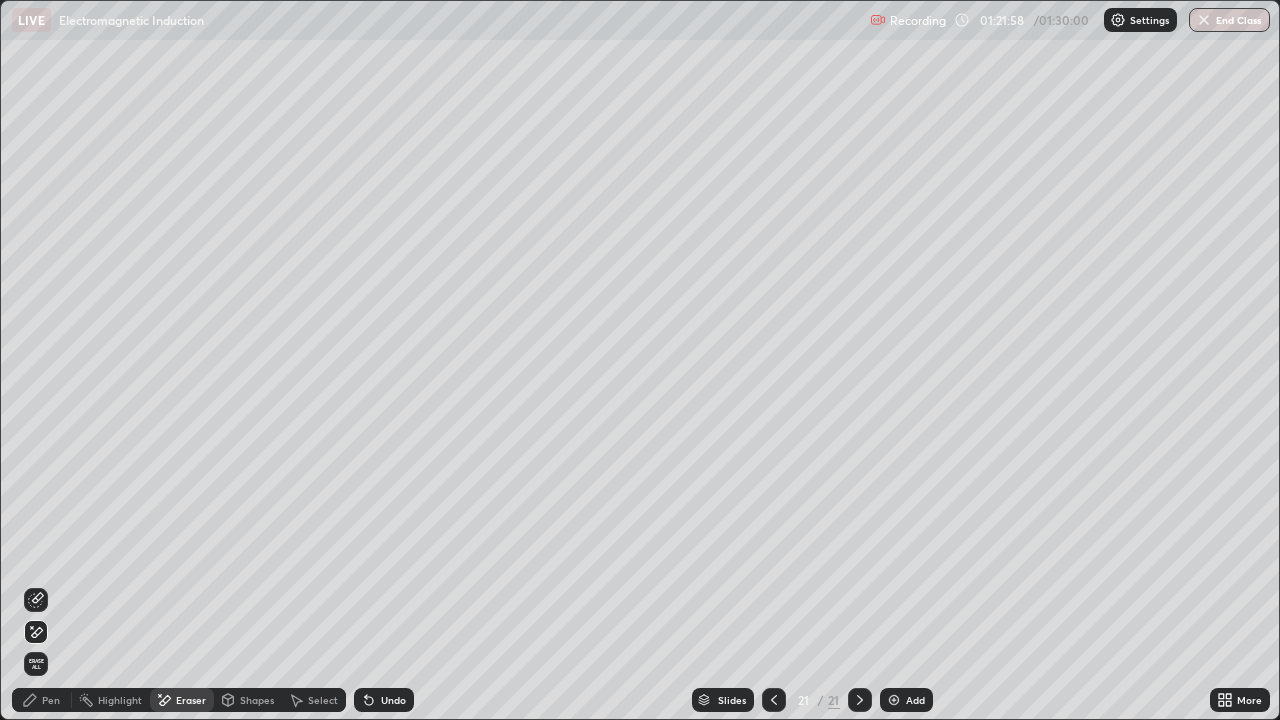 click on "Pen" at bounding box center [51, 700] 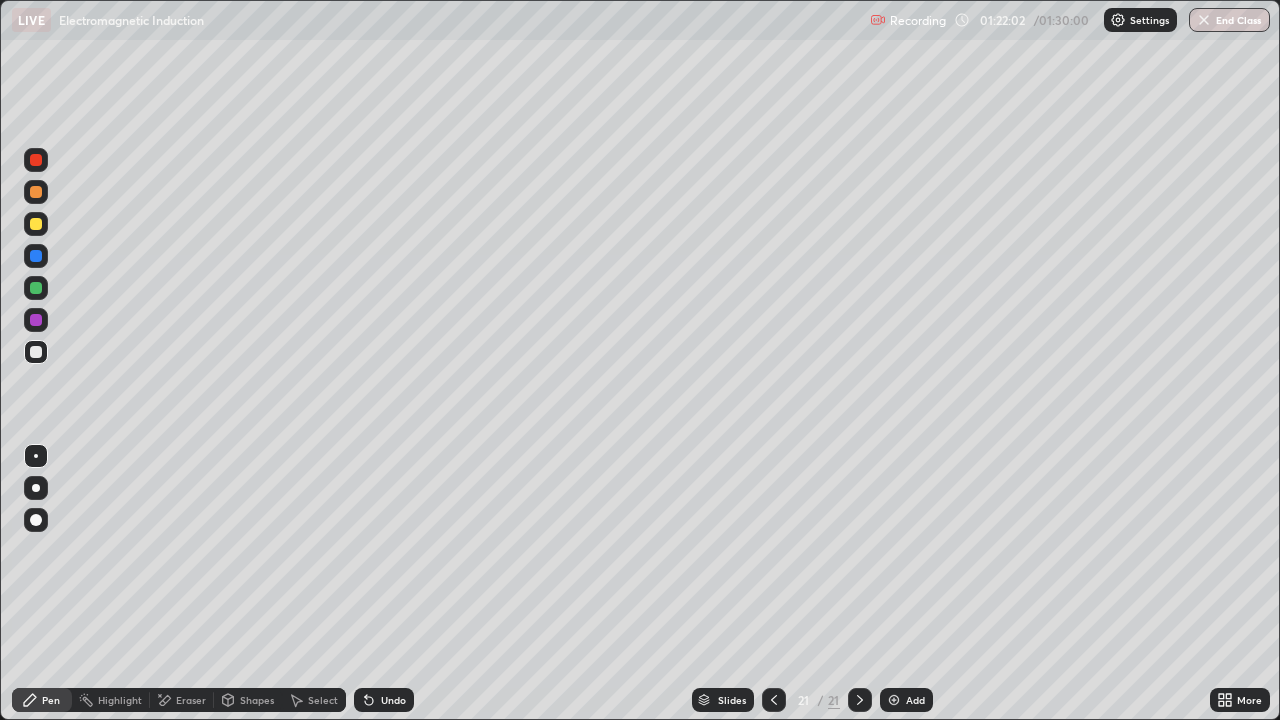 click on "Eraser" at bounding box center (182, 700) 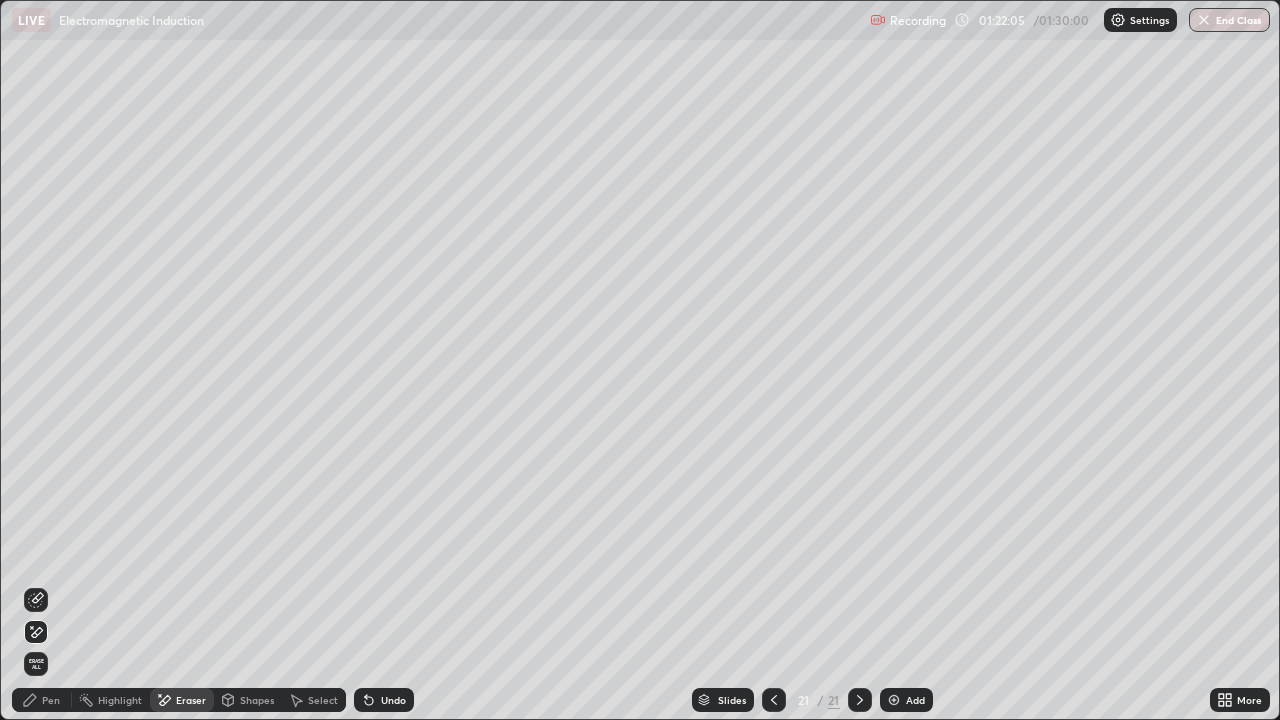 click on "Pen" at bounding box center [51, 700] 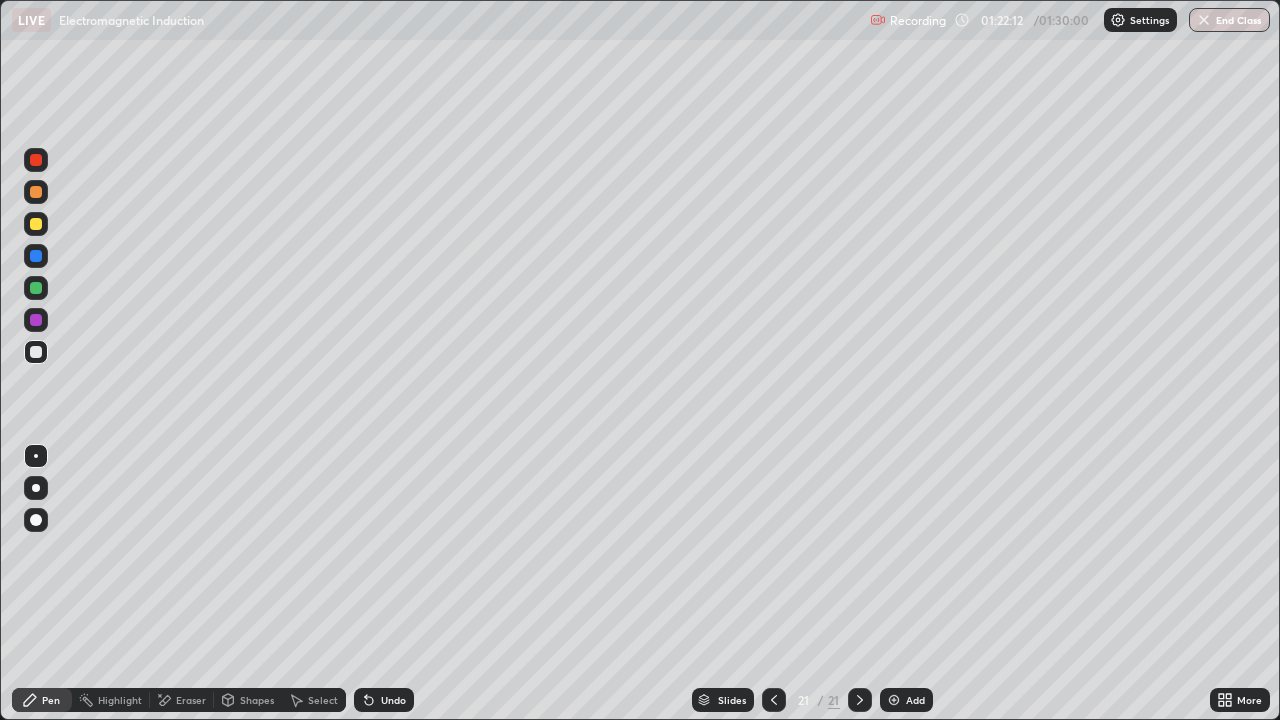 click 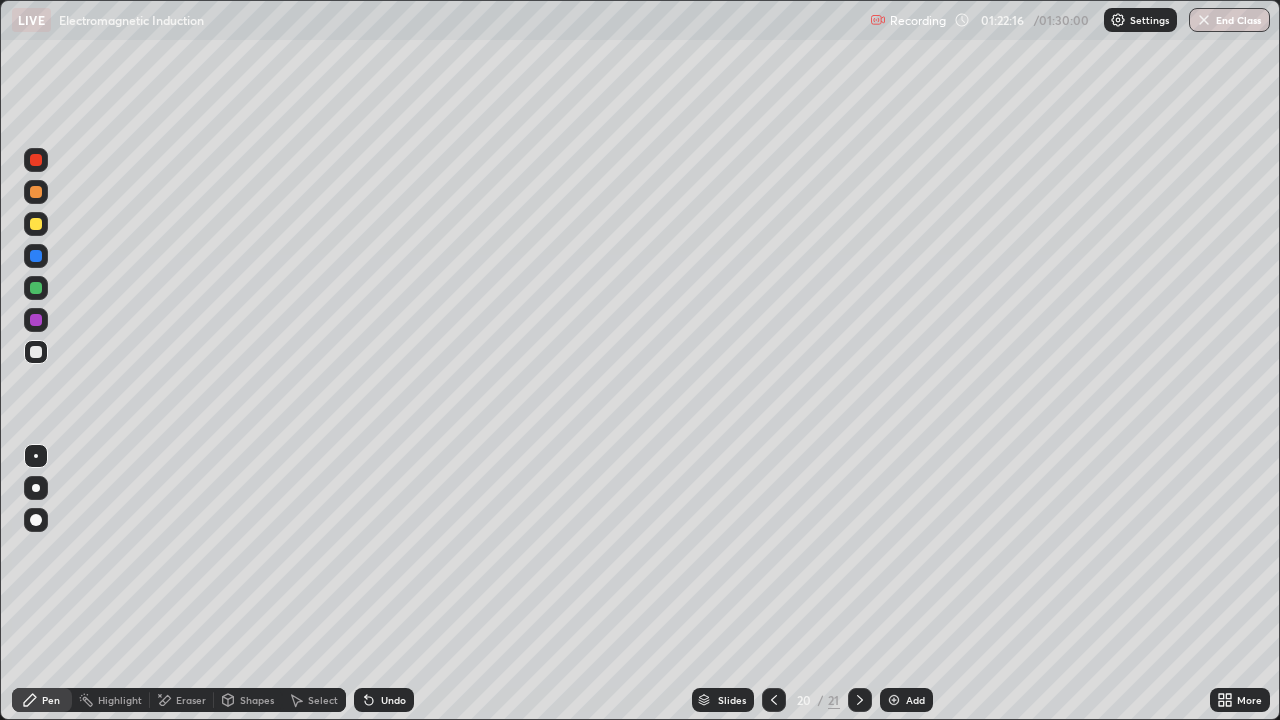 click 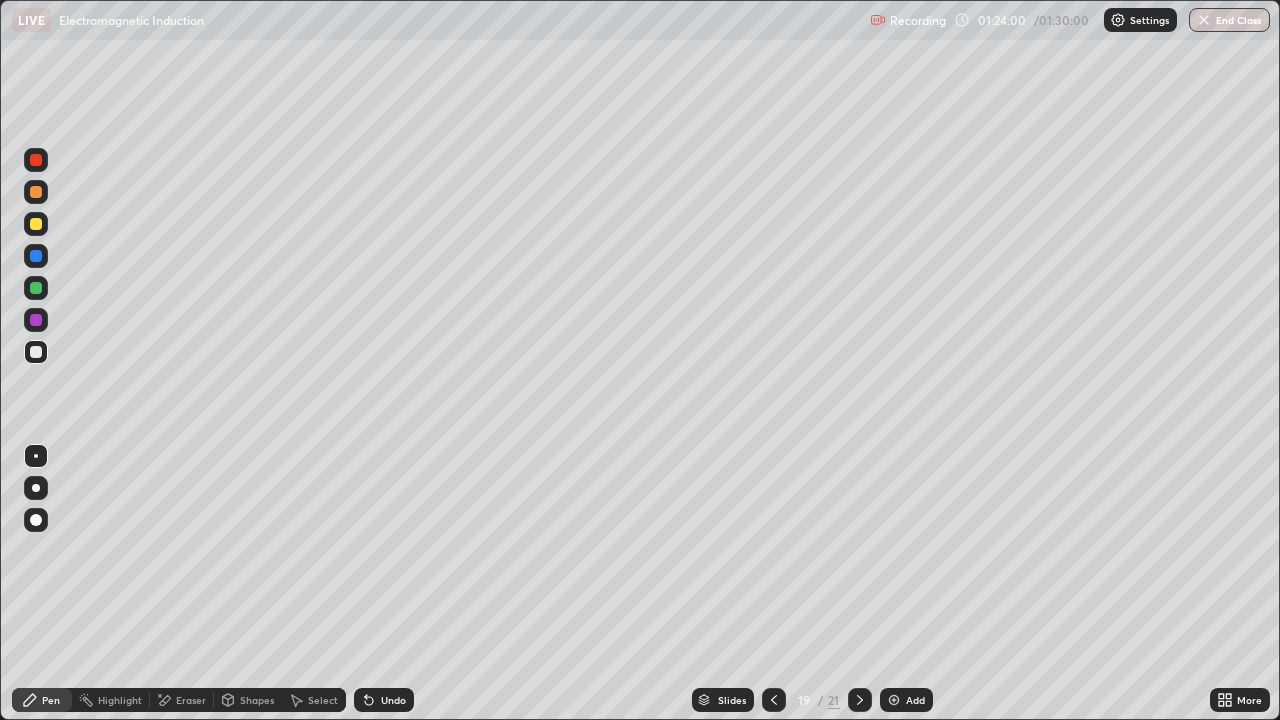 click 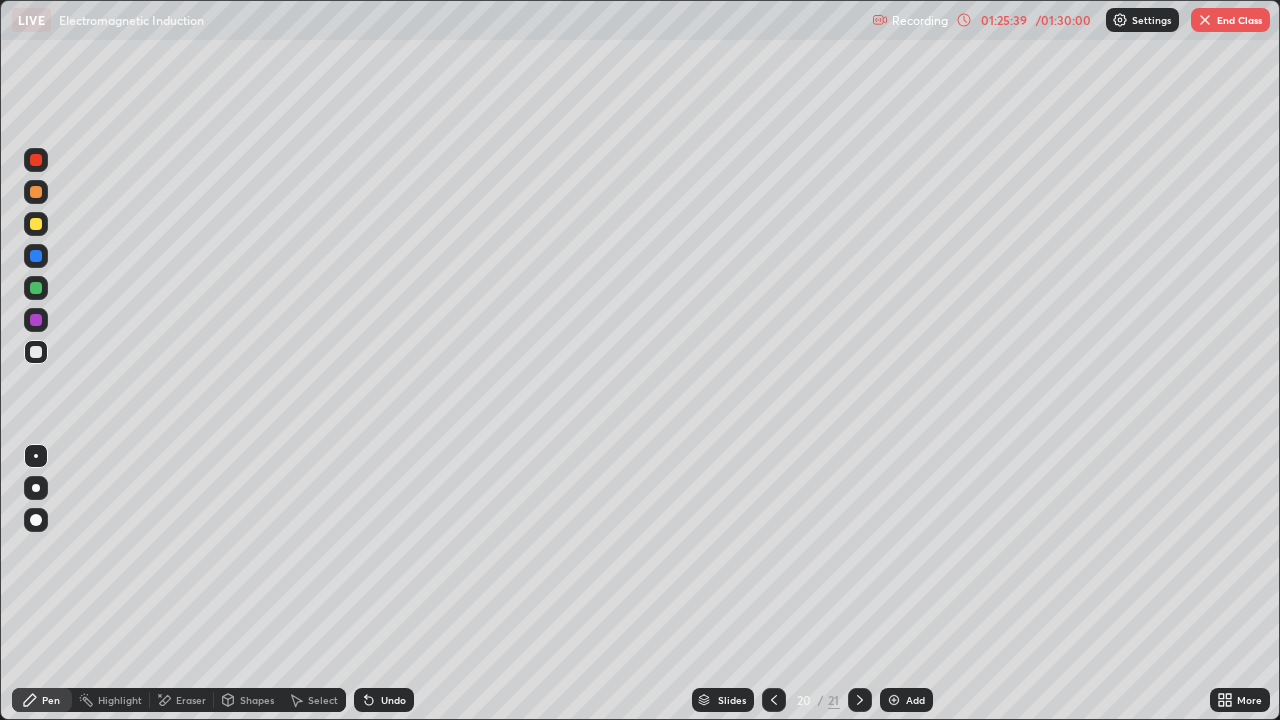 click at bounding box center (860, 700) 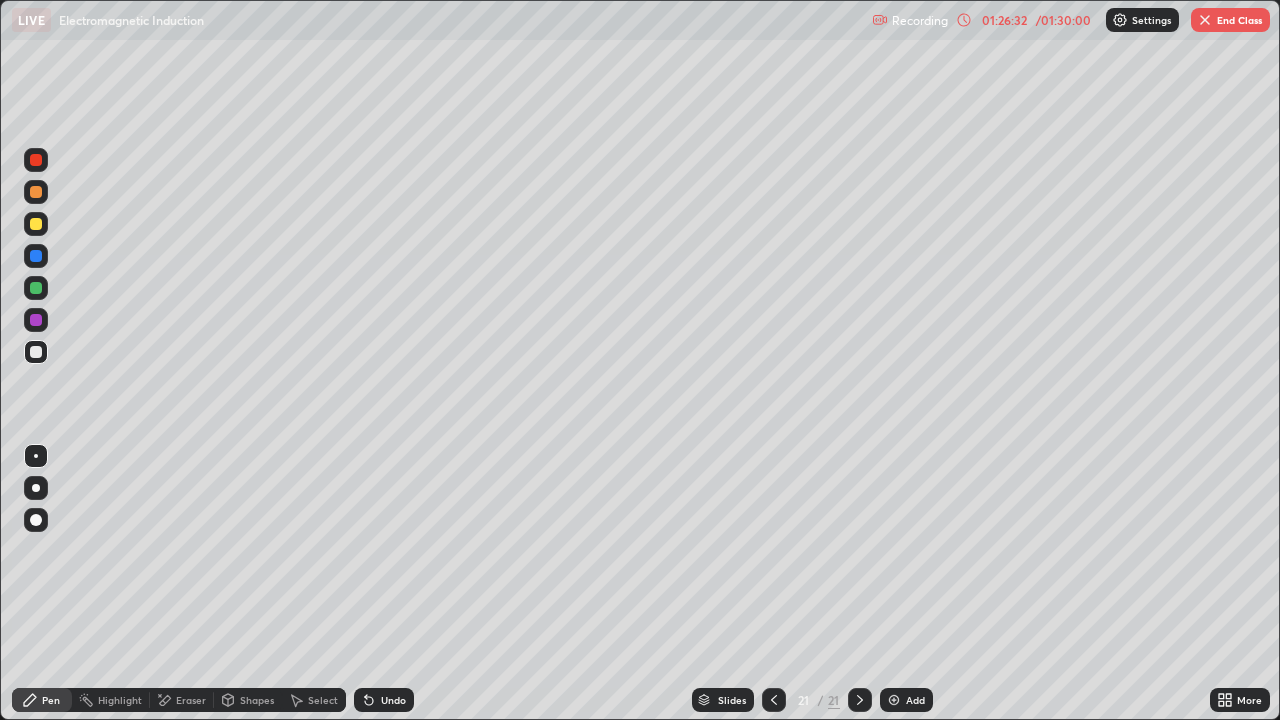 click on "Add" at bounding box center [915, 700] 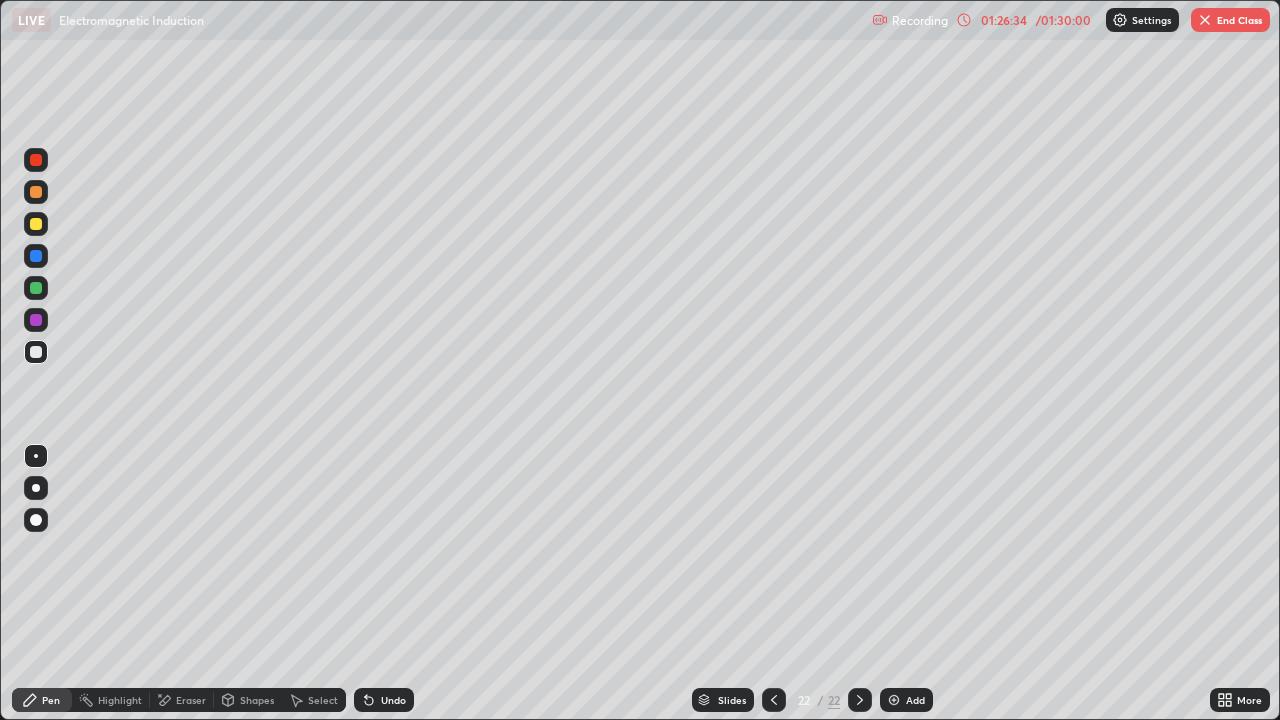 click at bounding box center [774, 700] 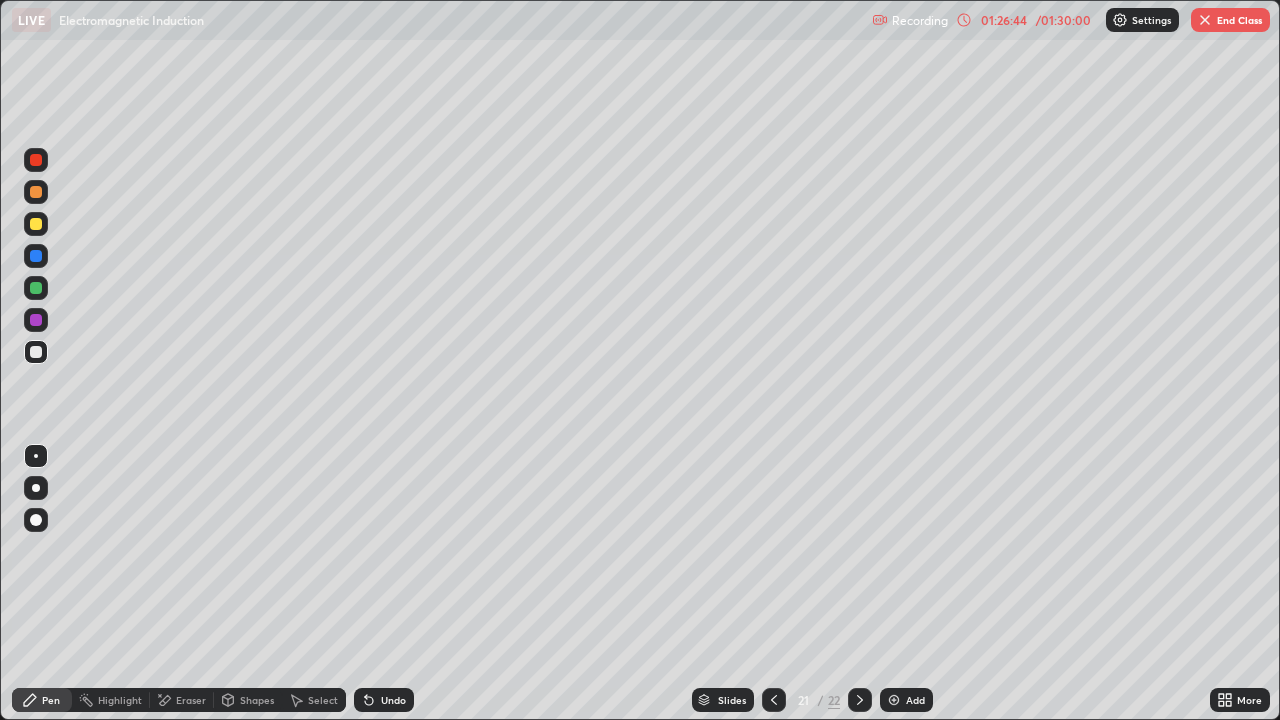 click 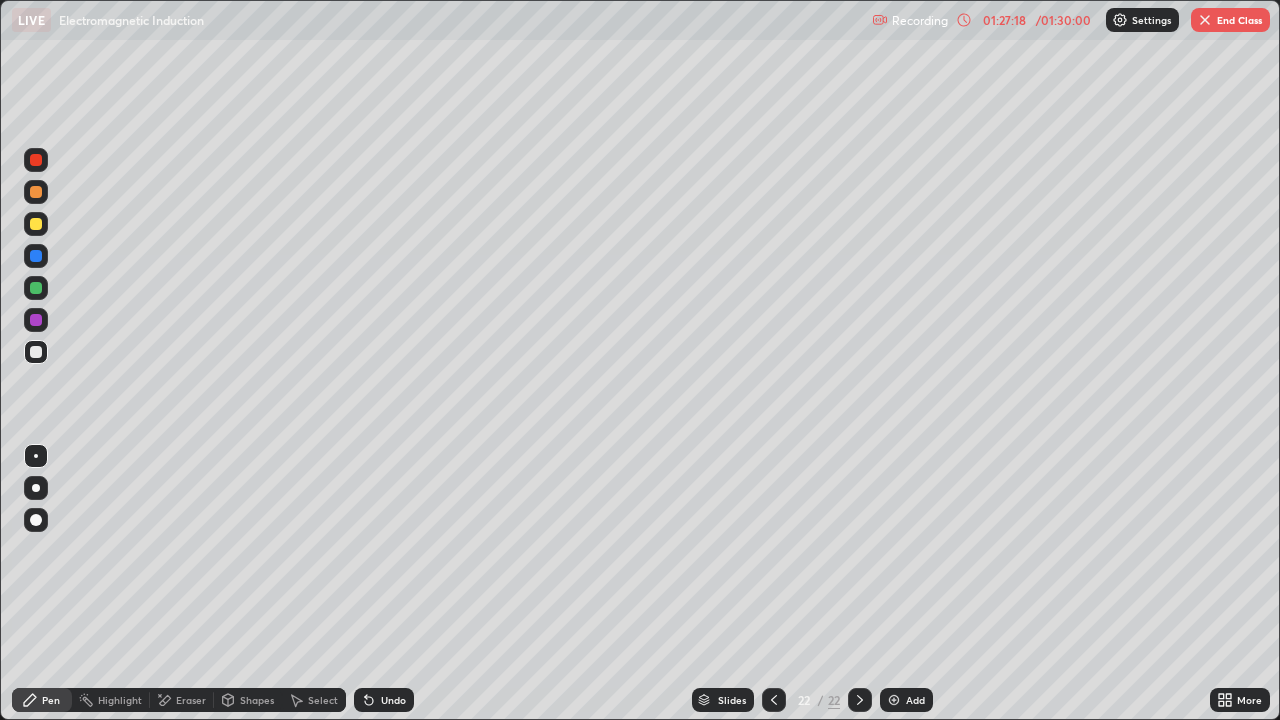 click on "Undo" at bounding box center [393, 700] 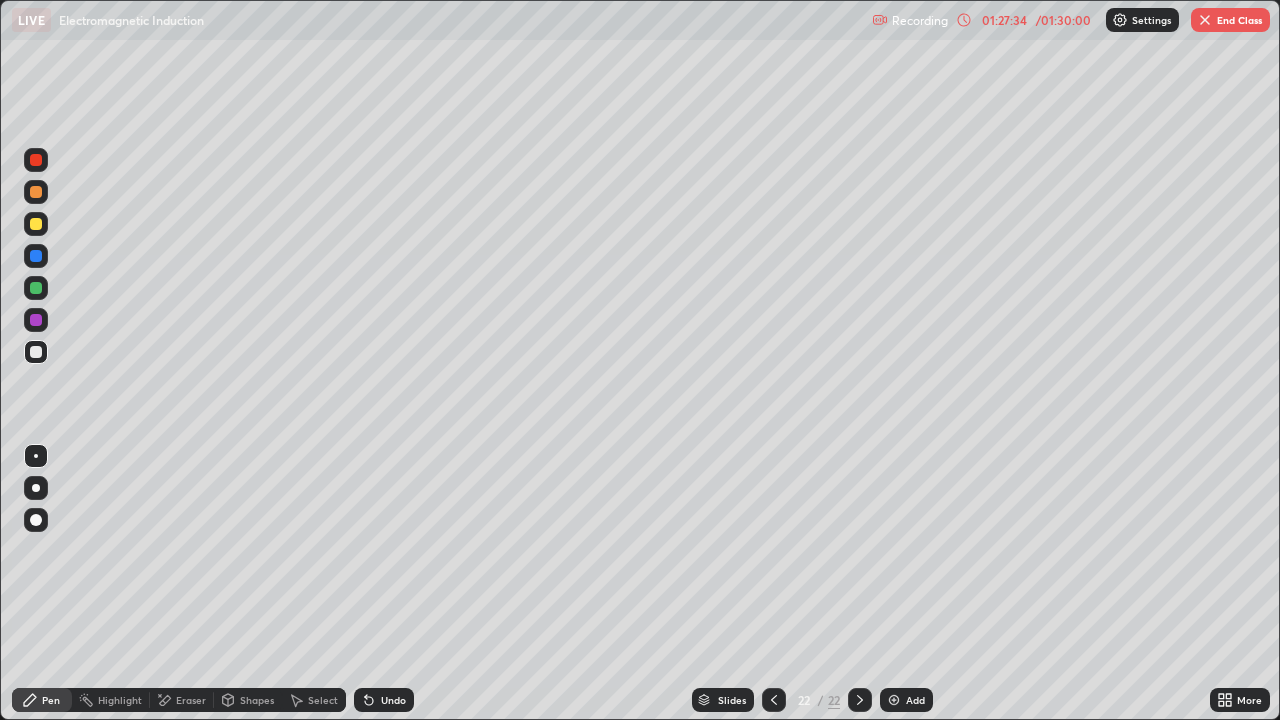 click at bounding box center [36, 224] 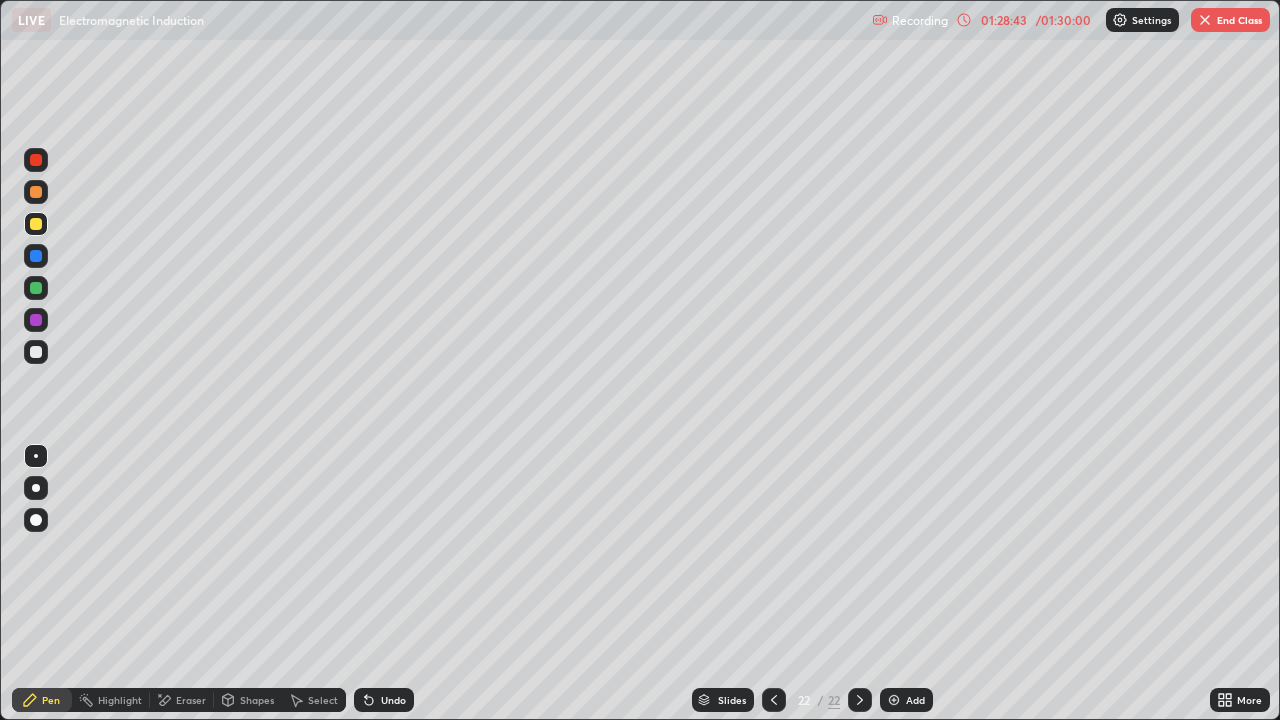click on "Undo" at bounding box center (393, 700) 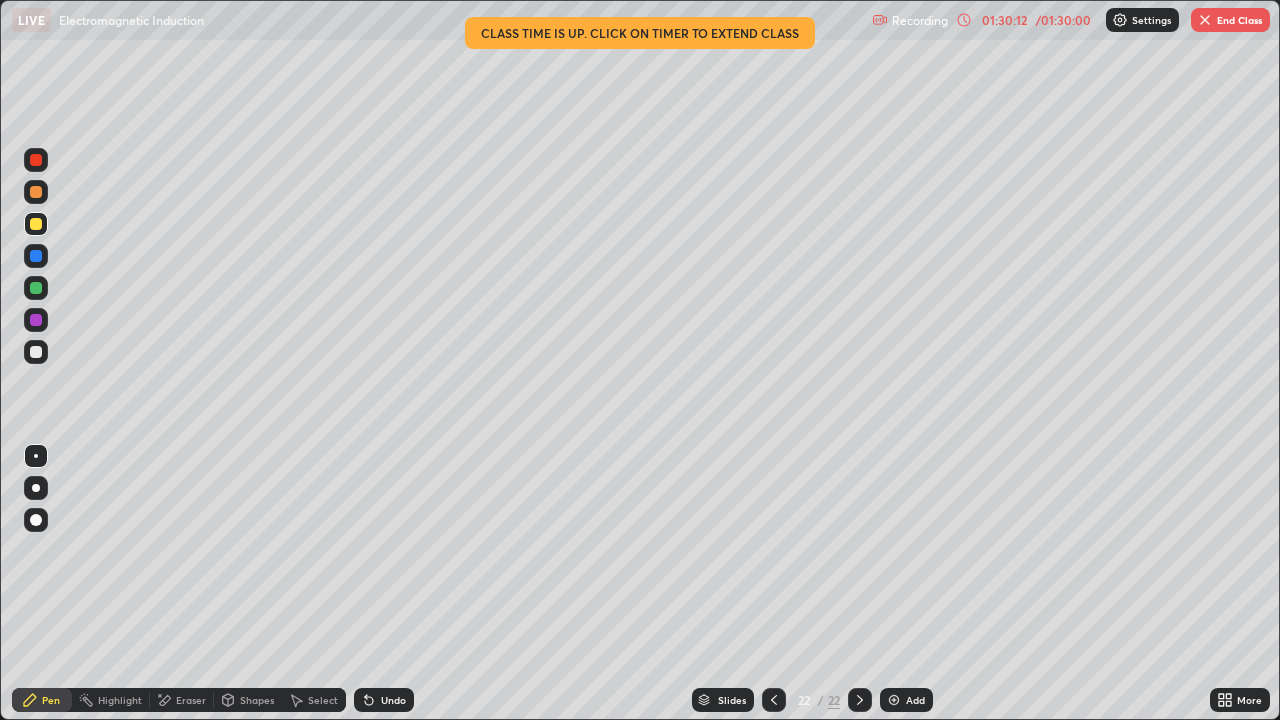 click on "End Class" at bounding box center (1230, 20) 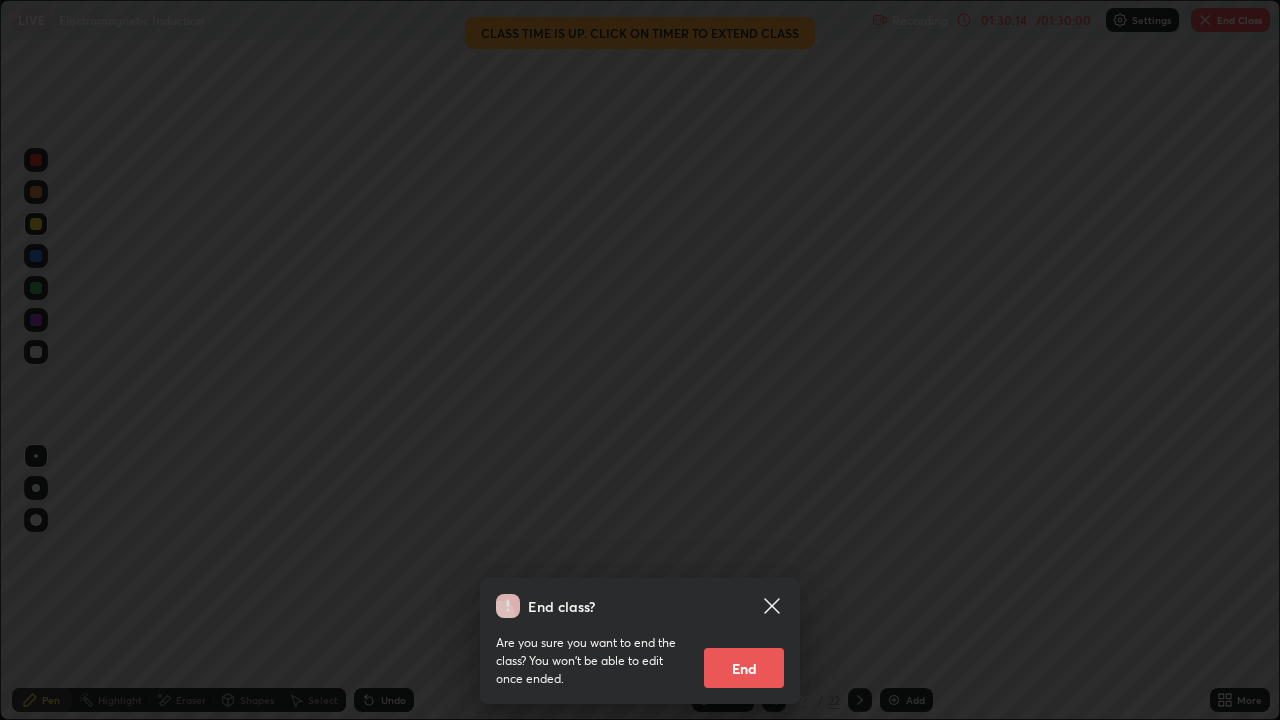 click on "End" at bounding box center (744, 668) 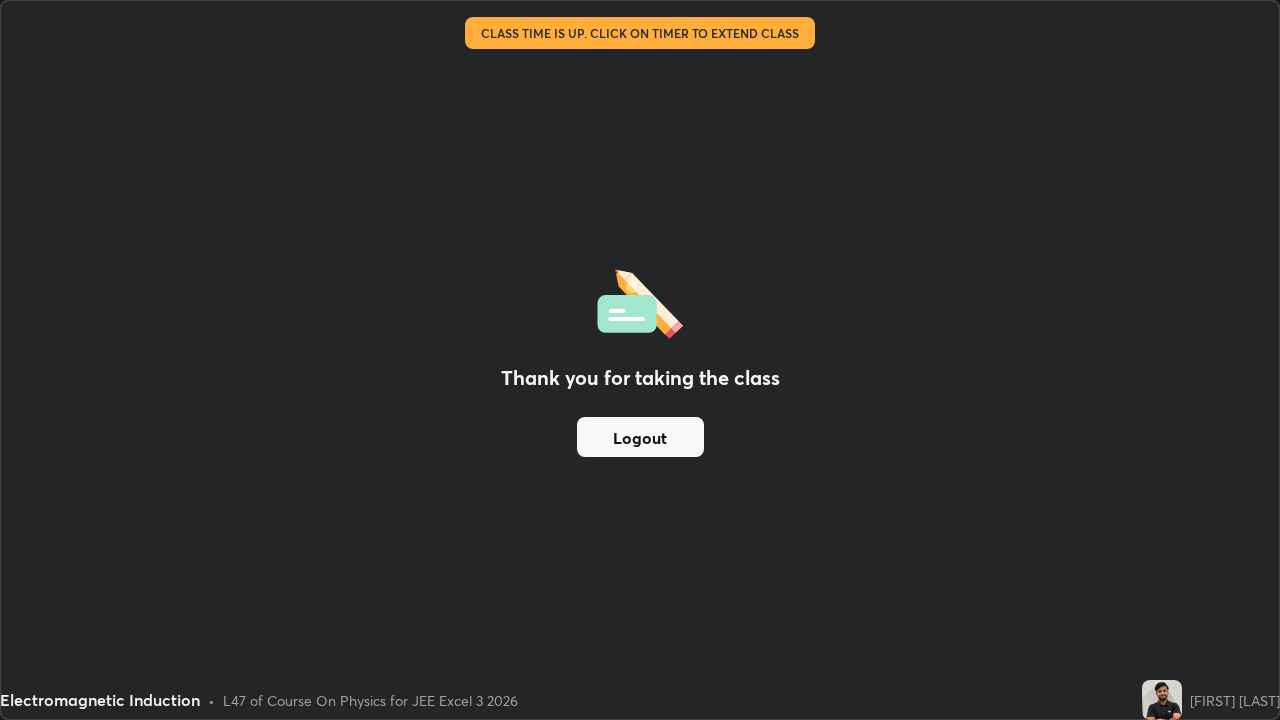 click on "Logout" at bounding box center (640, 437) 